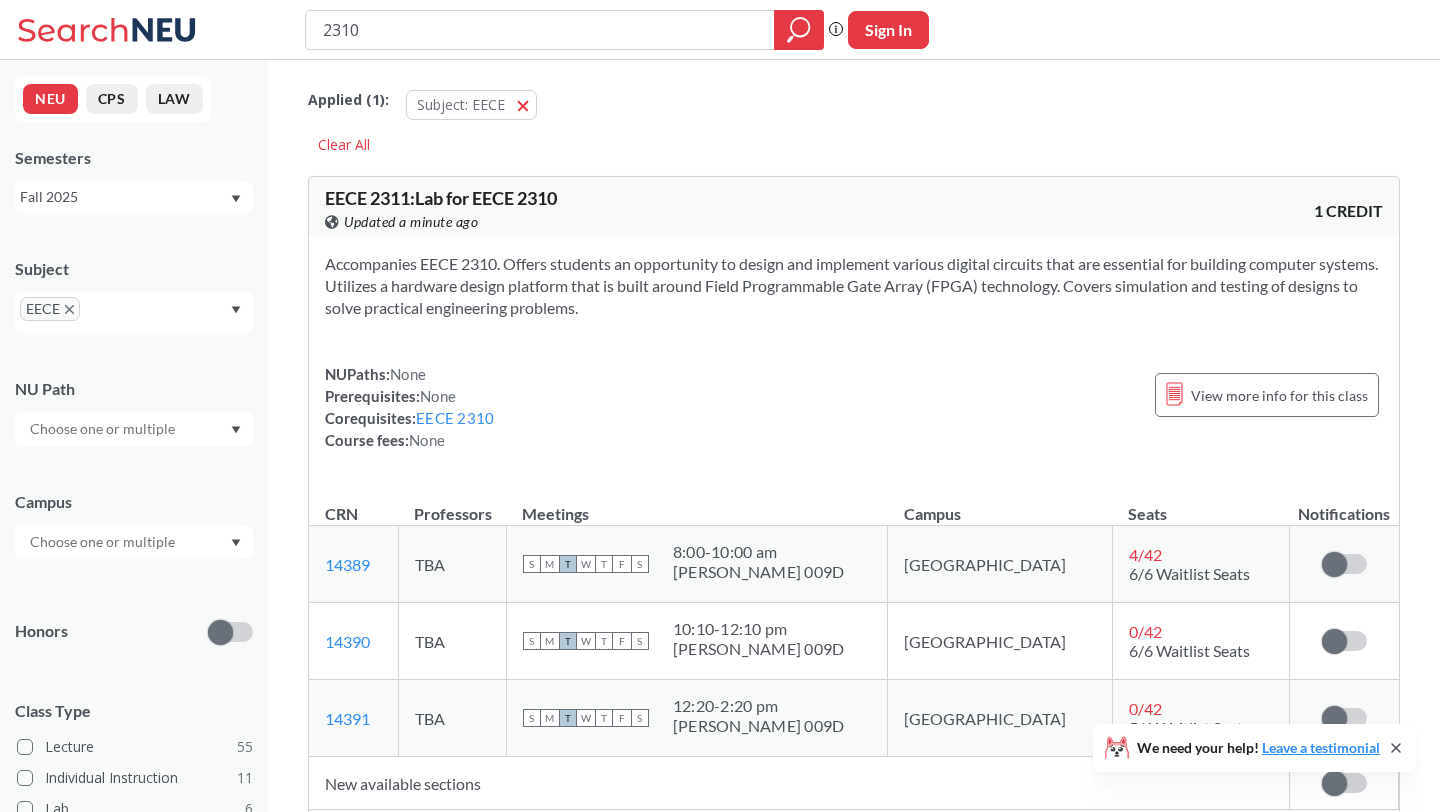scroll, scrollTop: 842, scrollLeft: 0, axis: vertical 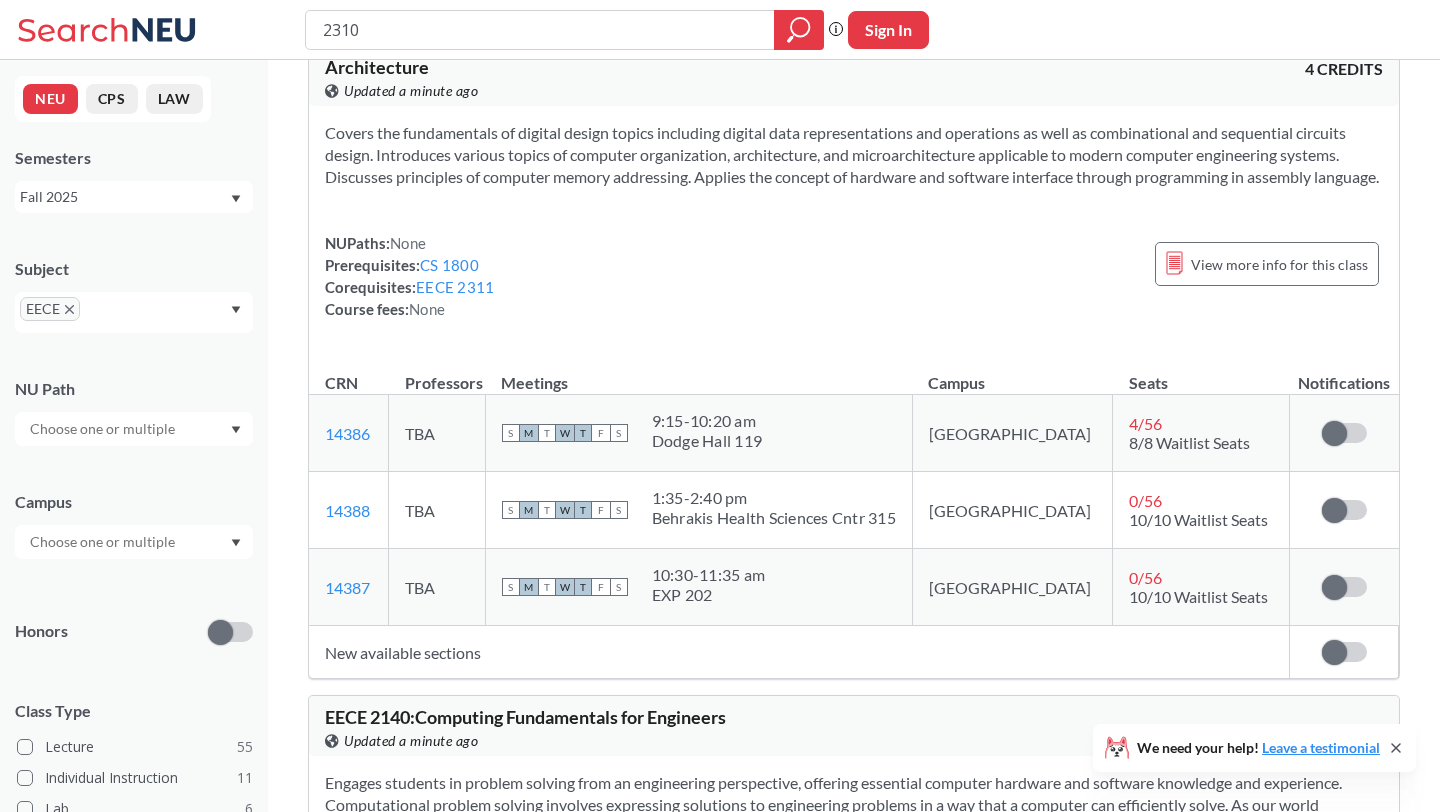 click 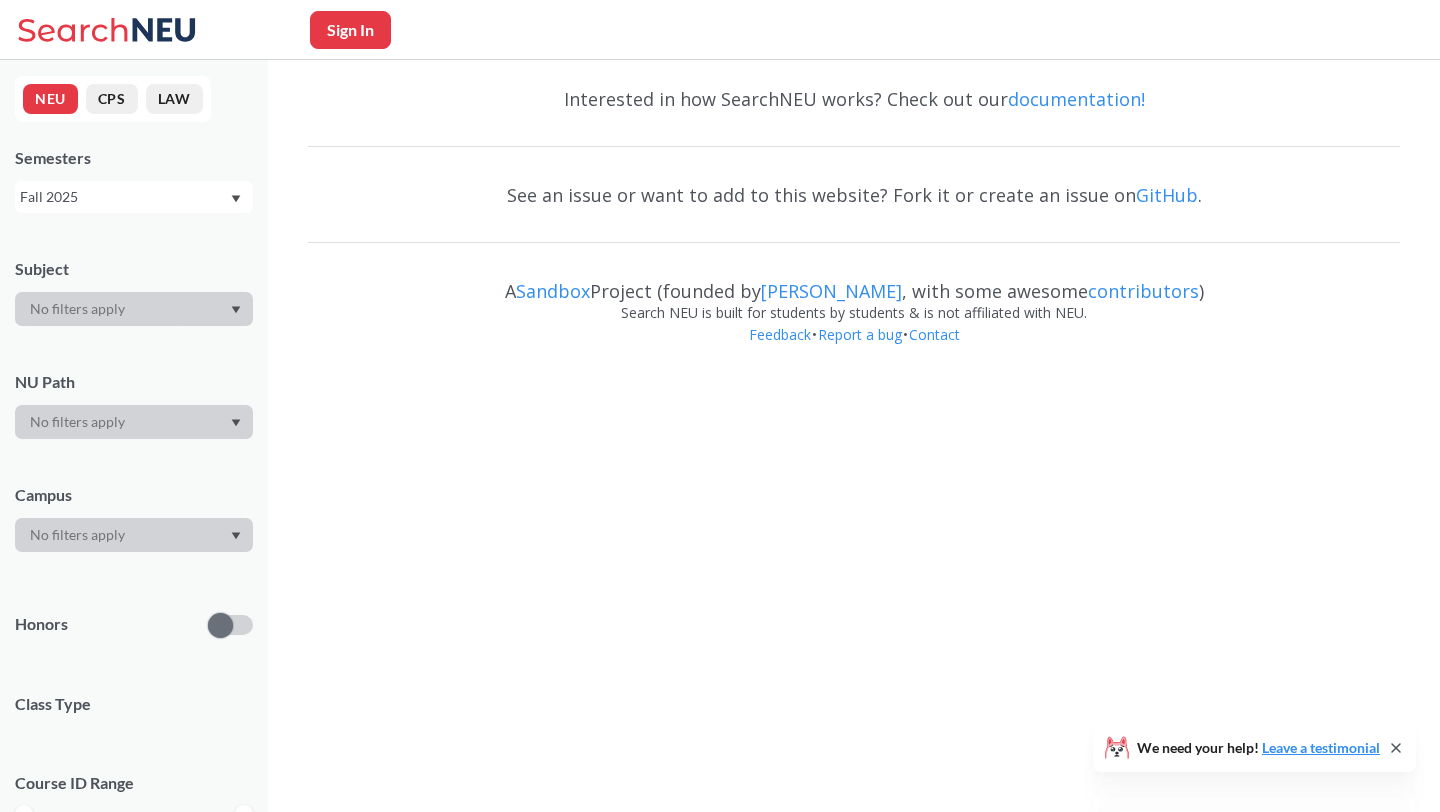 scroll, scrollTop: 0, scrollLeft: 0, axis: both 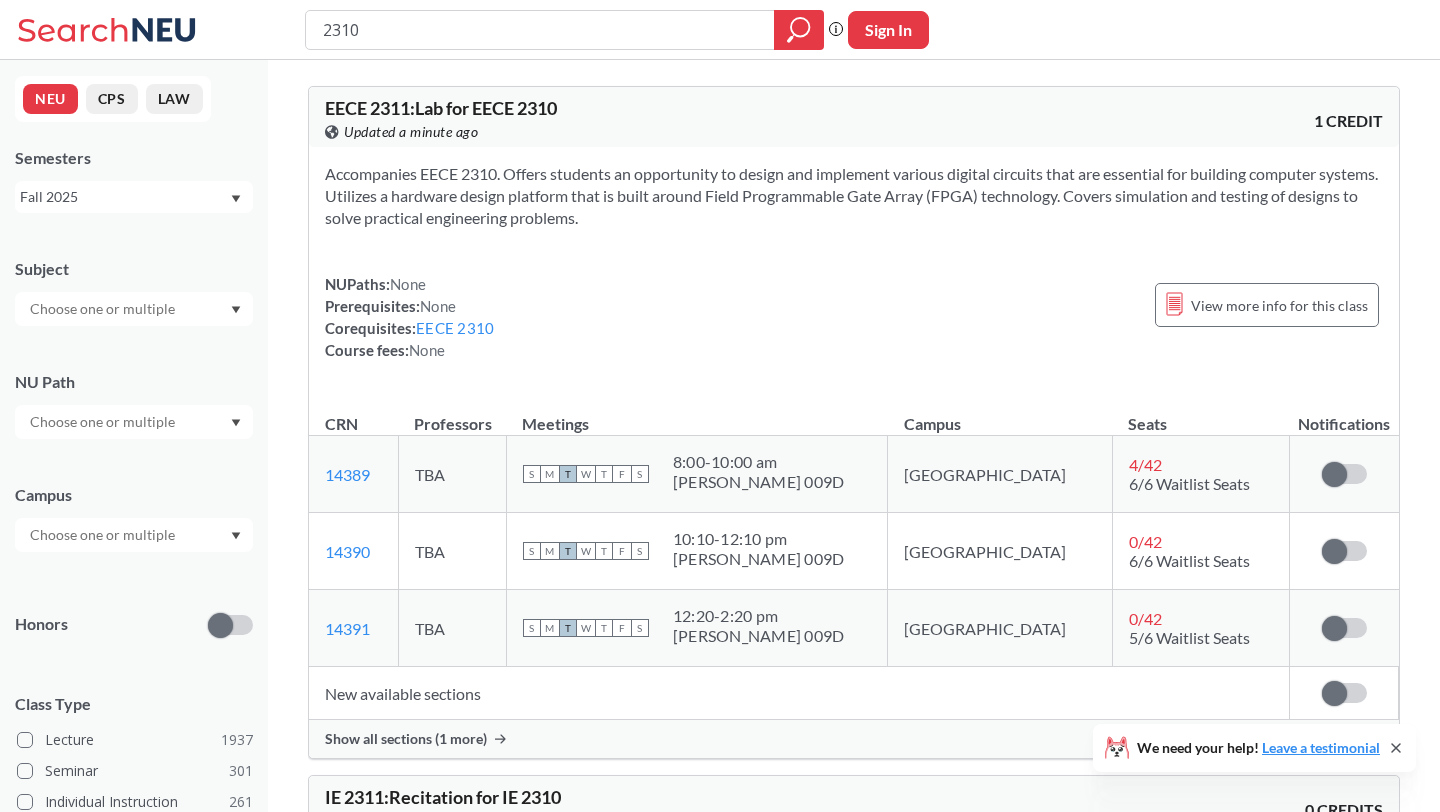 click at bounding box center [104, 535] 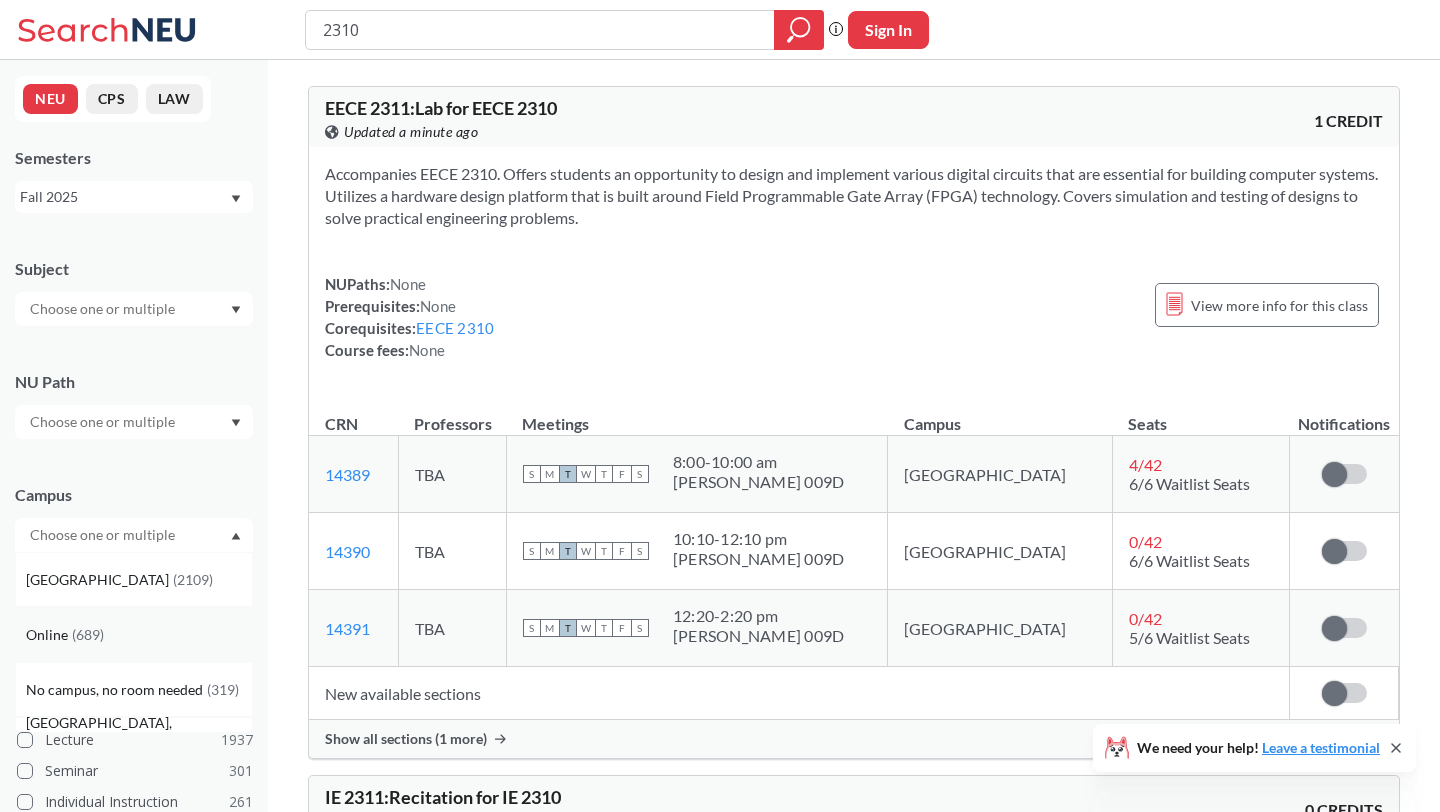 click on "Online ( 689 )" at bounding box center [134, 634] 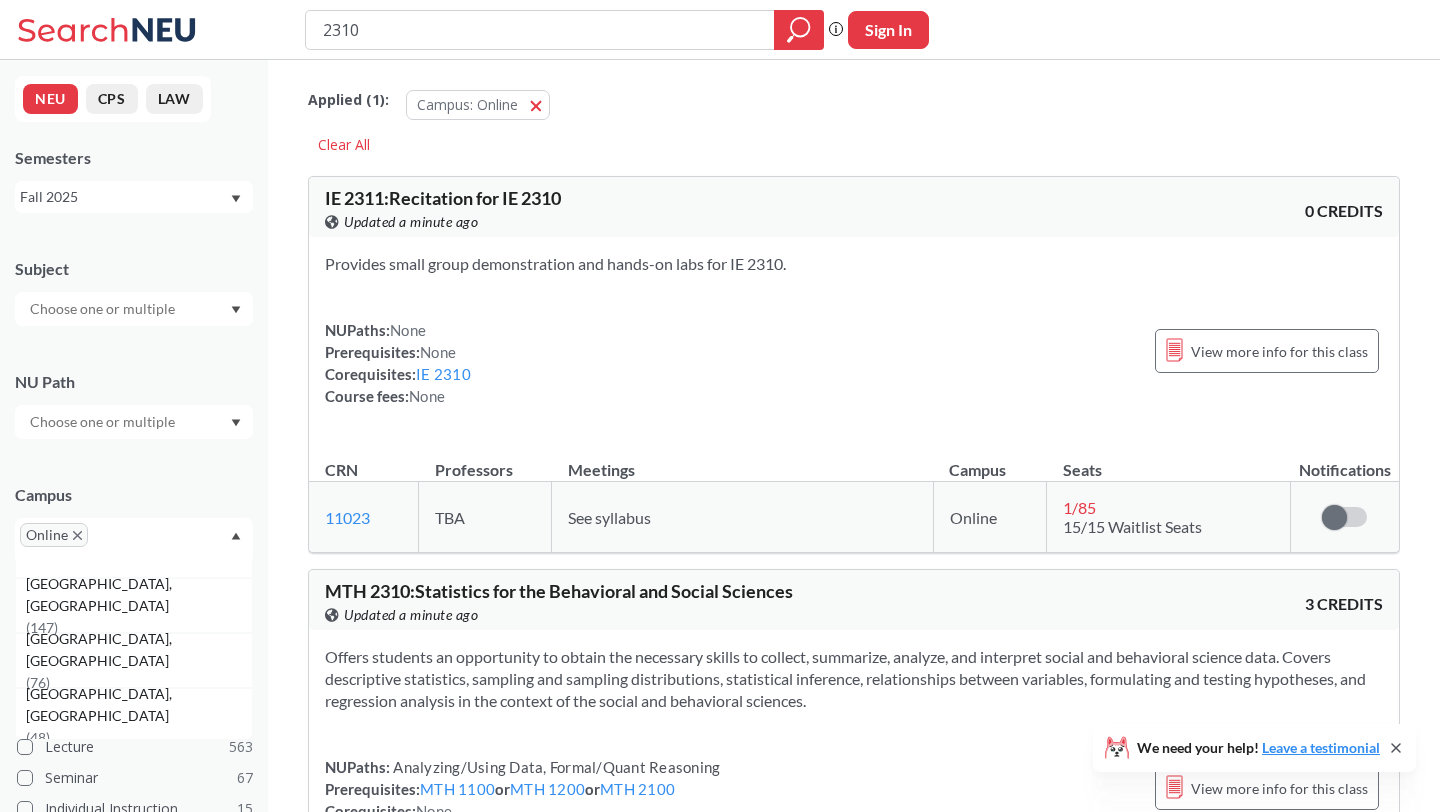 scroll, scrollTop: 151, scrollLeft: 0, axis: vertical 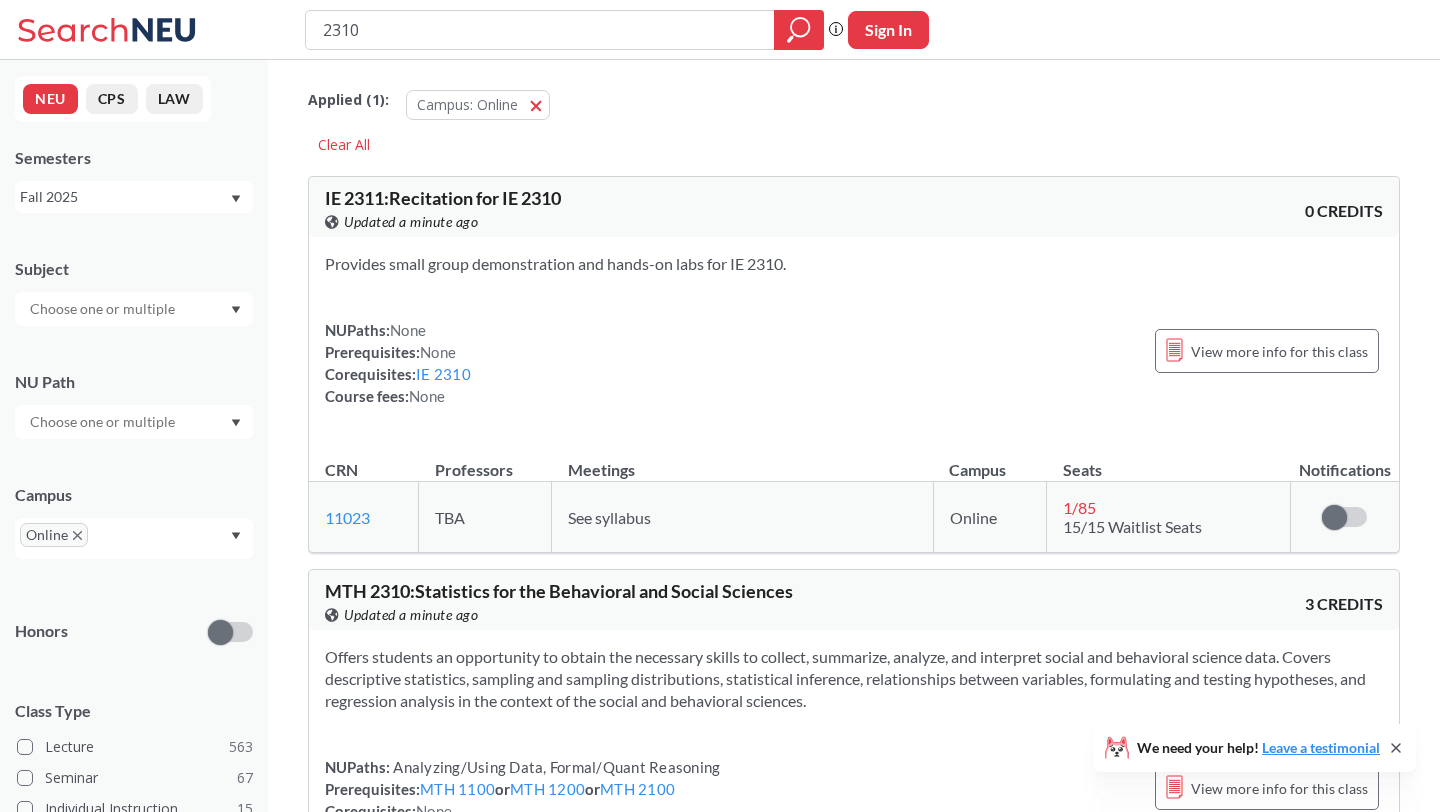 click on "Campus Online" at bounding box center (134, 511) 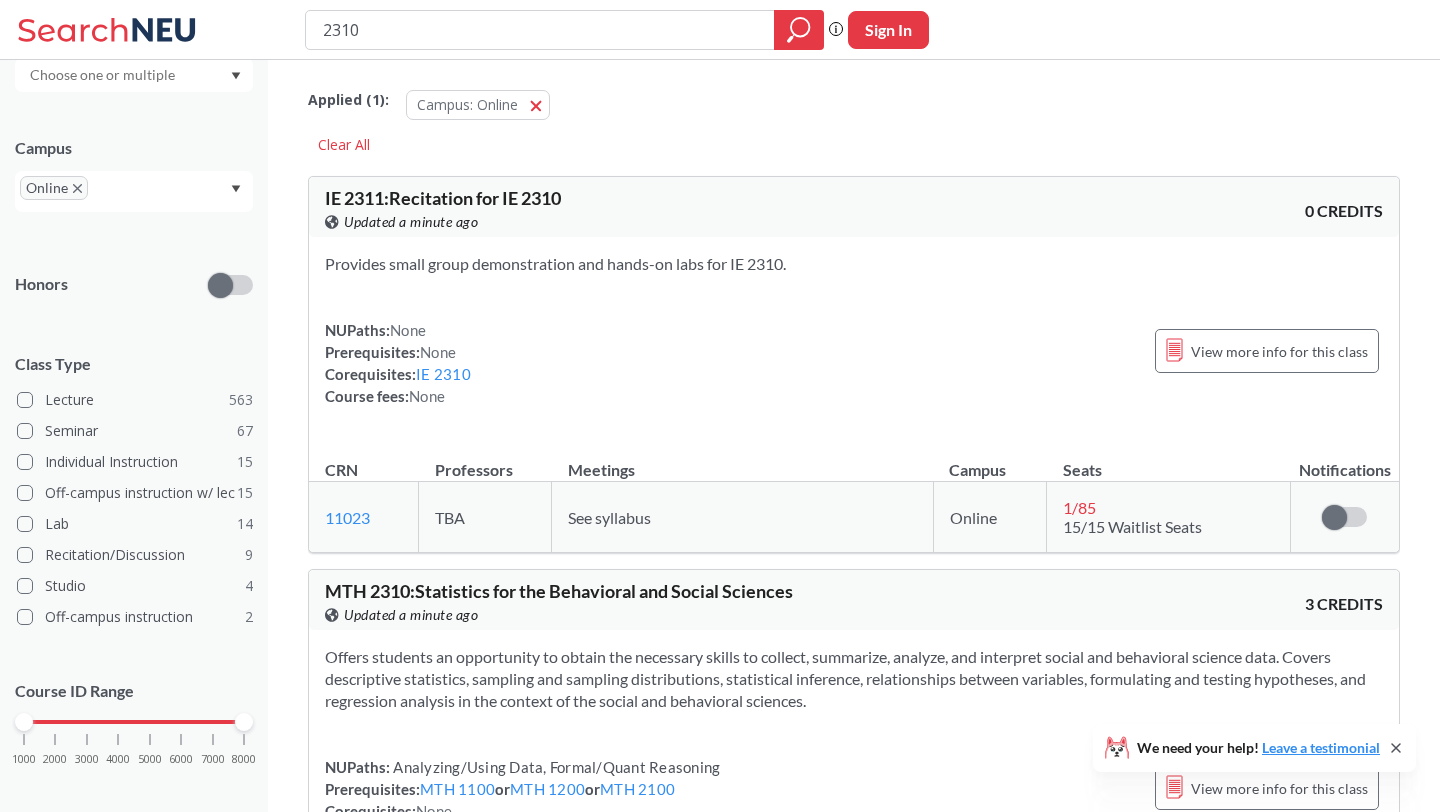 scroll, scrollTop: 364, scrollLeft: 0, axis: vertical 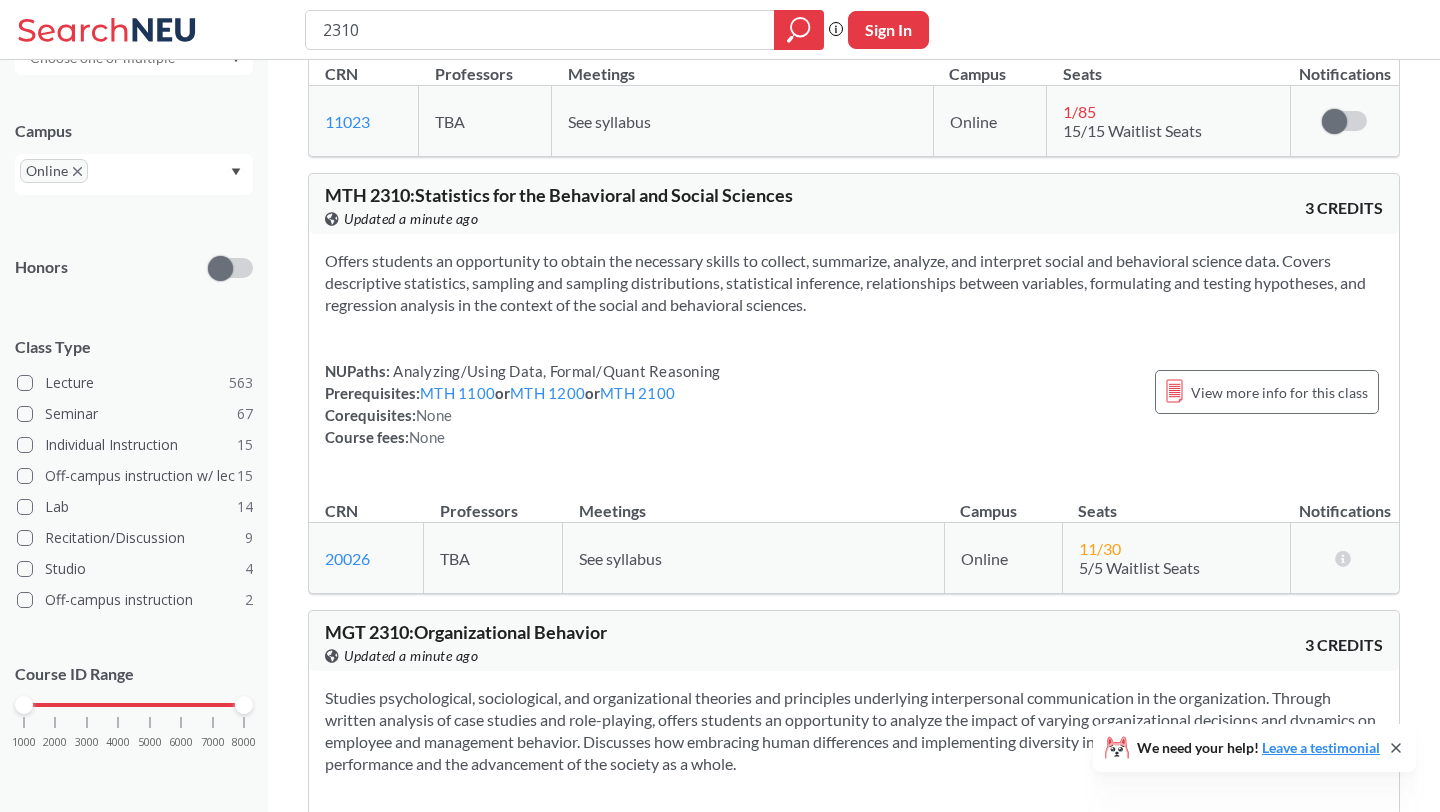 click 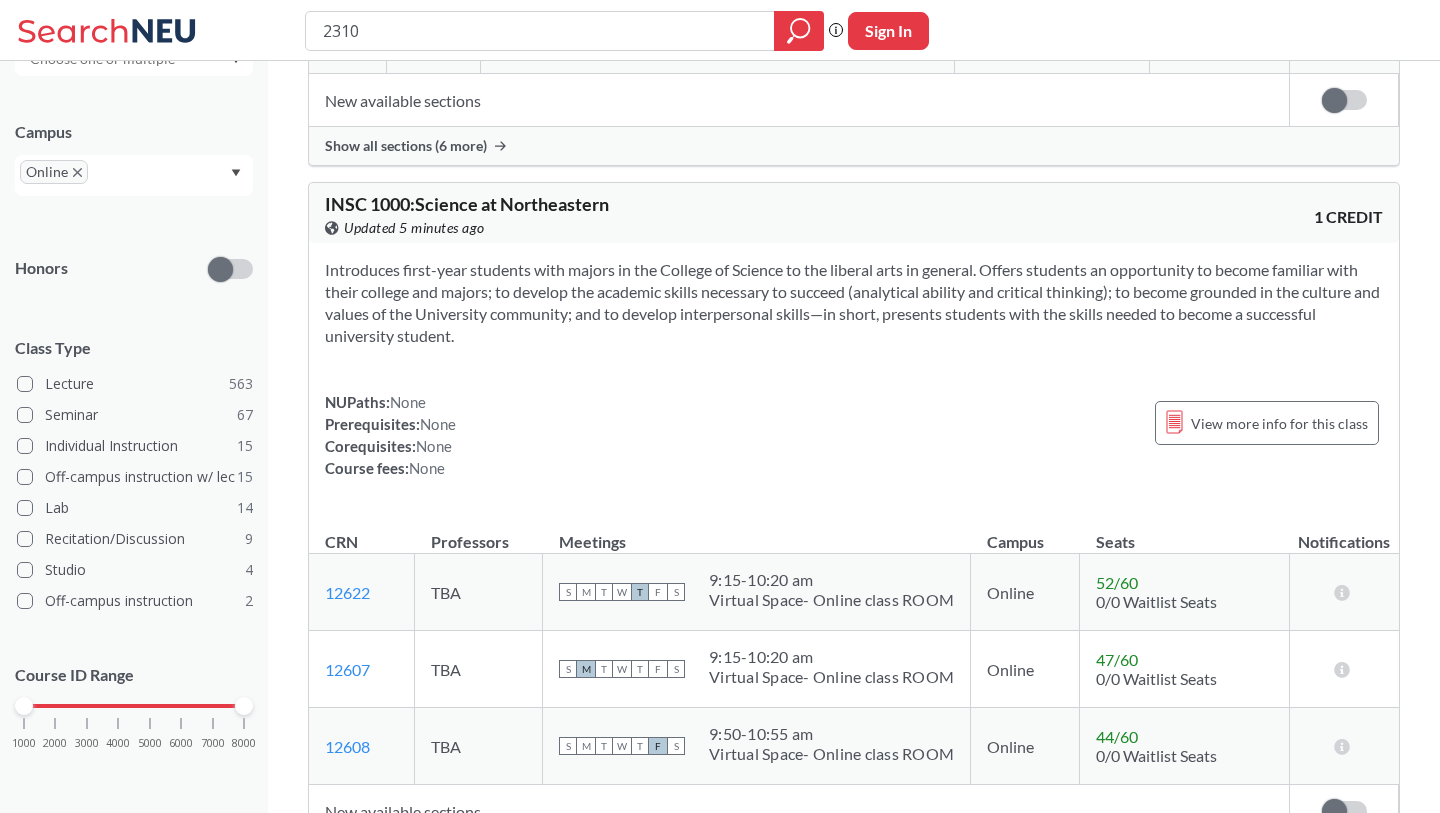 scroll, scrollTop: 3800, scrollLeft: 0, axis: vertical 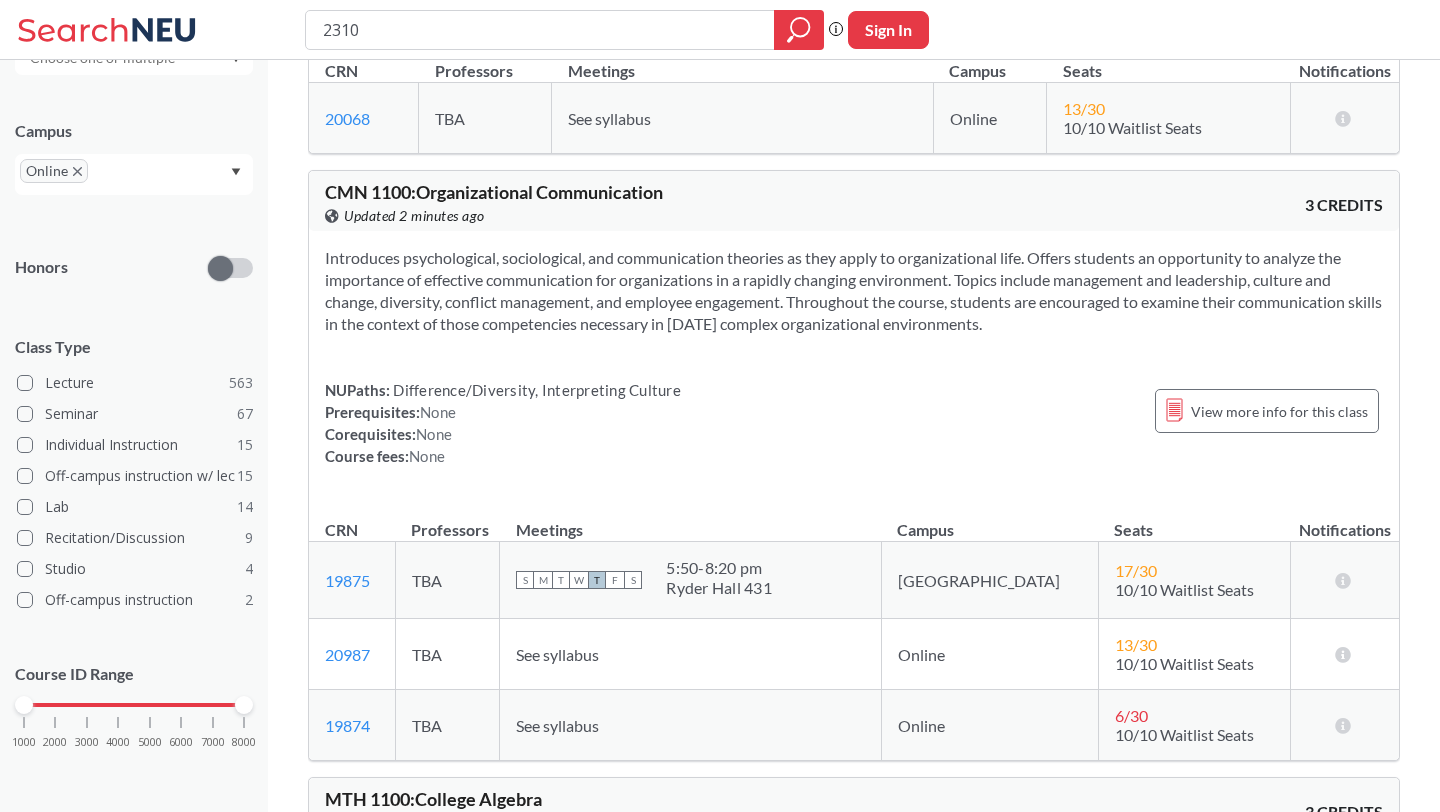 drag, startPoint x: 1023, startPoint y: 293, endPoint x: 795, endPoint y: 286, distance: 228.10744 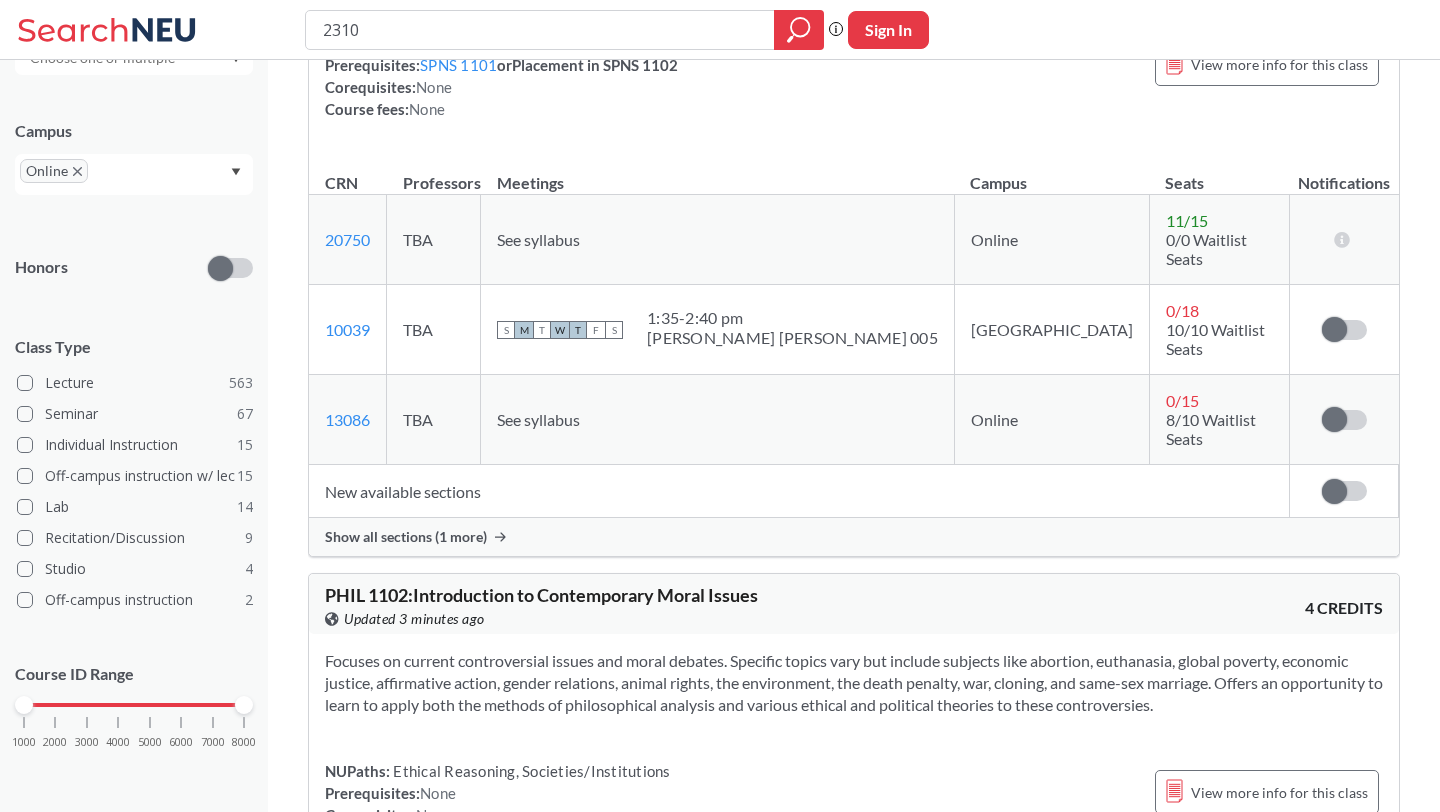 scroll, scrollTop: 21522, scrollLeft: 0, axis: vertical 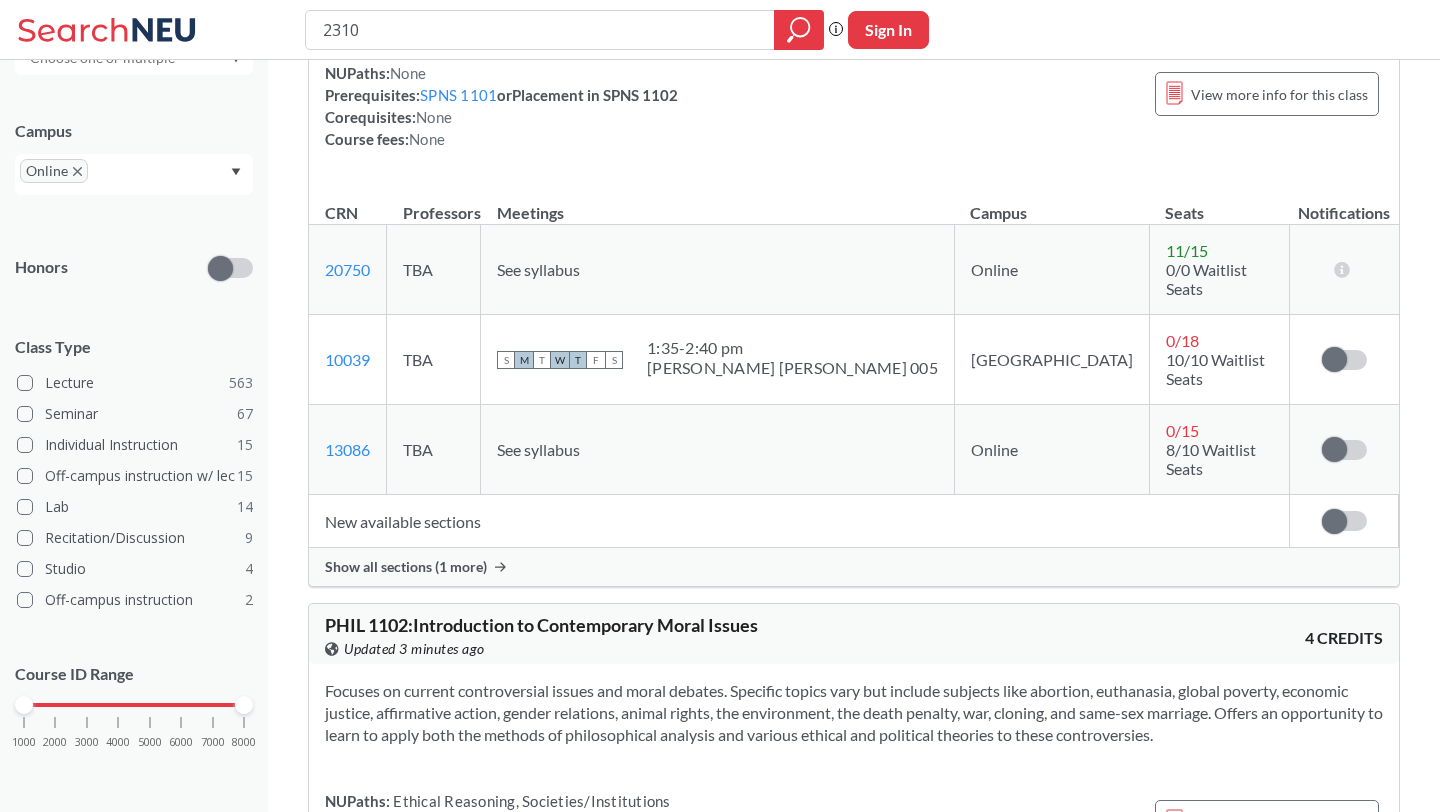 click on "New available sections" at bounding box center [799, 521] 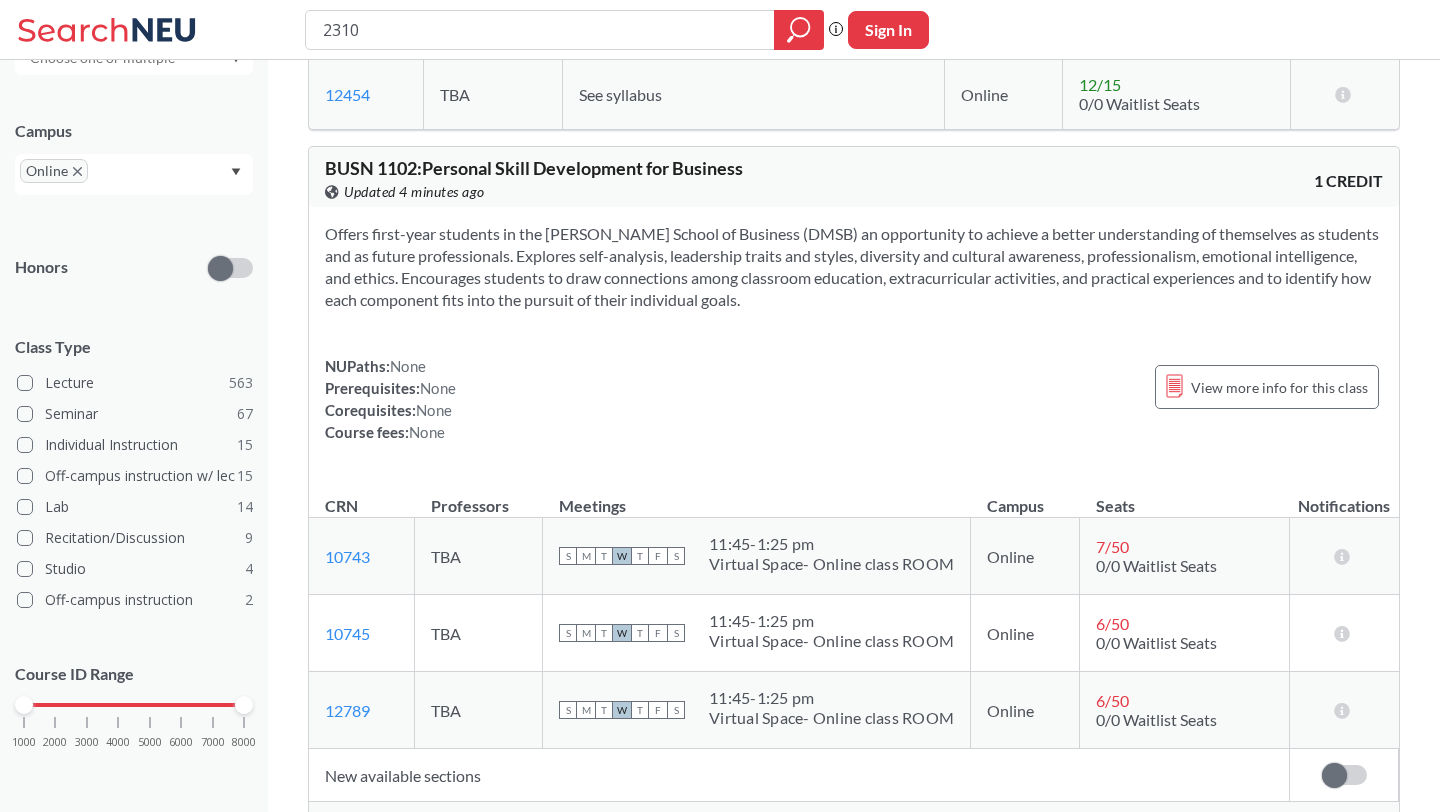 scroll, scrollTop: 23027, scrollLeft: 0, axis: vertical 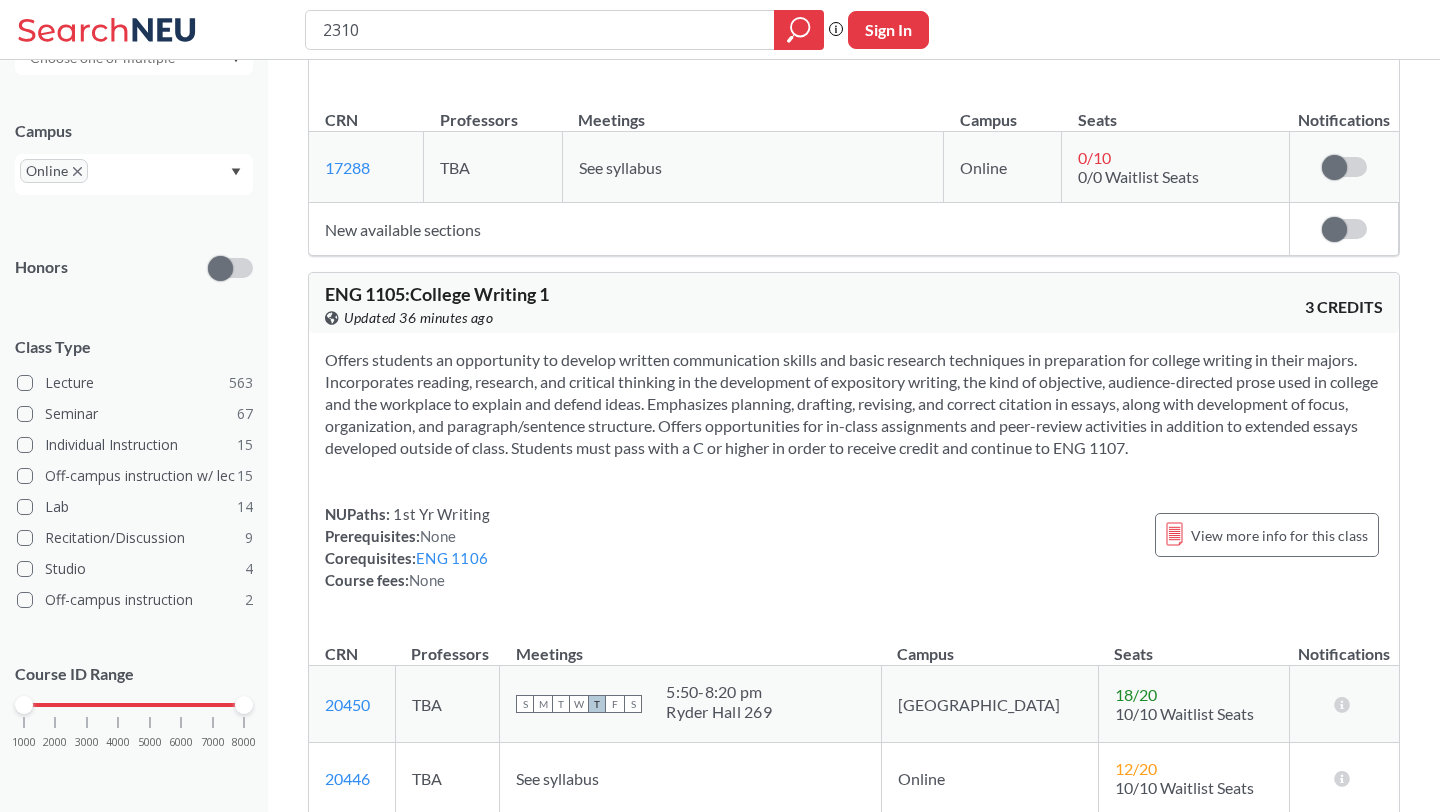 click on "Online" at bounding box center [54, 171] 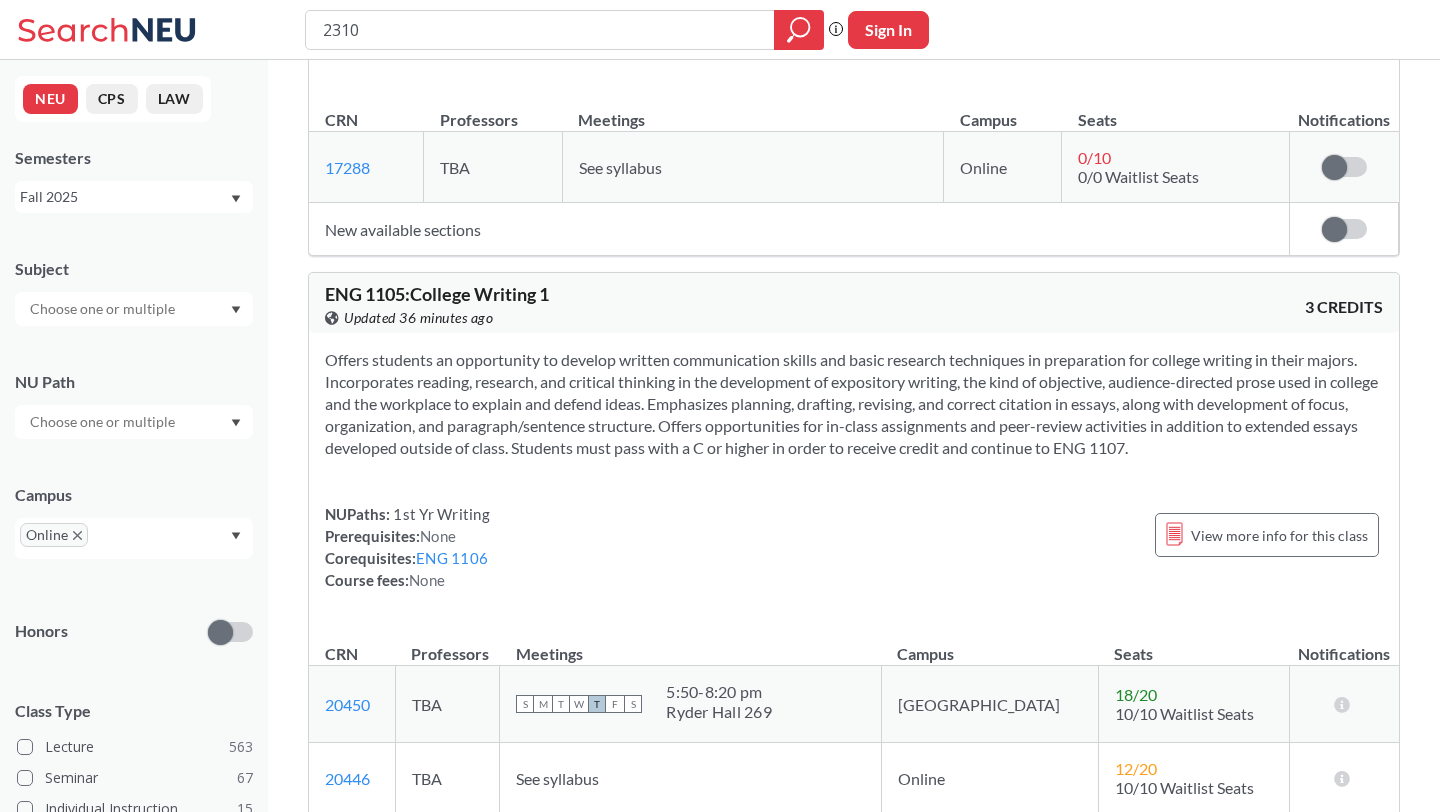 click 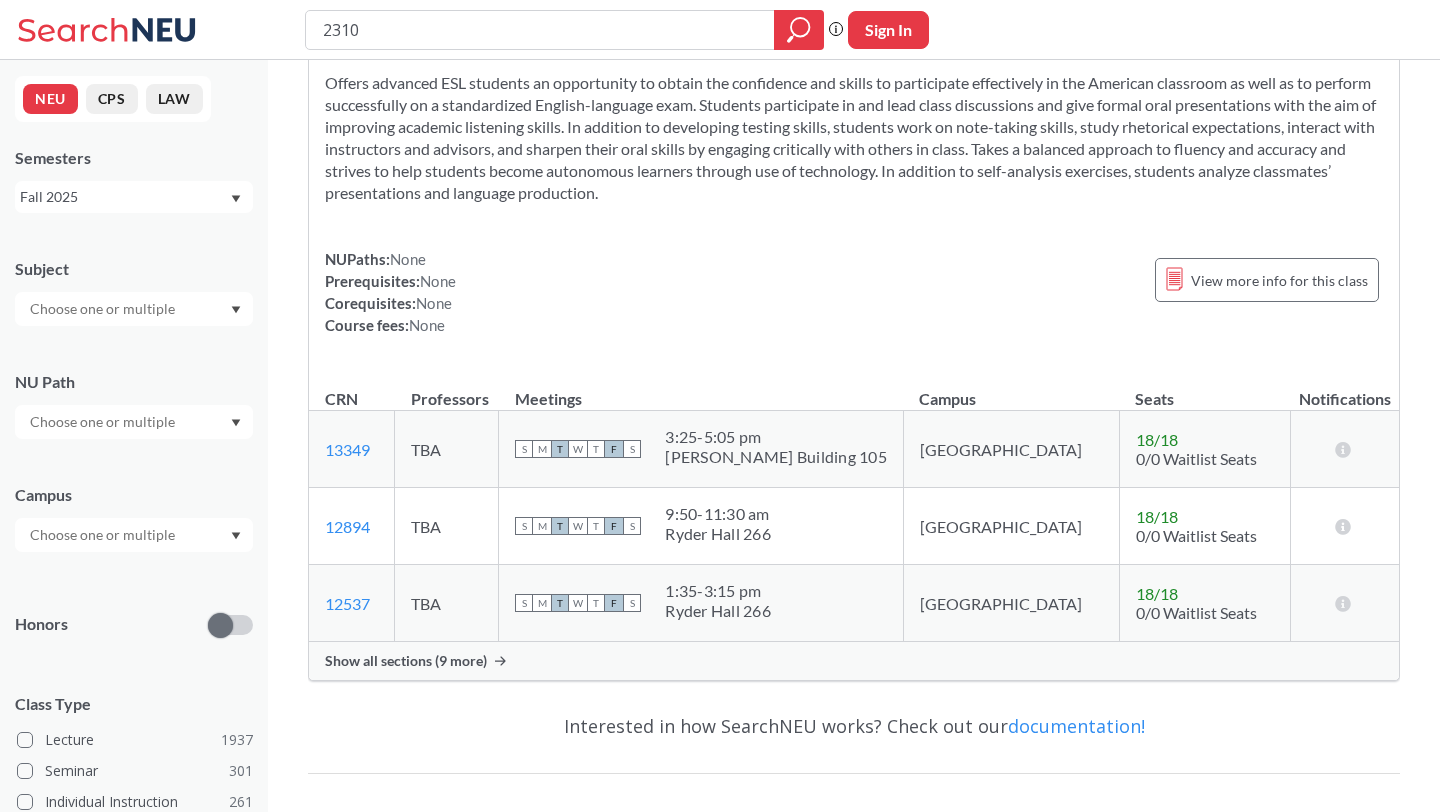 scroll, scrollTop: 17176, scrollLeft: 0, axis: vertical 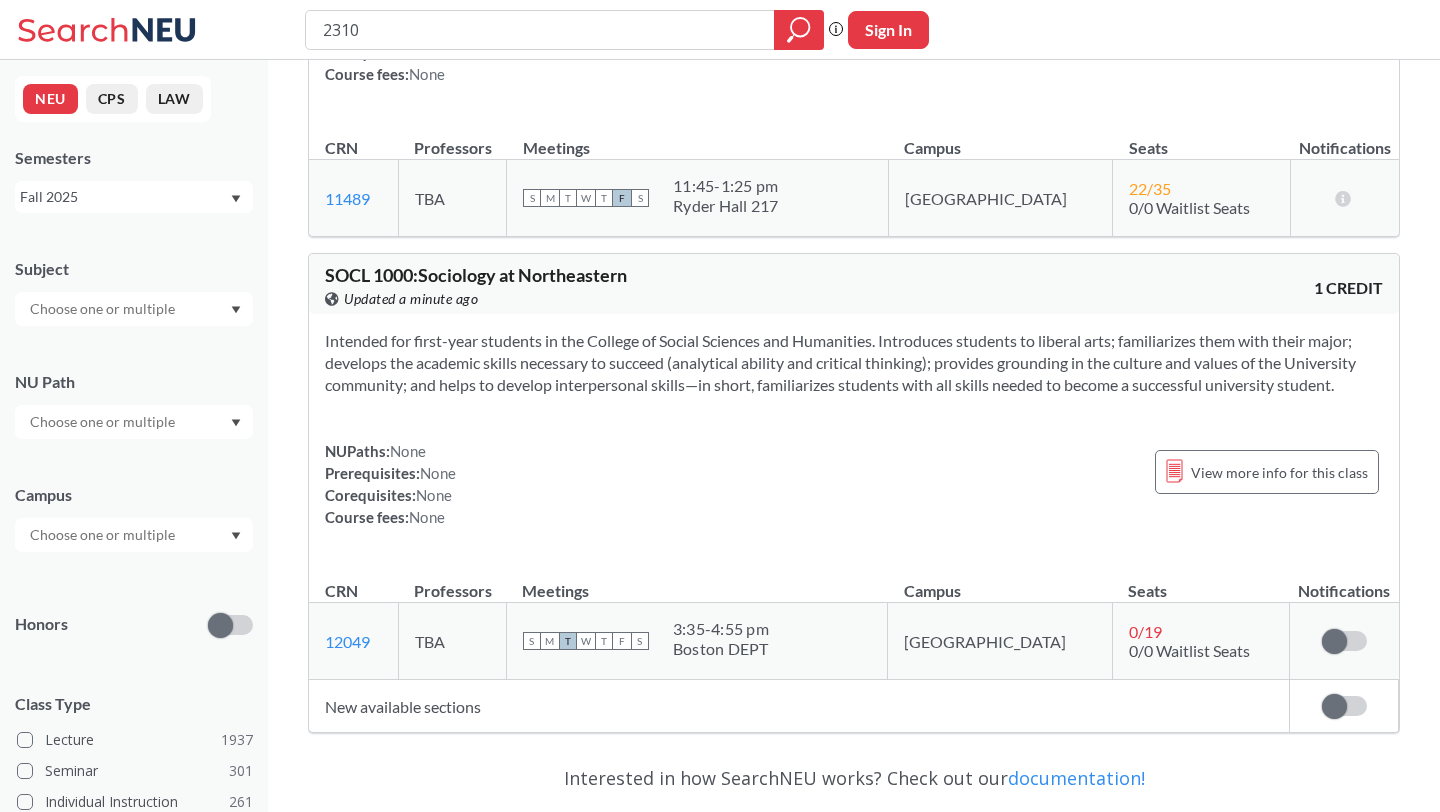 click at bounding box center [134, 309] 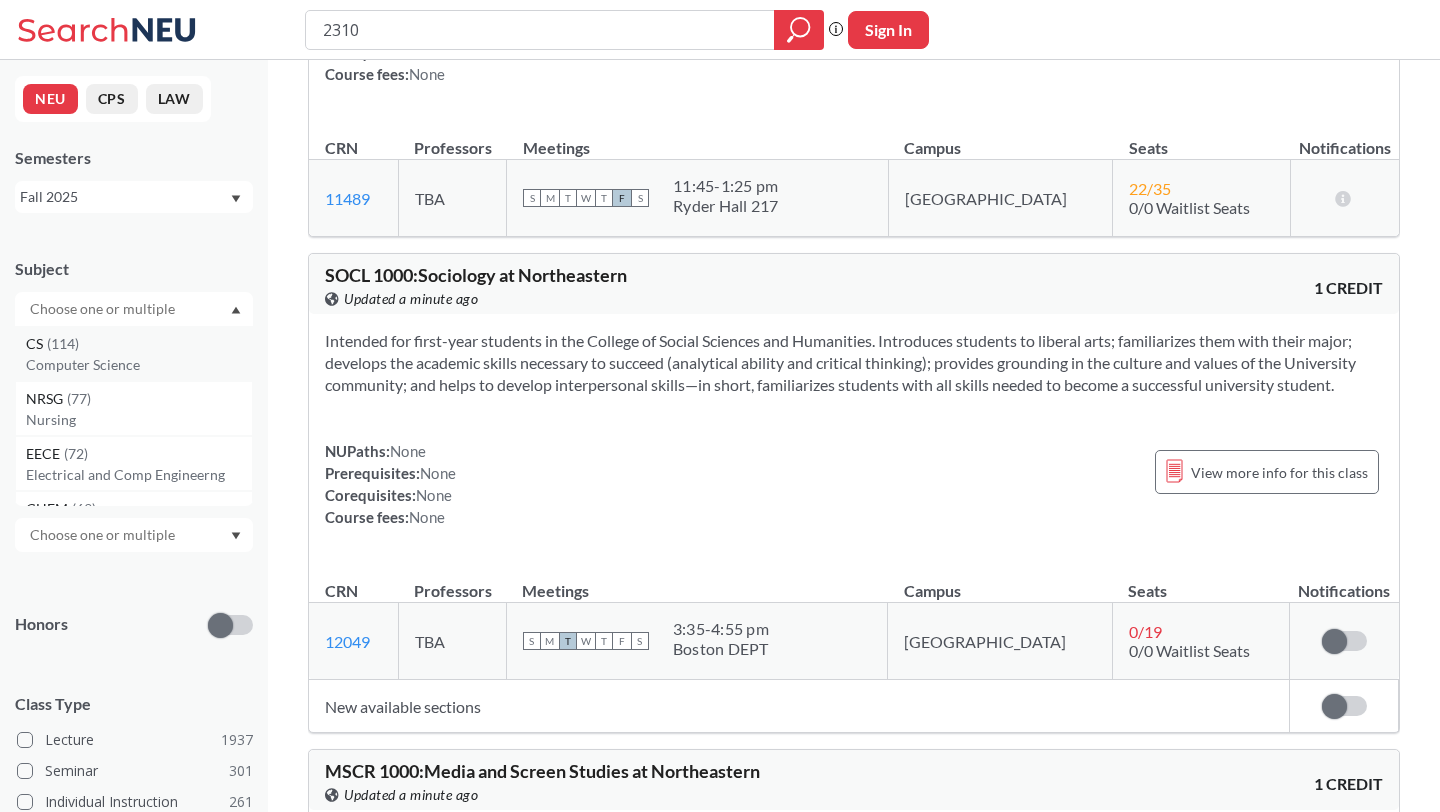 scroll, scrollTop: 74, scrollLeft: 0, axis: vertical 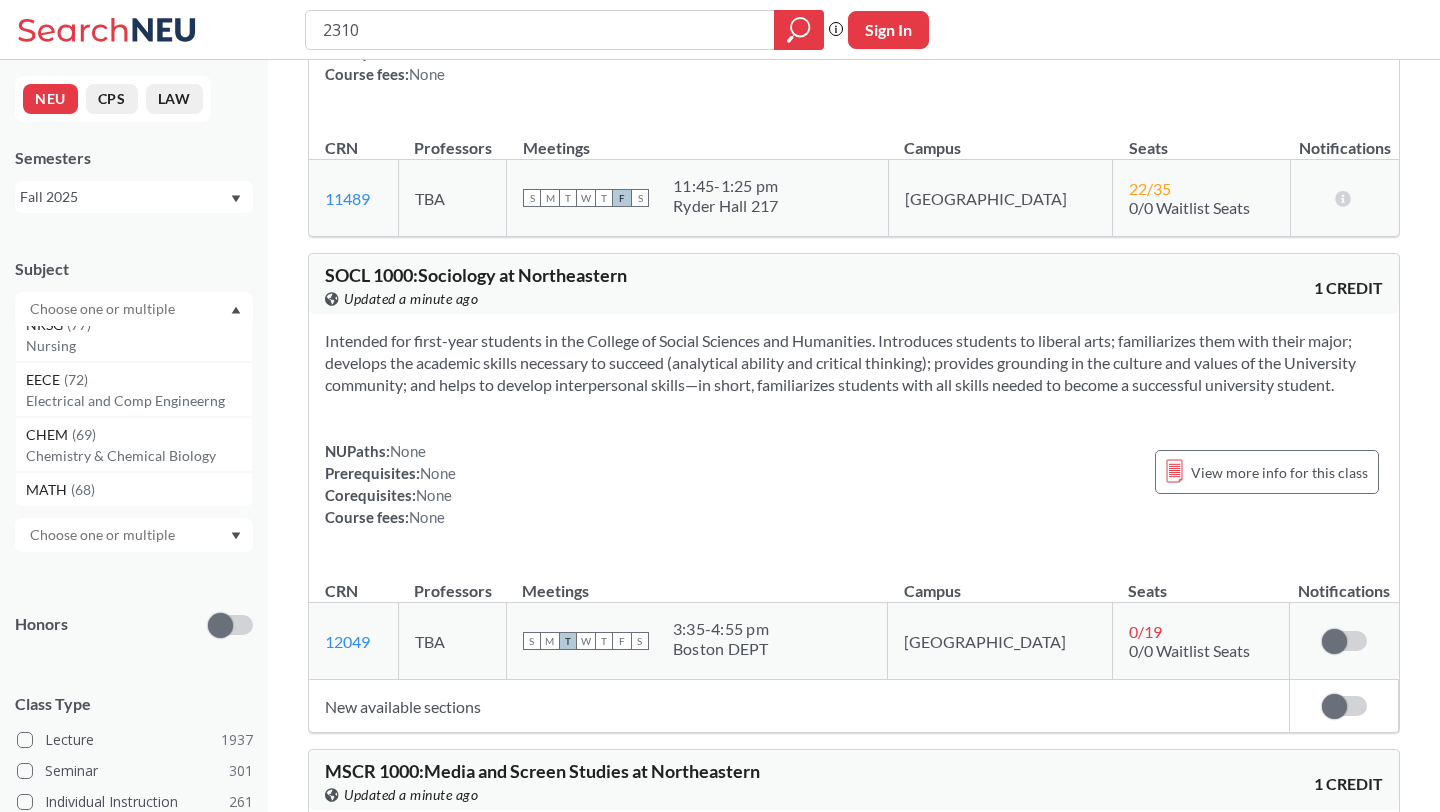 click at bounding box center (104, 309) 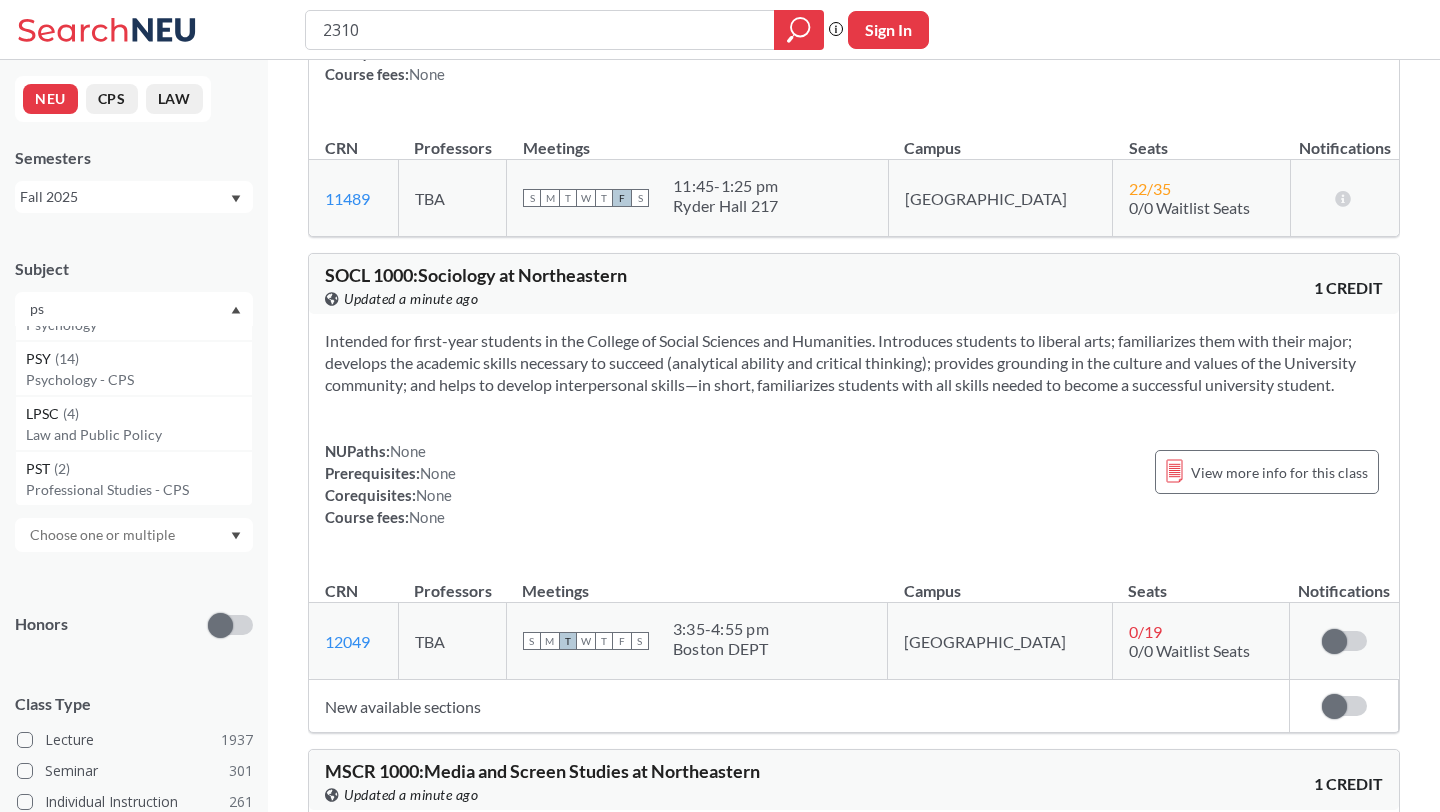 scroll, scrollTop: 0, scrollLeft: 0, axis: both 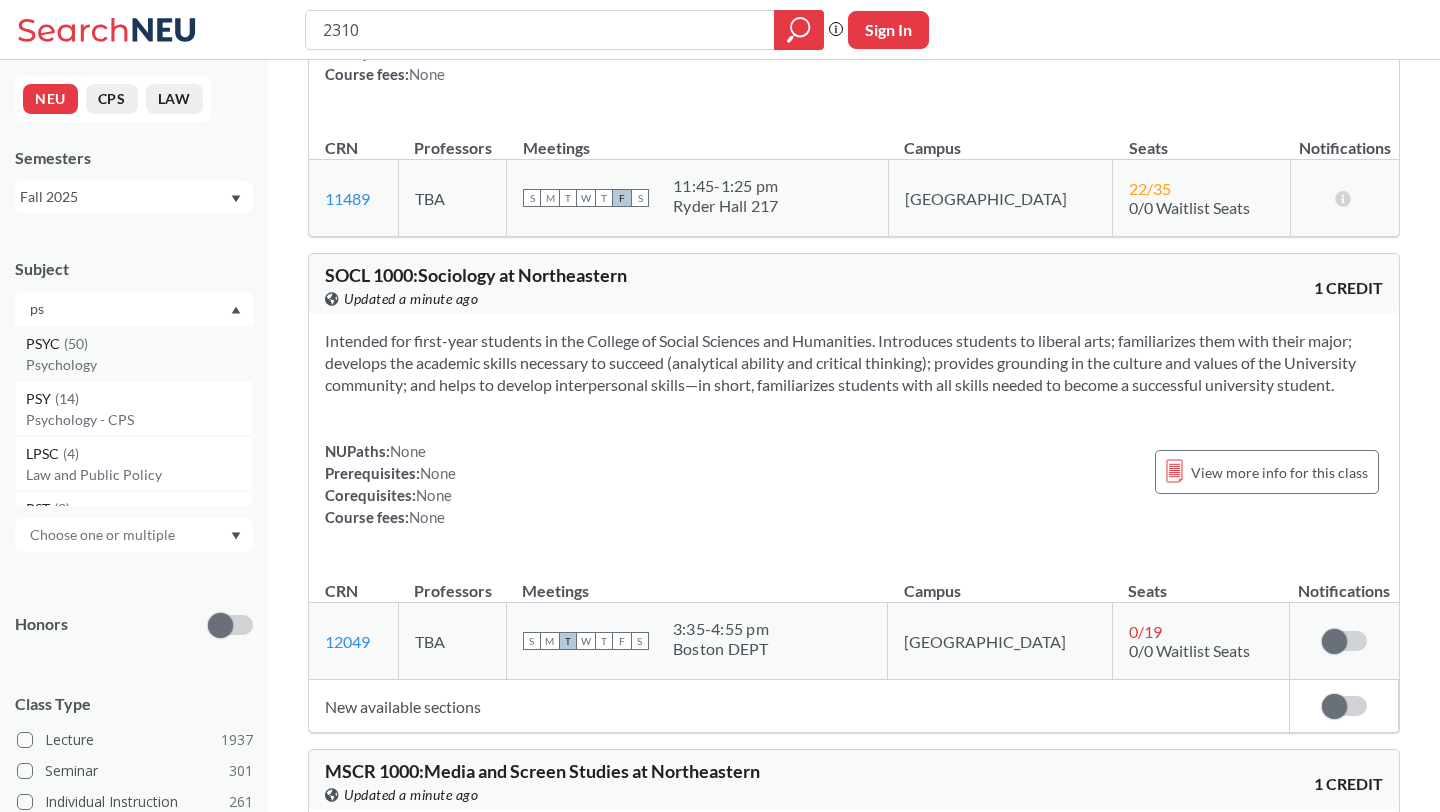 type on "ps" 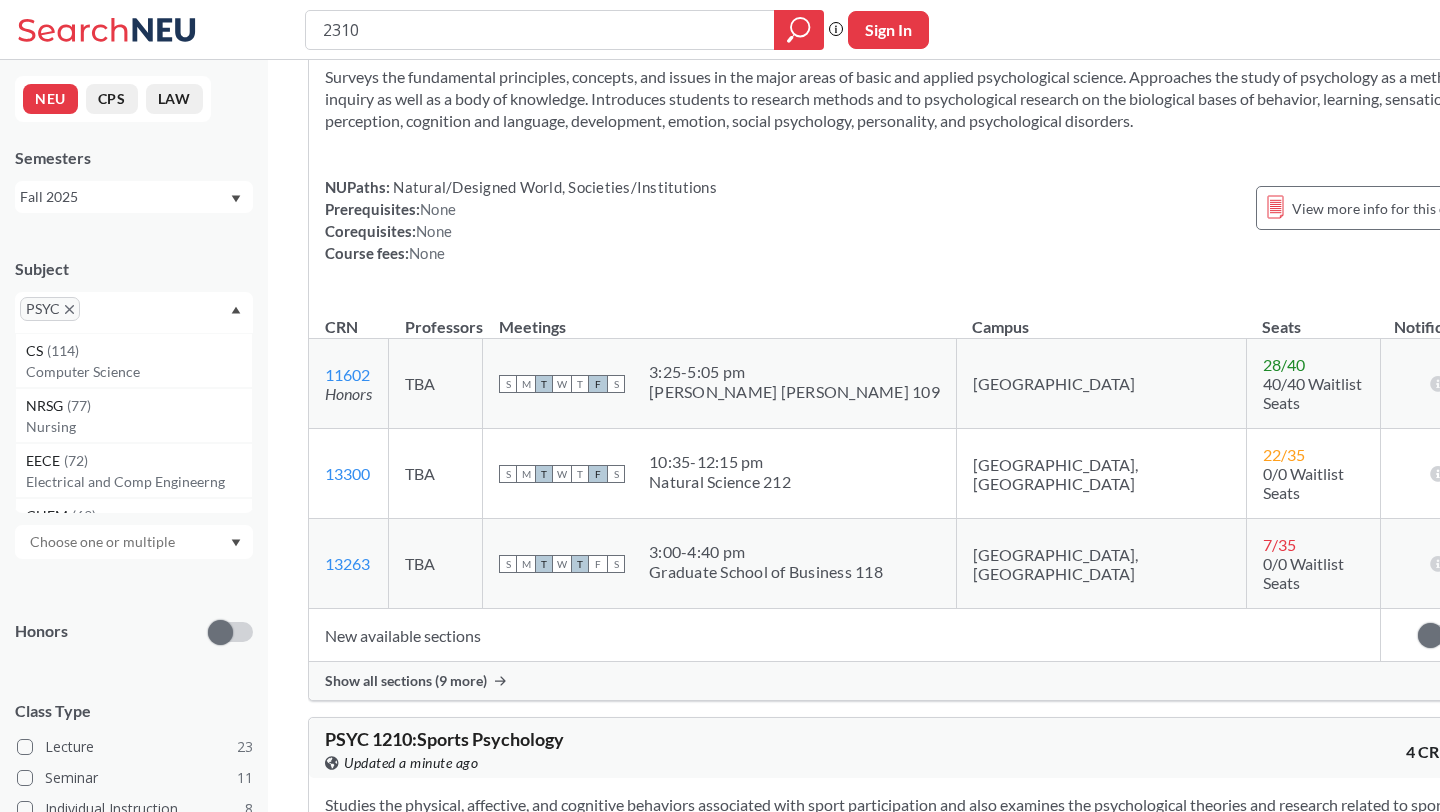 scroll, scrollTop: 371, scrollLeft: 0, axis: vertical 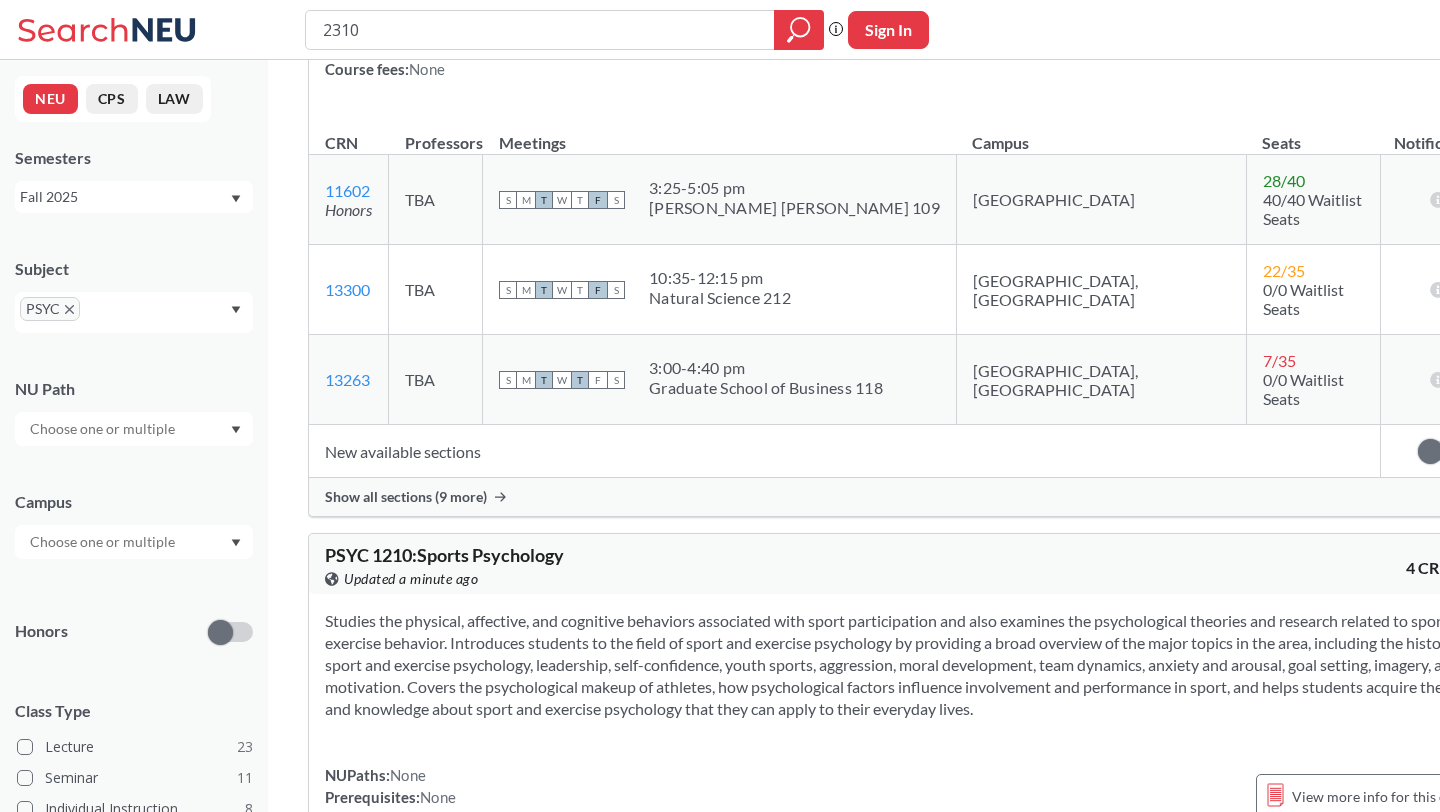 click on "Show all sections (9 more)" at bounding box center [904, 497] 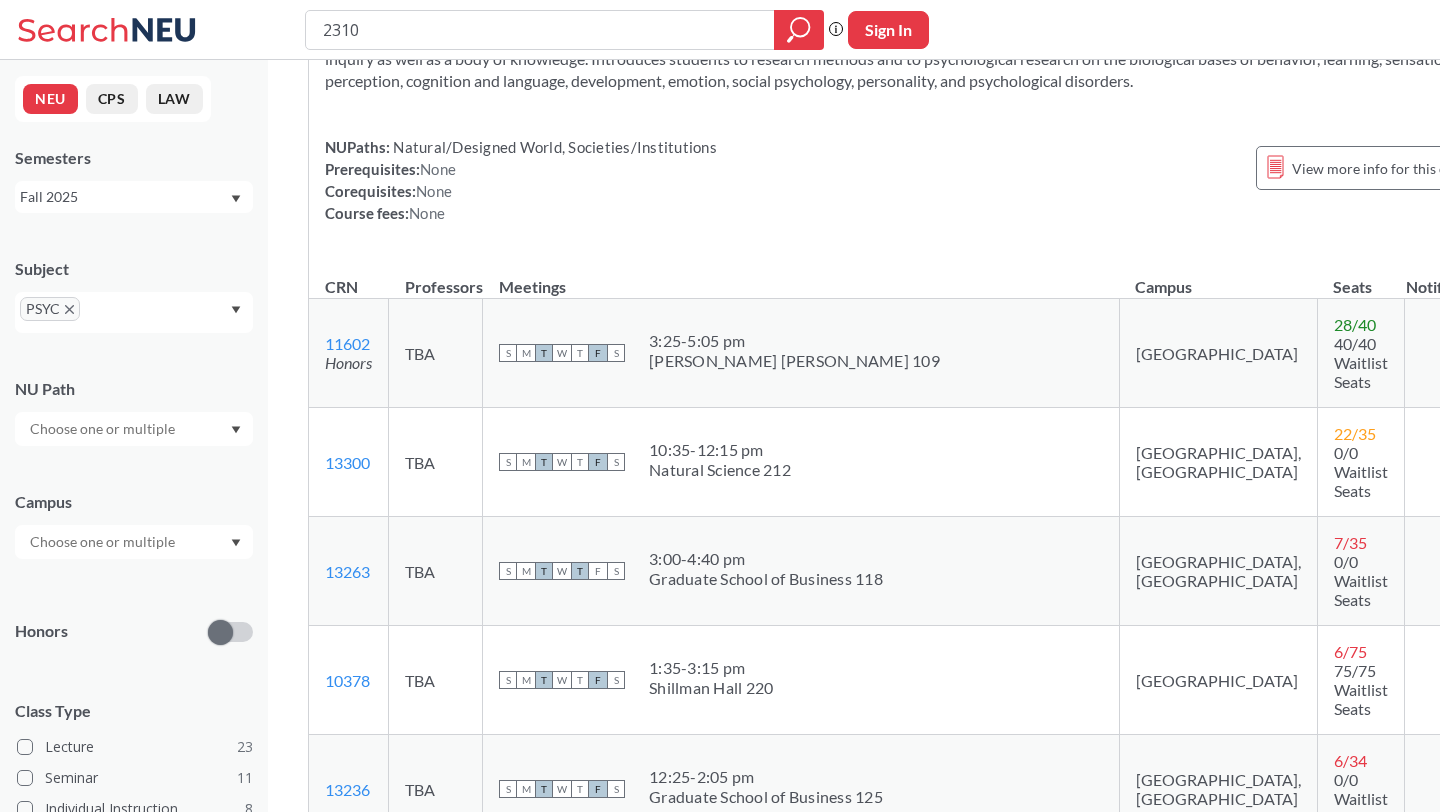 scroll, scrollTop: 0, scrollLeft: 0, axis: both 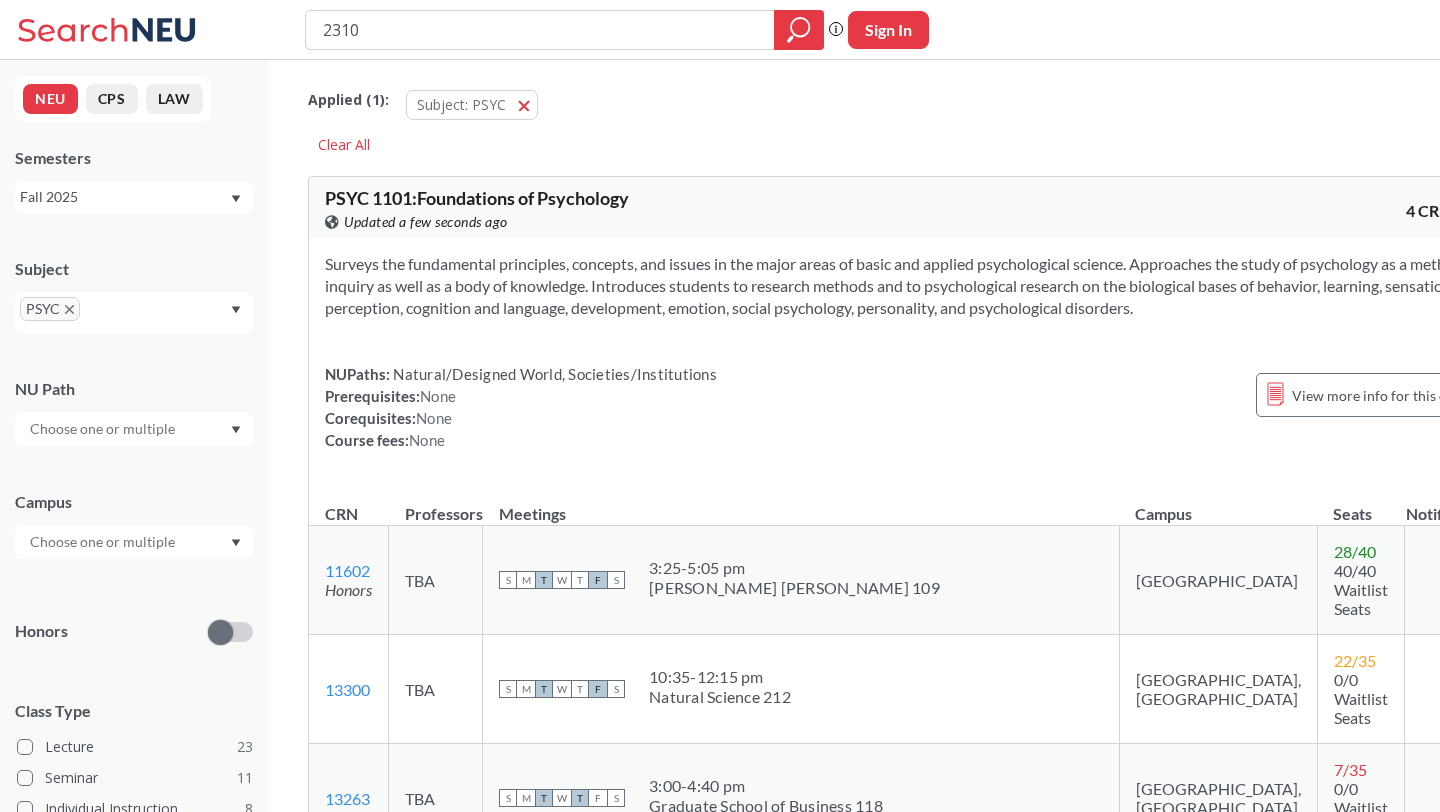 click 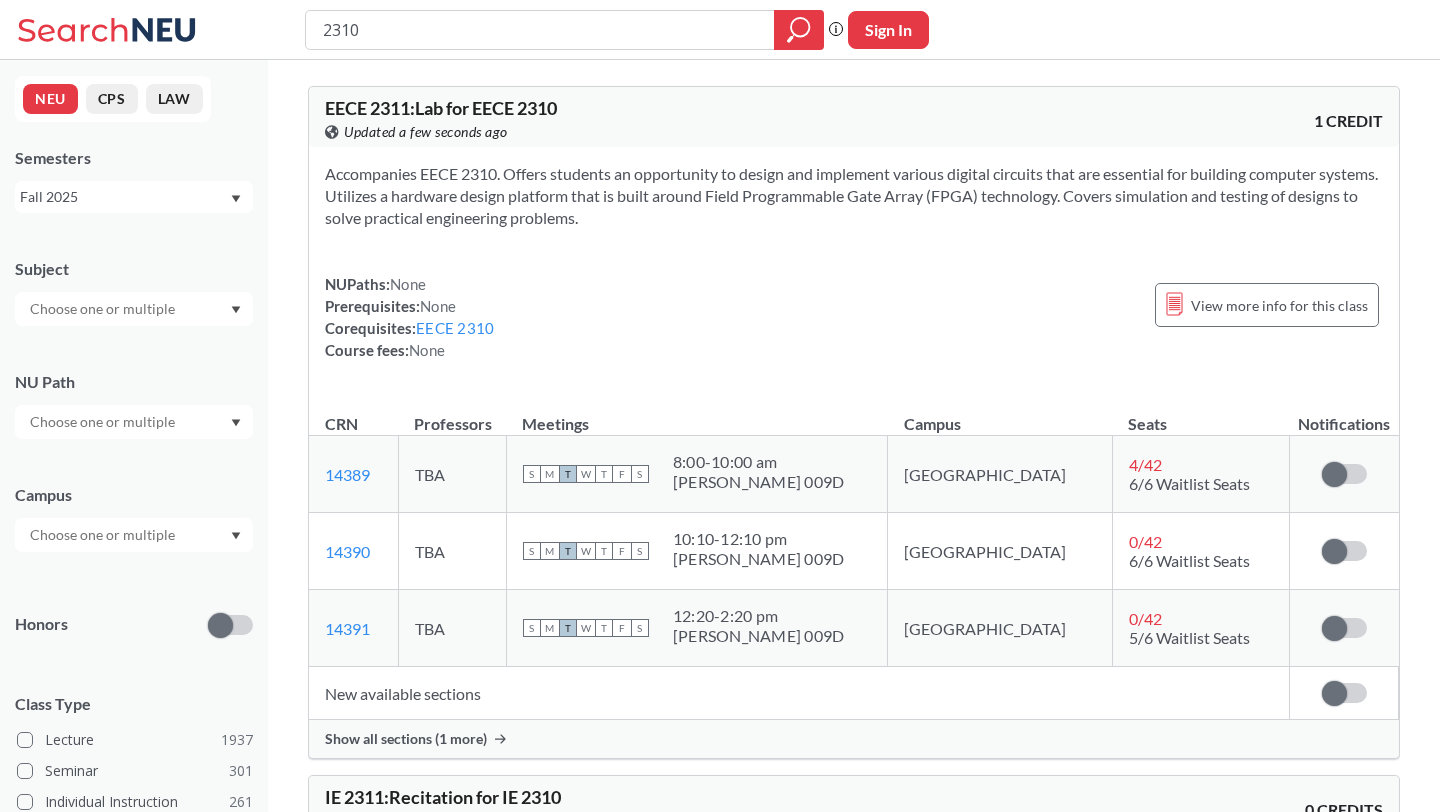 click at bounding box center (104, 309) 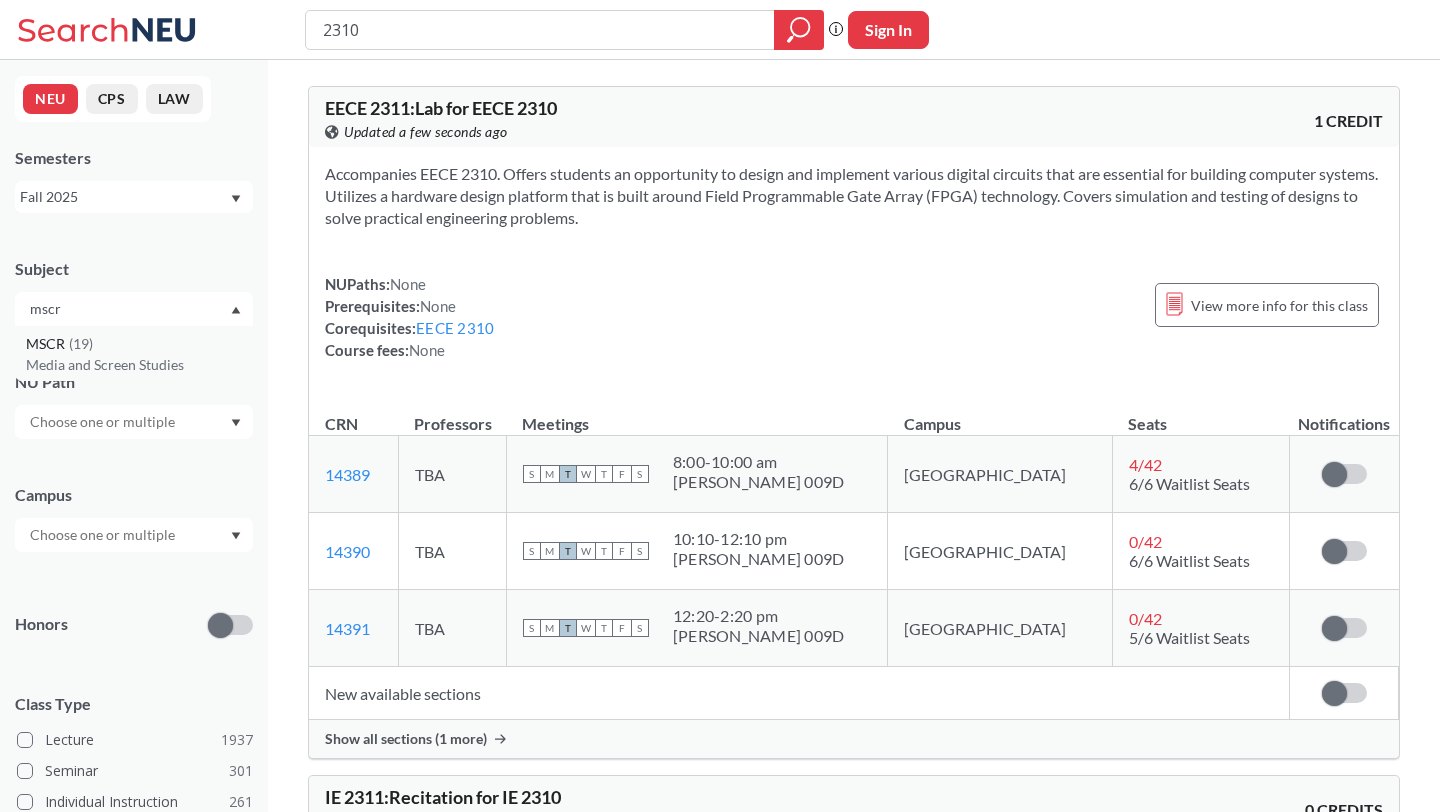 type on "mscr" 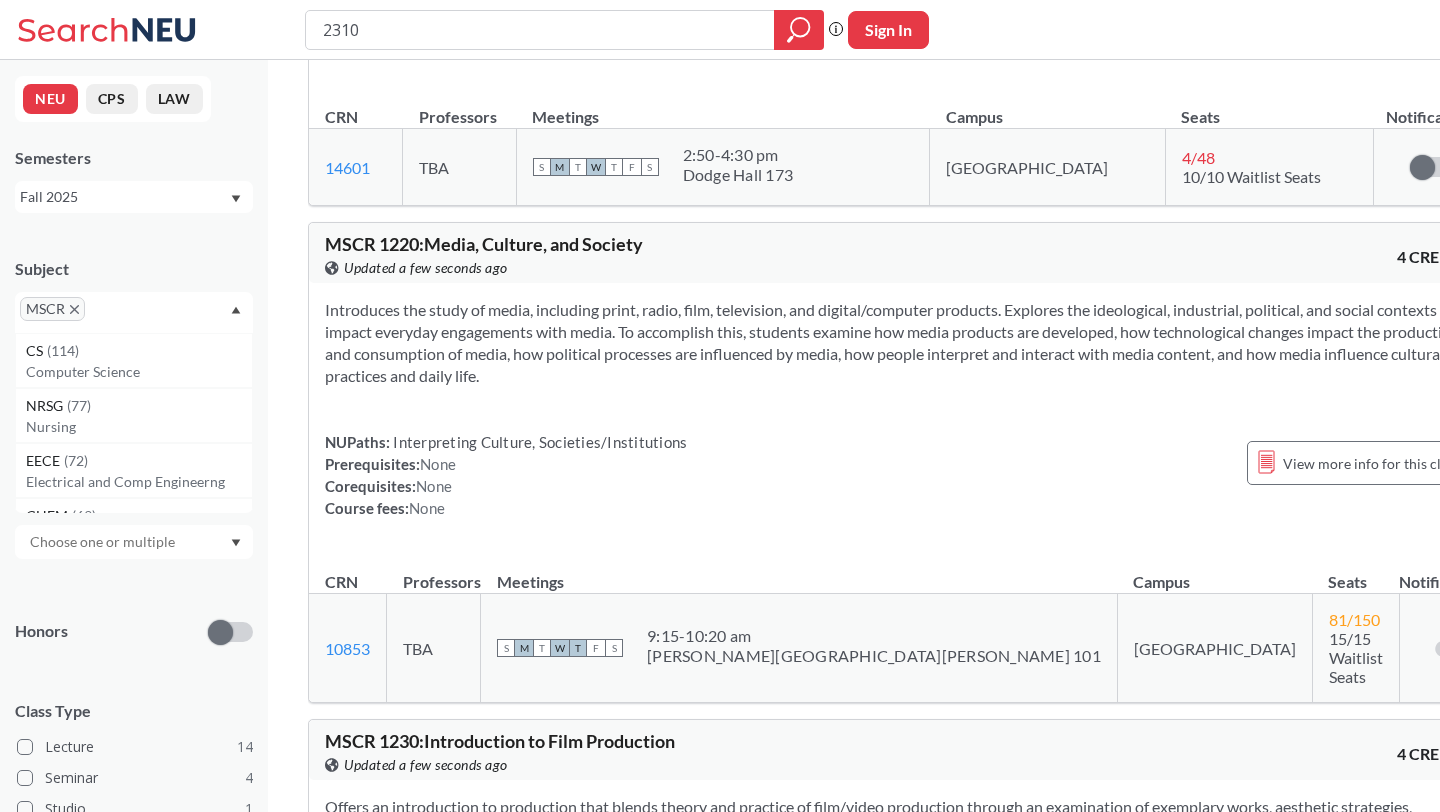 scroll, scrollTop: 930, scrollLeft: 0, axis: vertical 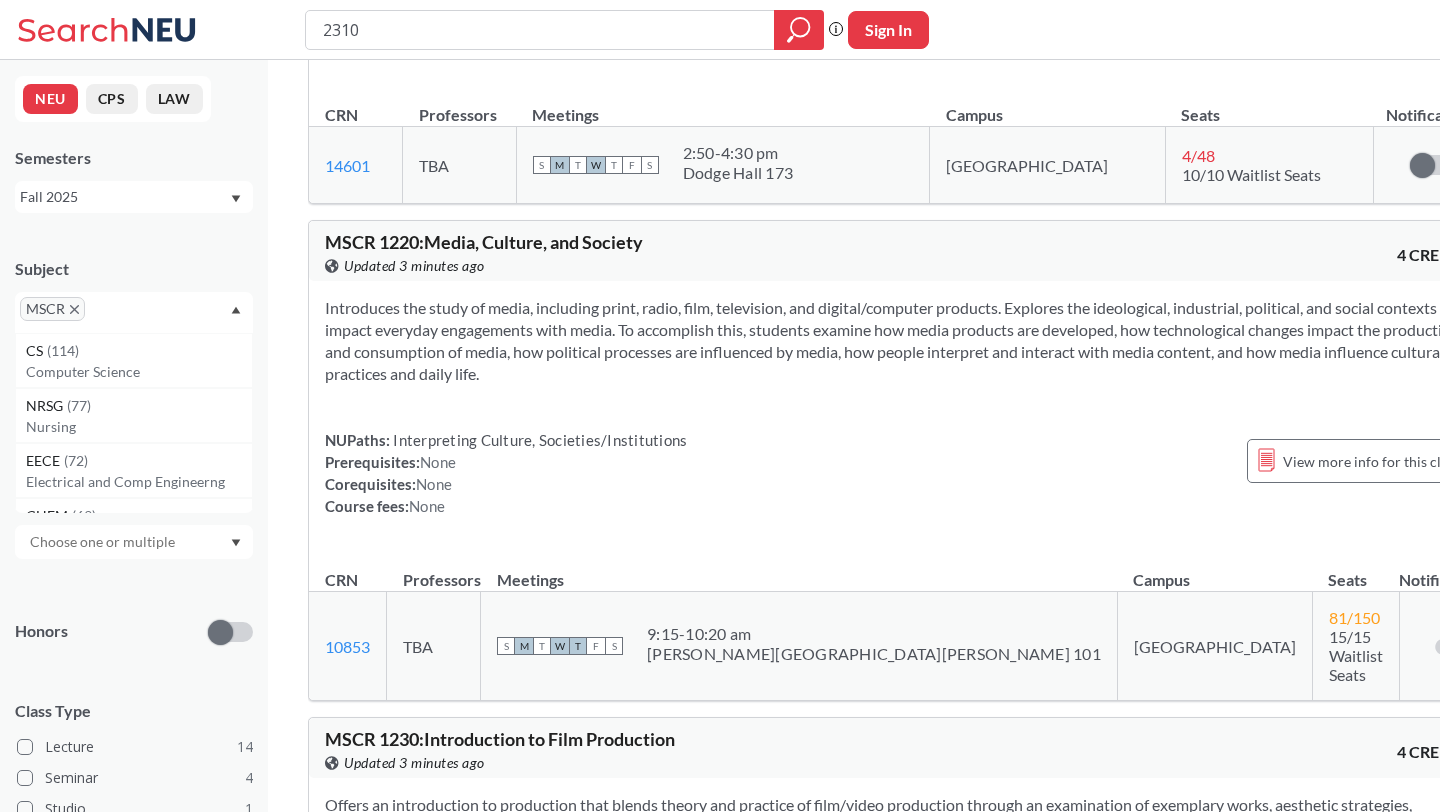 click 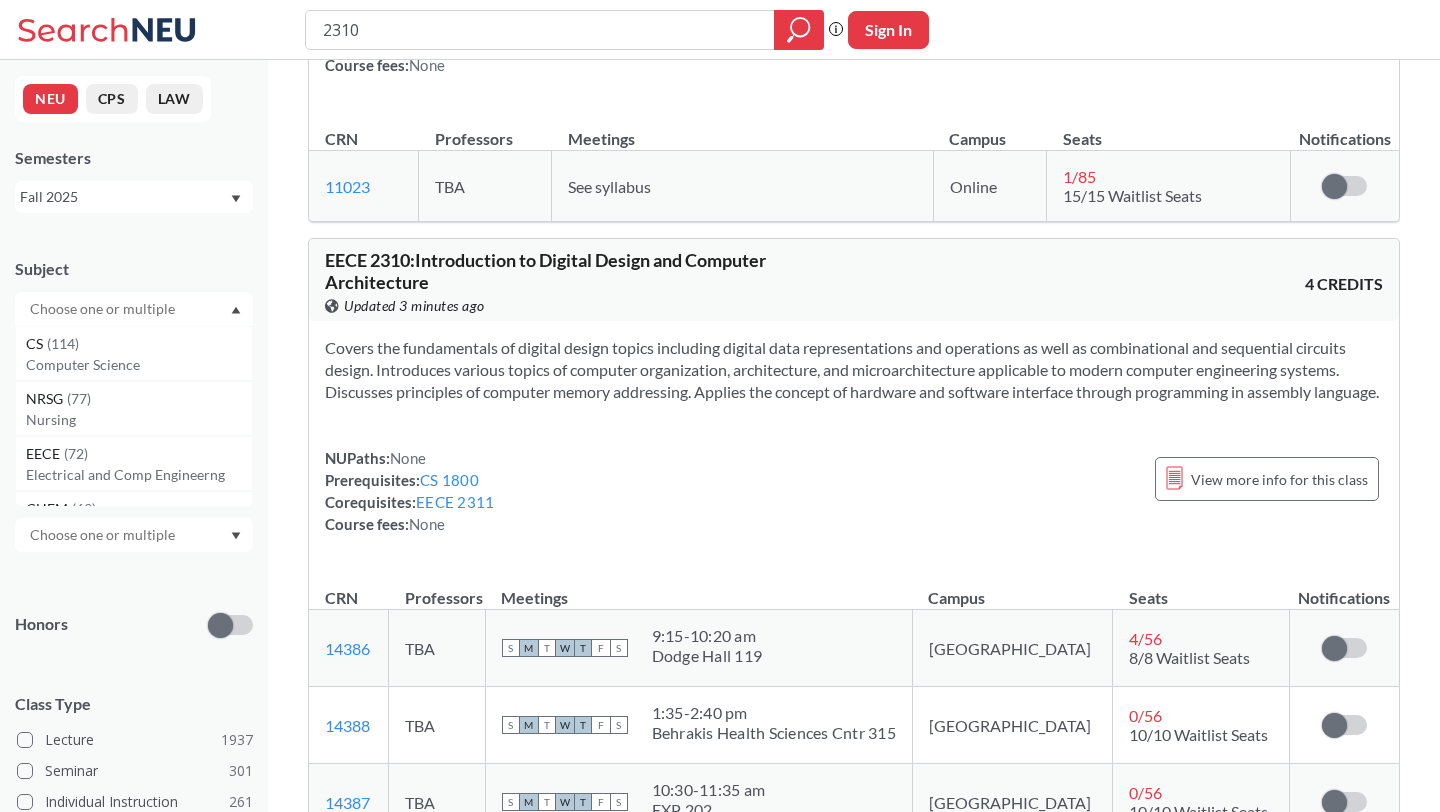 click 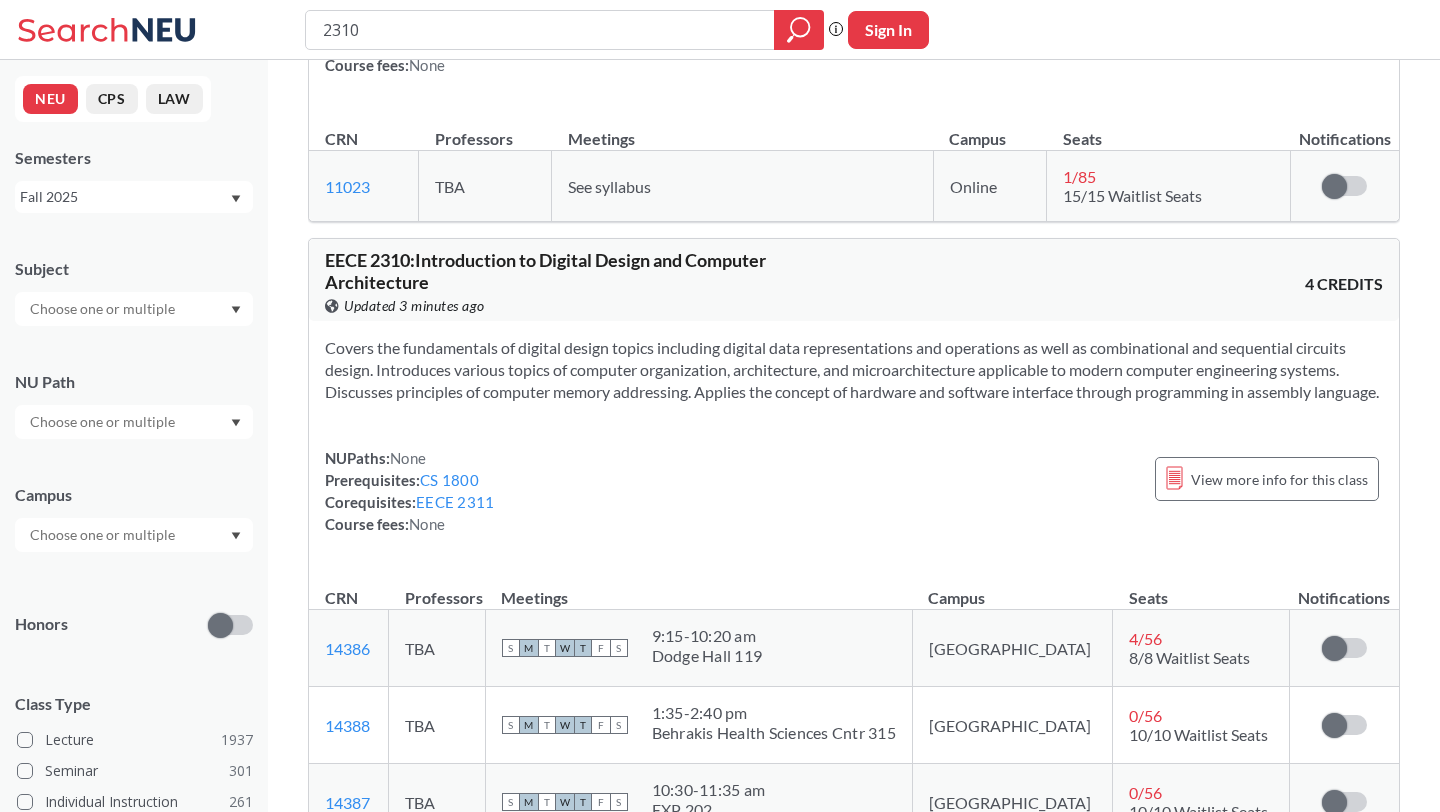 click at bounding box center [104, 535] 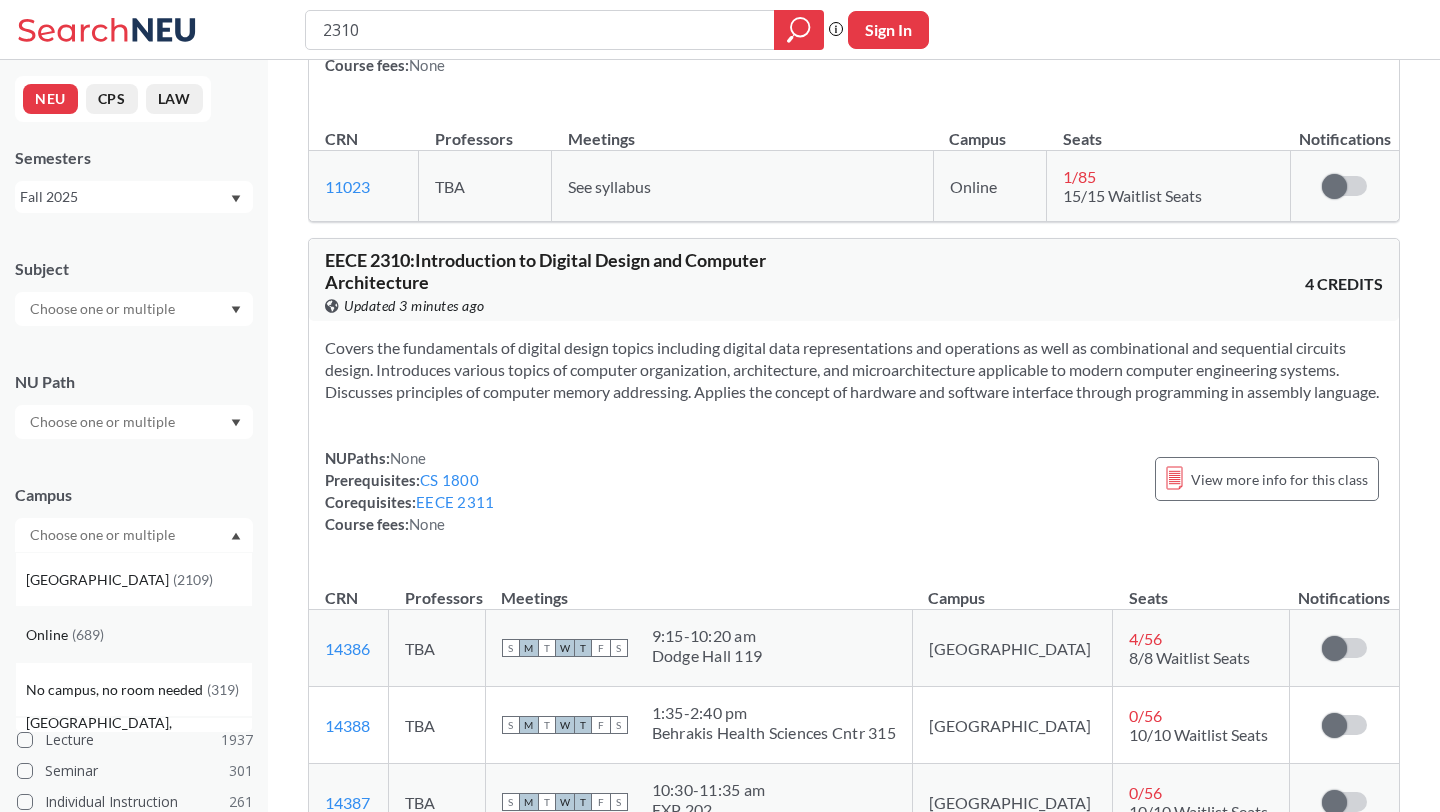 click on "Online ( 689 )" at bounding box center [139, 635] 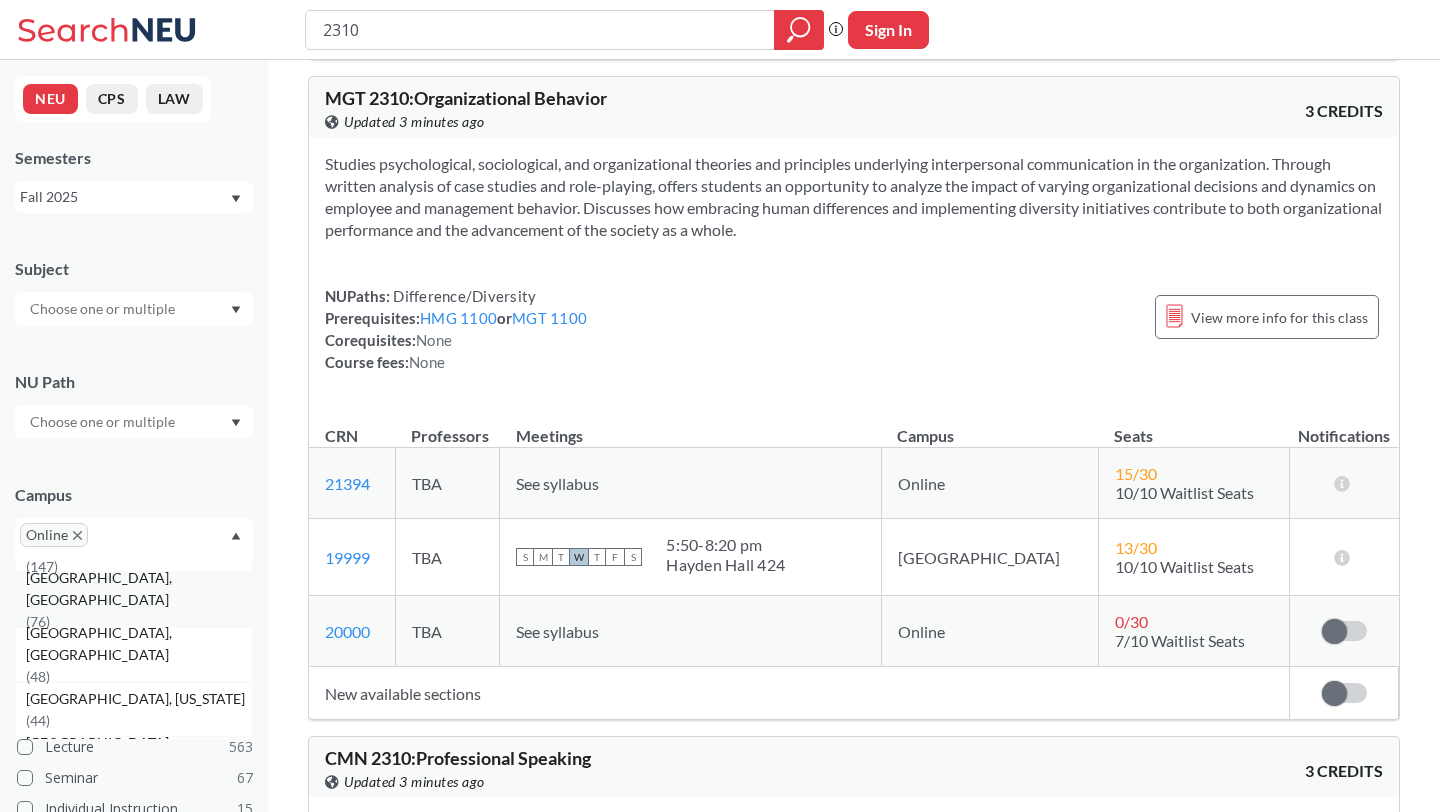 scroll, scrollTop: 156, scrollLeft: 0, axis: vertical 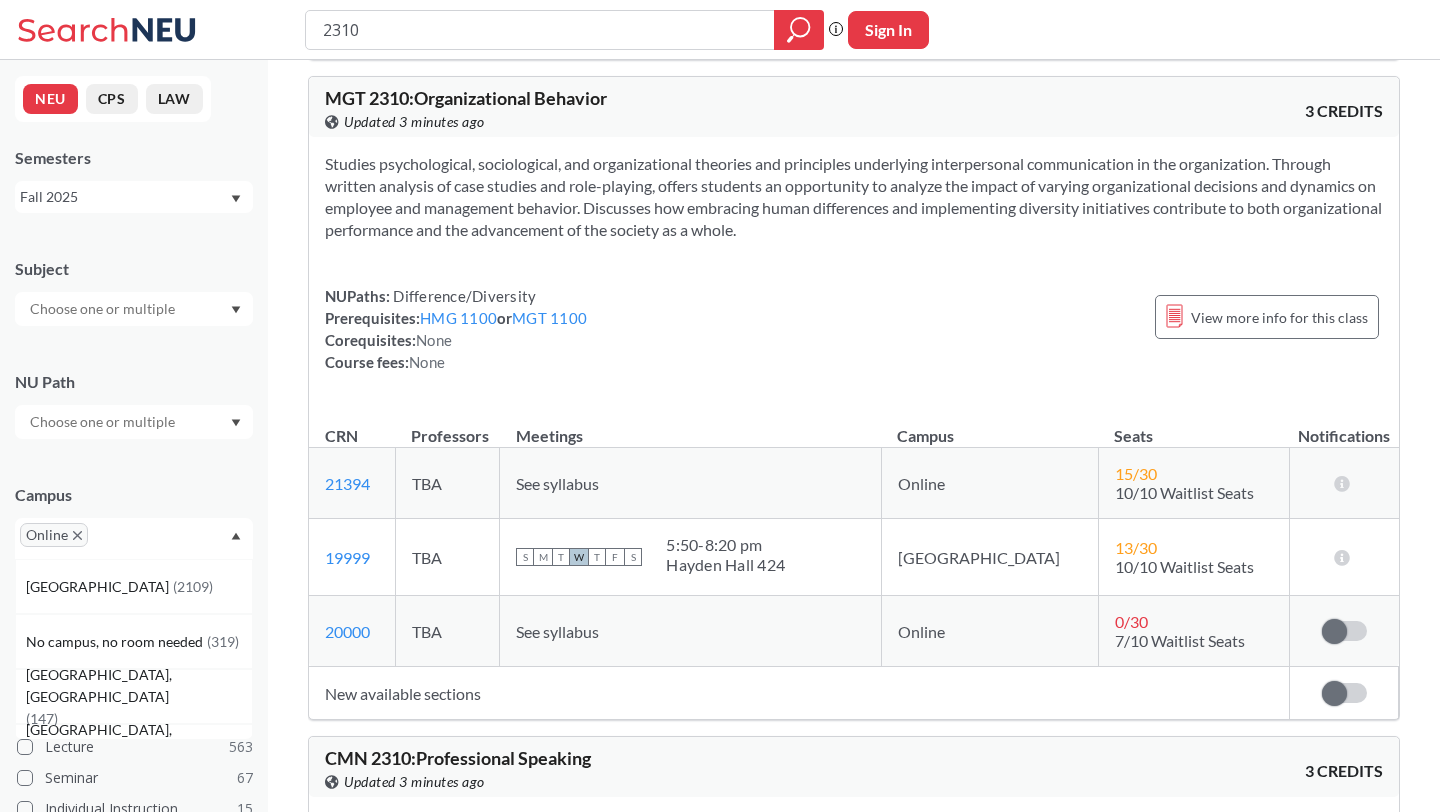 click on "Campus Online [GEOGRAPHIC_DATA] ( 2109 ) No campus, no room needed ( 319 ) [GEOGRAPHIC_DATA], [GEOGRAPHIC_DATA] ( 147 ) [GEOGRAPHIC_DATA], [GEOGRAPHIC_DATA] ( 76 ) [GEOGRAPHIC_DATA], [GEOGRAPHIC_DATA] ( 48 ) [GEOGRAPHIC_DATA], [US_STATE] ( 44 ) [GEOGRAPHIC_DATA], [GEOGRAPHIC_DATA] ( 39 ) [GEOGRAPHIC_DATA], [GEOGRAPHIC_DATA] ( 29 ) [GEOGRAPHIC_DATA], [GEOGRAPHIC_DATA] ( 29 ) [GEOGRAPHIC_DATA], [GEOGRAPHIC_DATA] ( 16 ) [GEOGRAPHIC_DATA], [GEOGRAPHIC_DATA] ( 13 ) Study Abroad ( 12 ) Nahant ( 7 ) [GEOGRAPHIC_DATA] ( 3 ) [GEOGRAPHIC_DATA] ( 1 )" at bounding box center (134, 511) 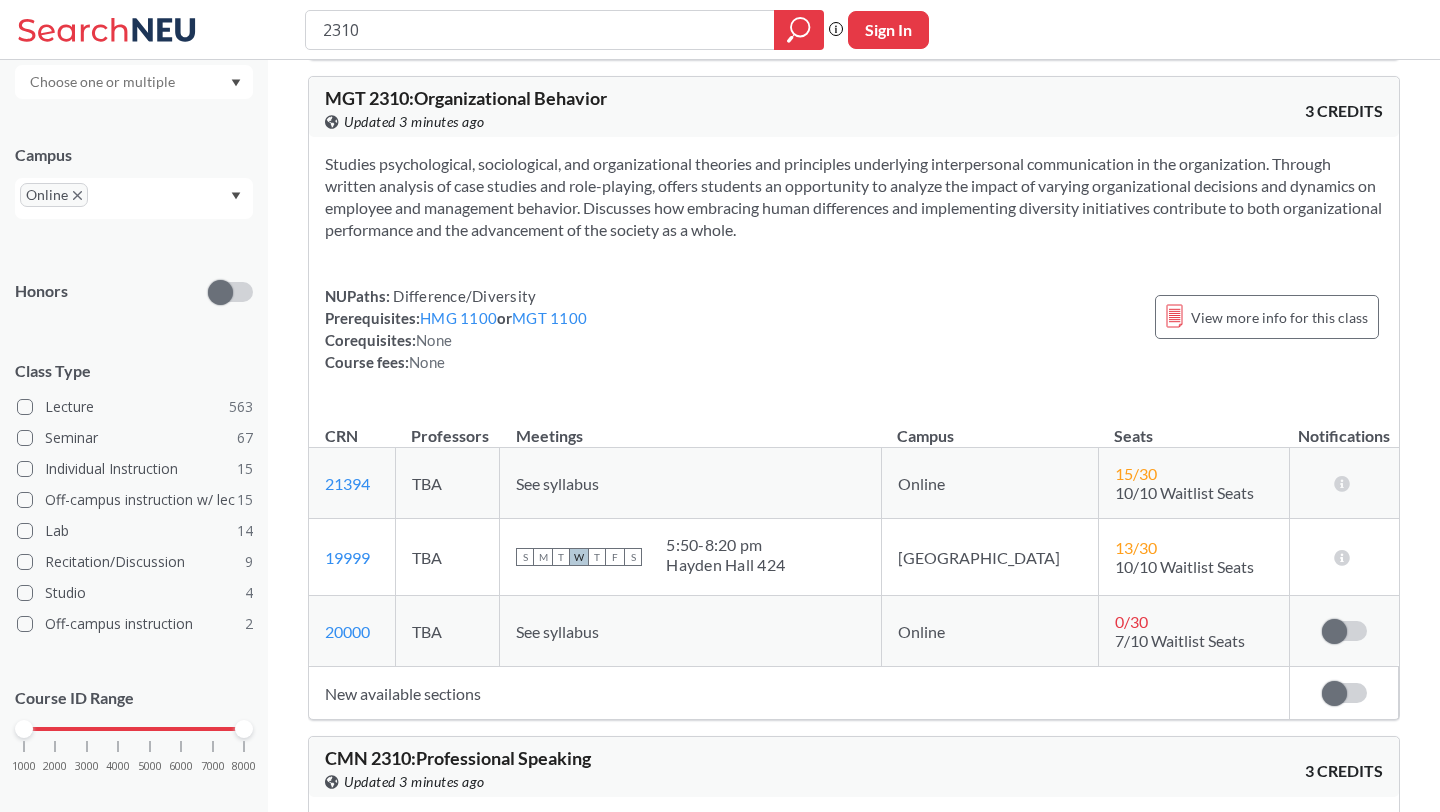 scroll, scrollTop: 0, scrollLeft: 0, axis: both 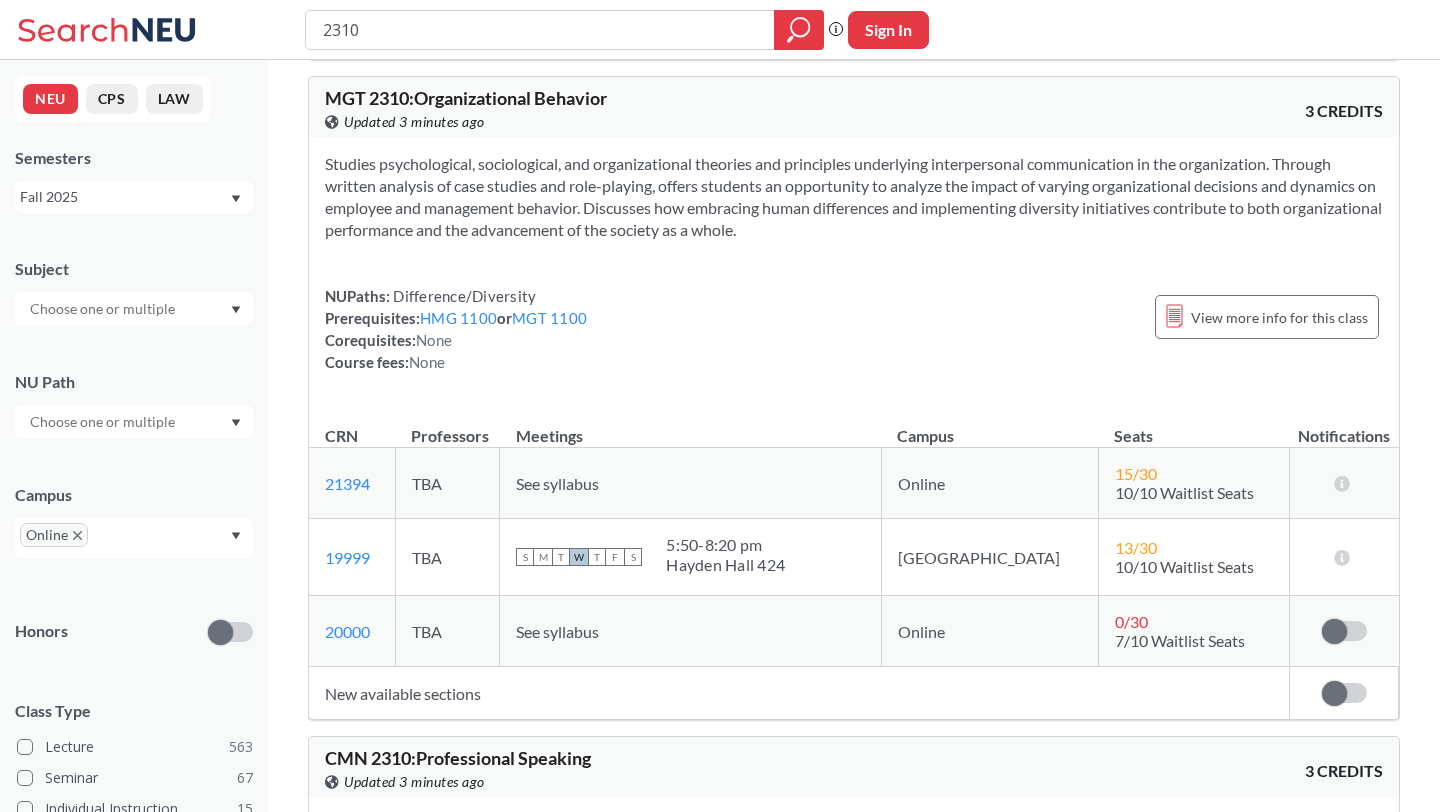 click 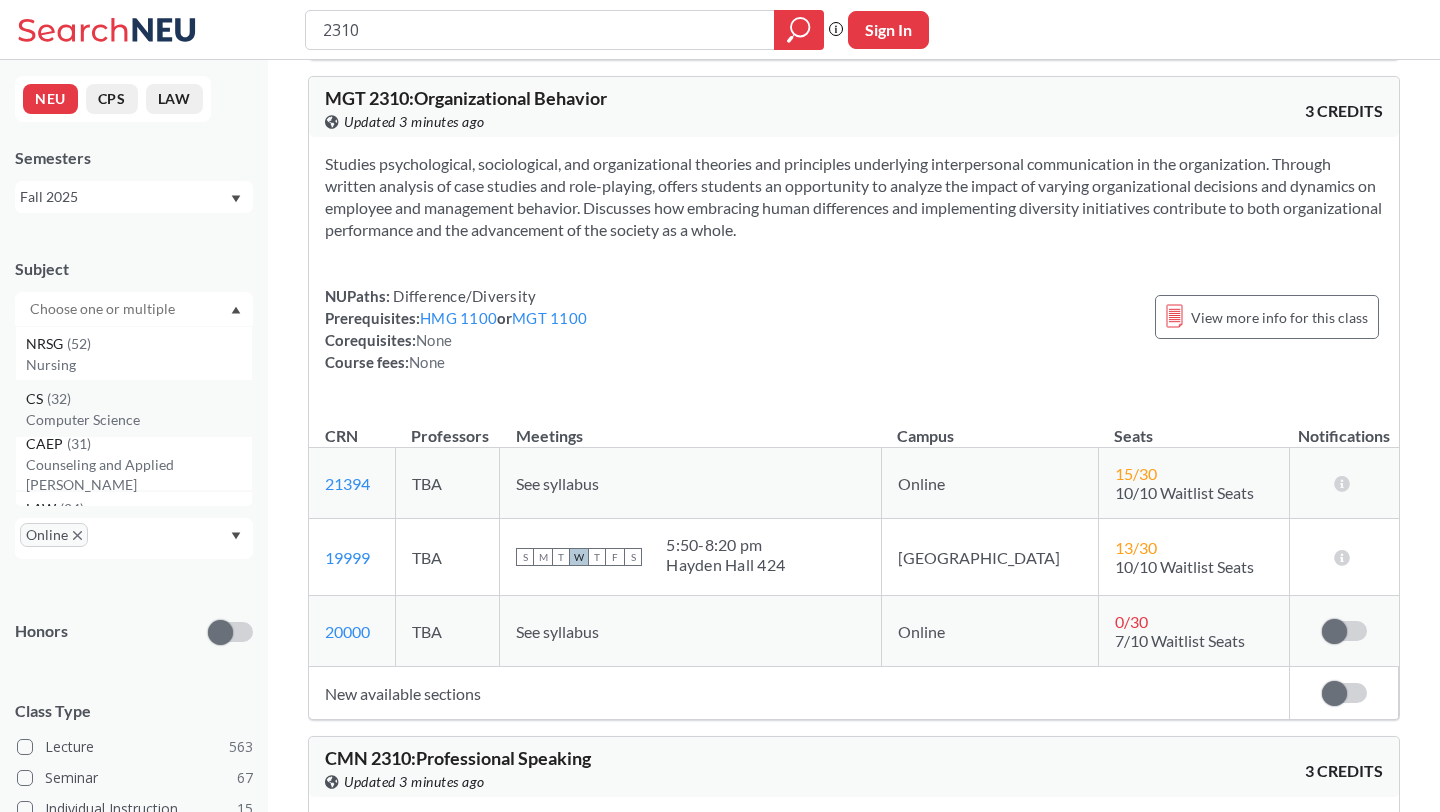 click on "Computer Science" at bounding box center (139, 420) 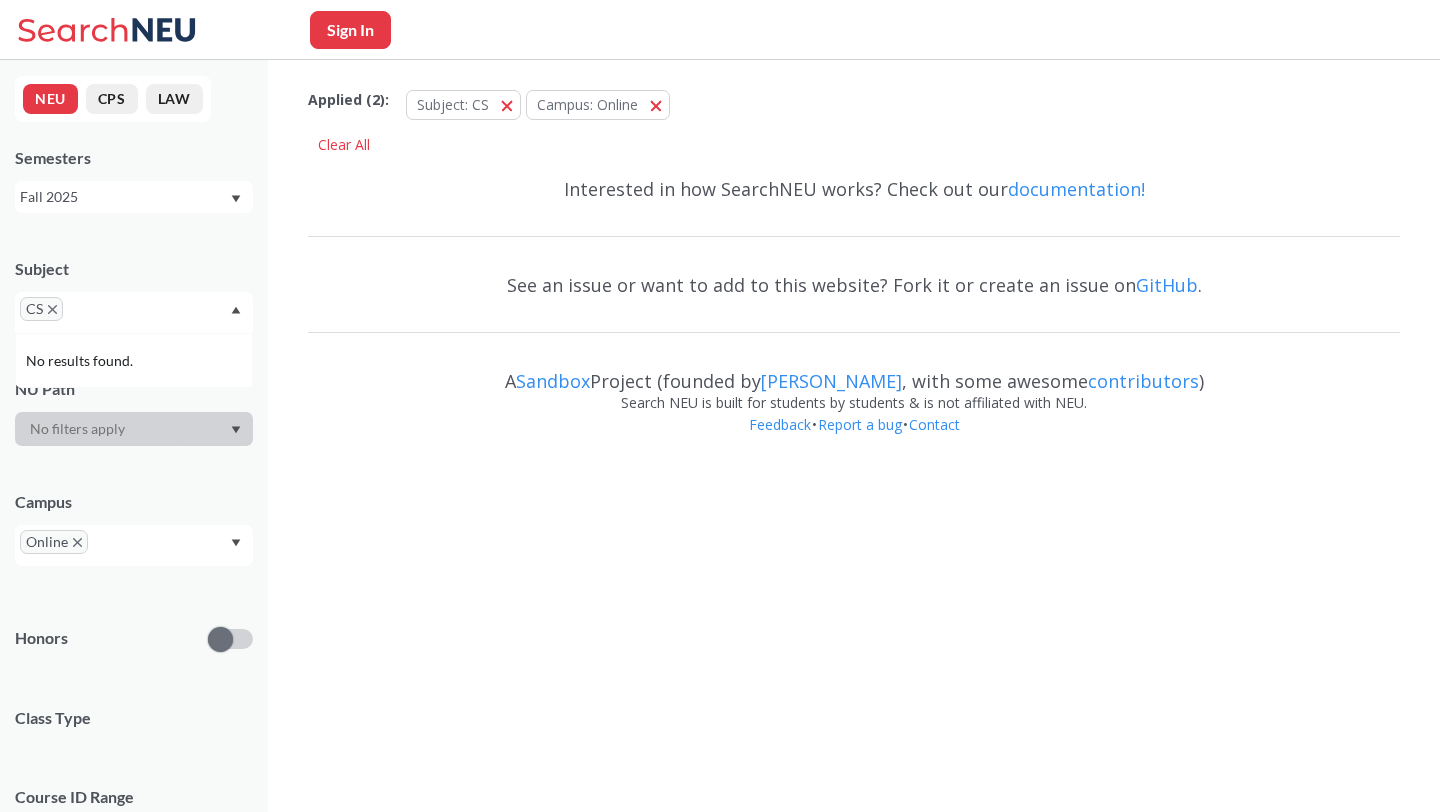 scroll, scrollTop: 0, scrollLeft: 0, axis: both 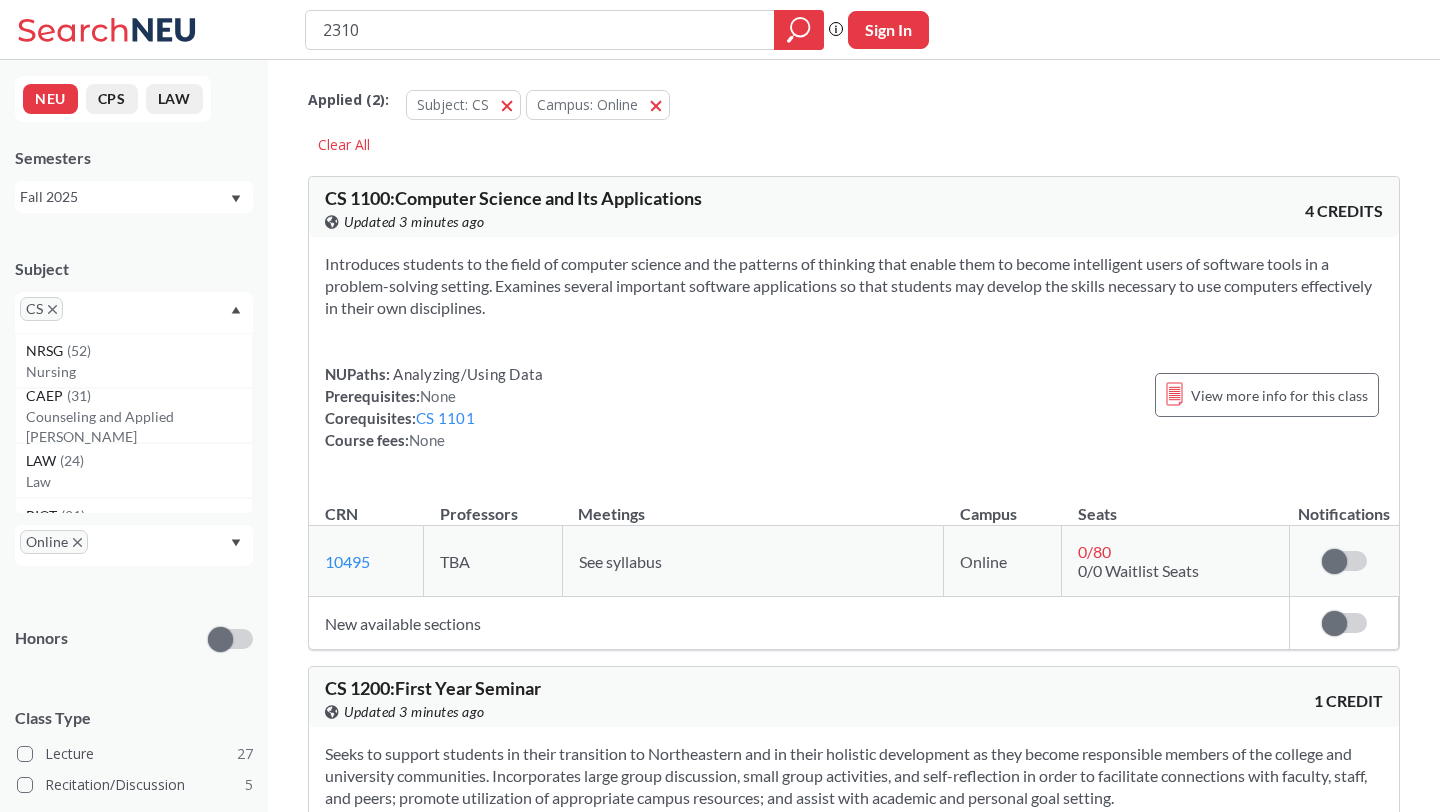 click on "CS" at bounding box center (134, 312) 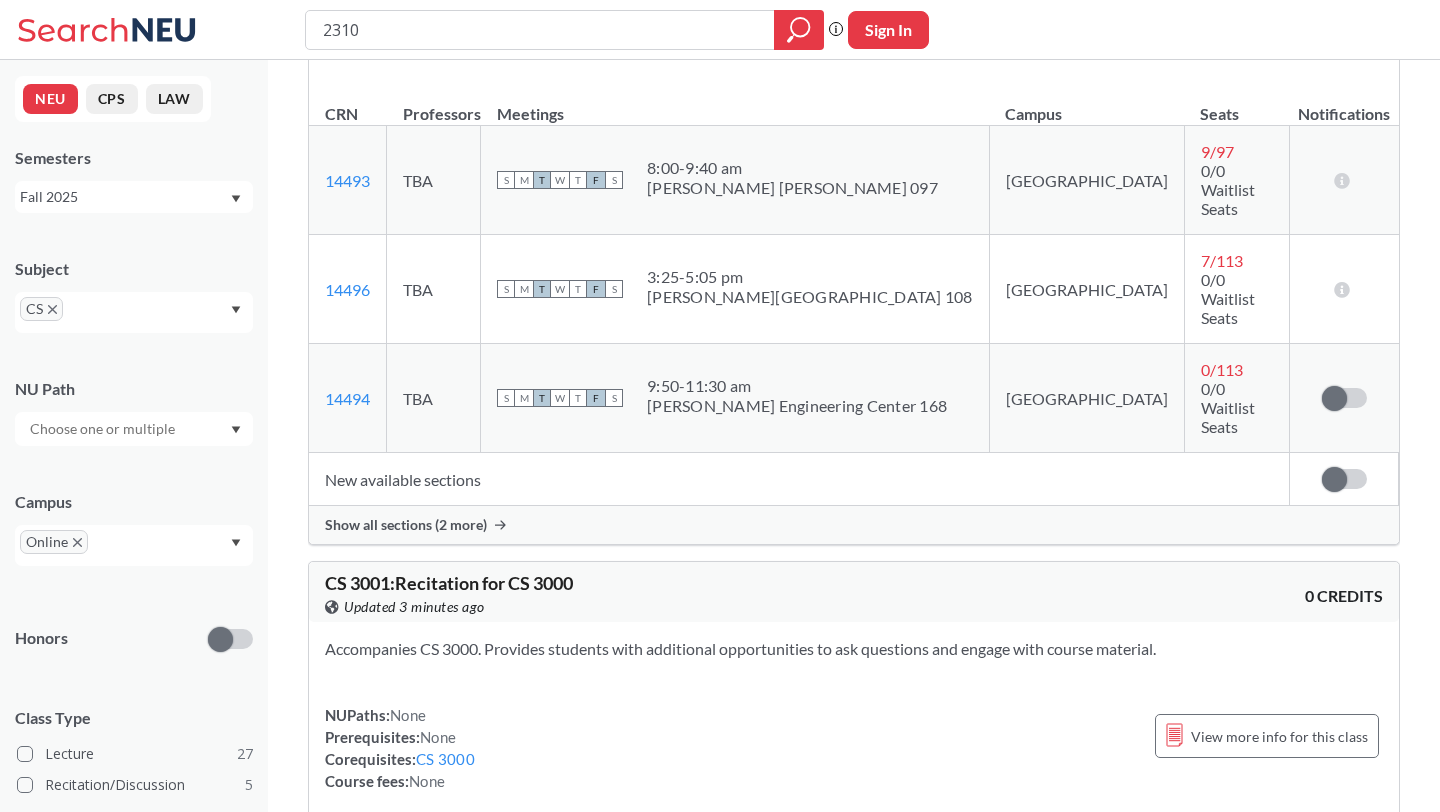 scroll, scrollTop: 2052, scrollLeft: 0, axis: vertical 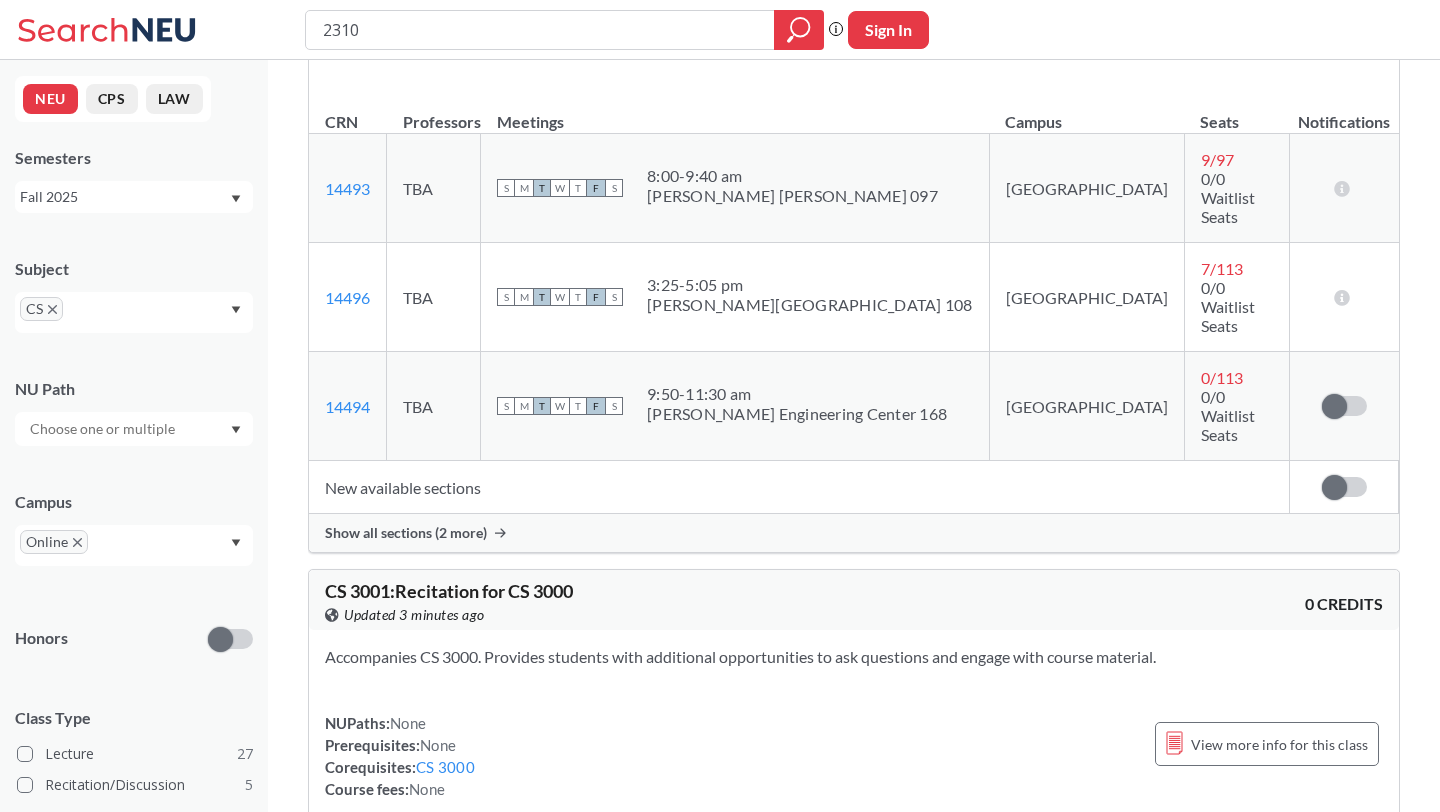 click on "New available sections" at bounding box center (799, 487) 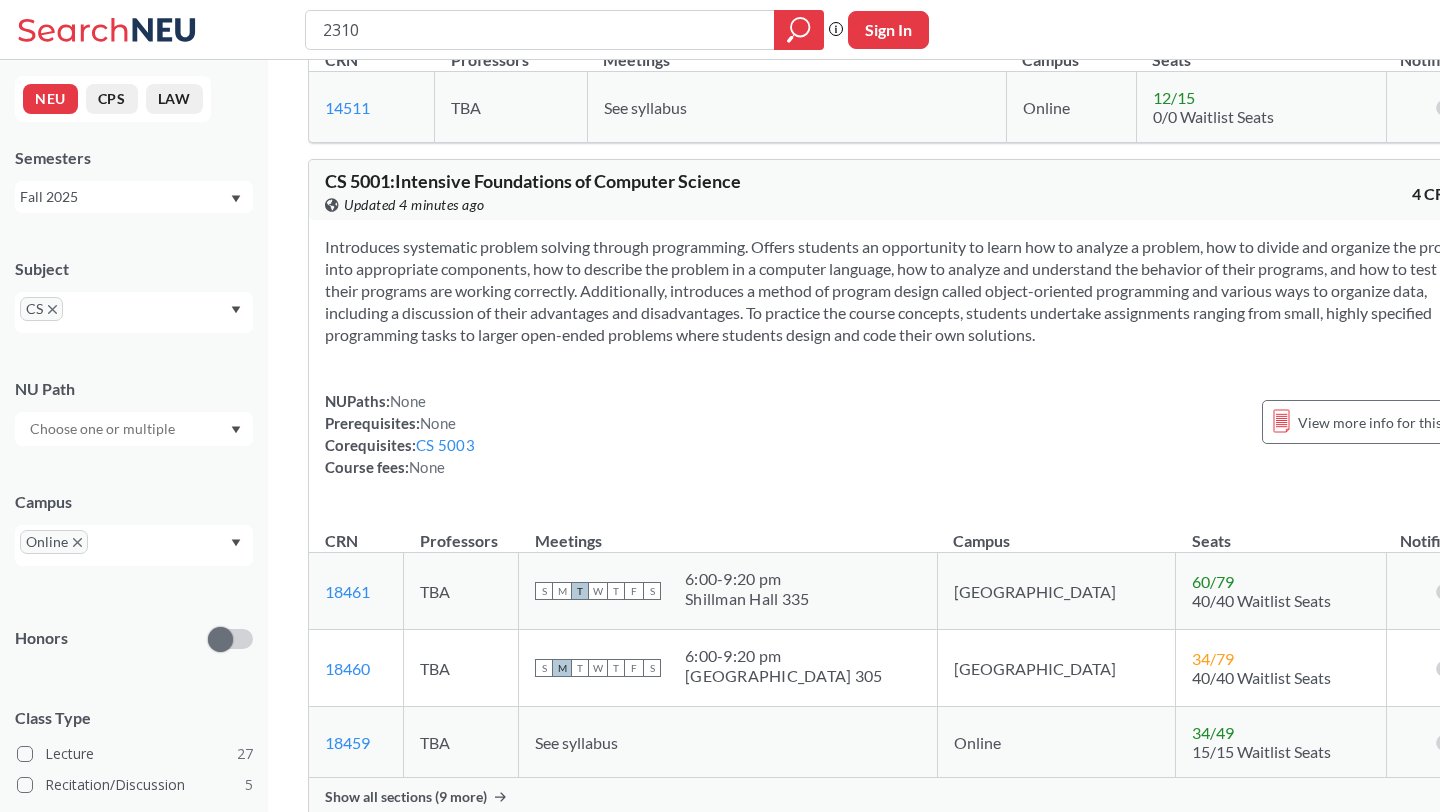 scroll, scrollTop: 4456, scrollLeft: 0, axis: vertical 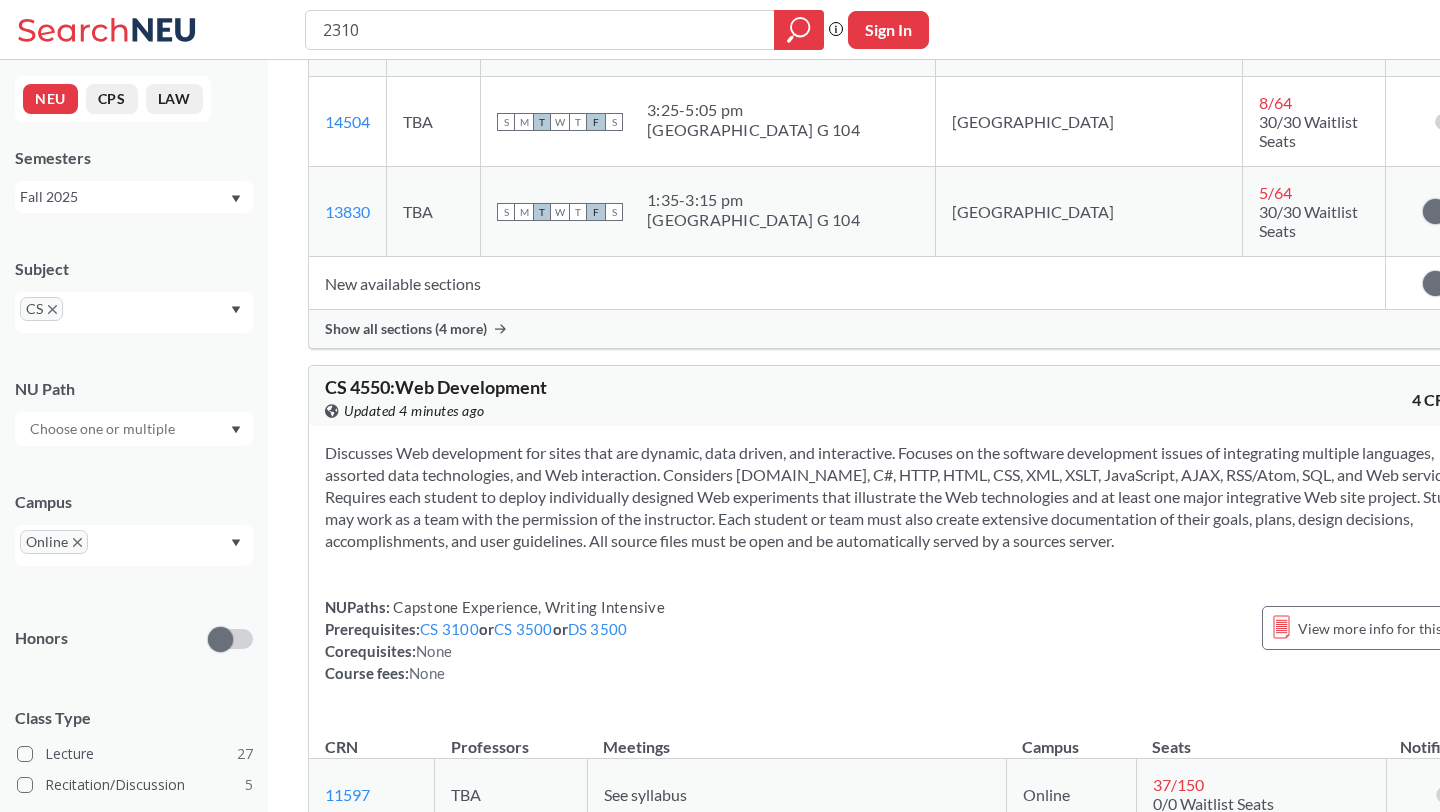 click 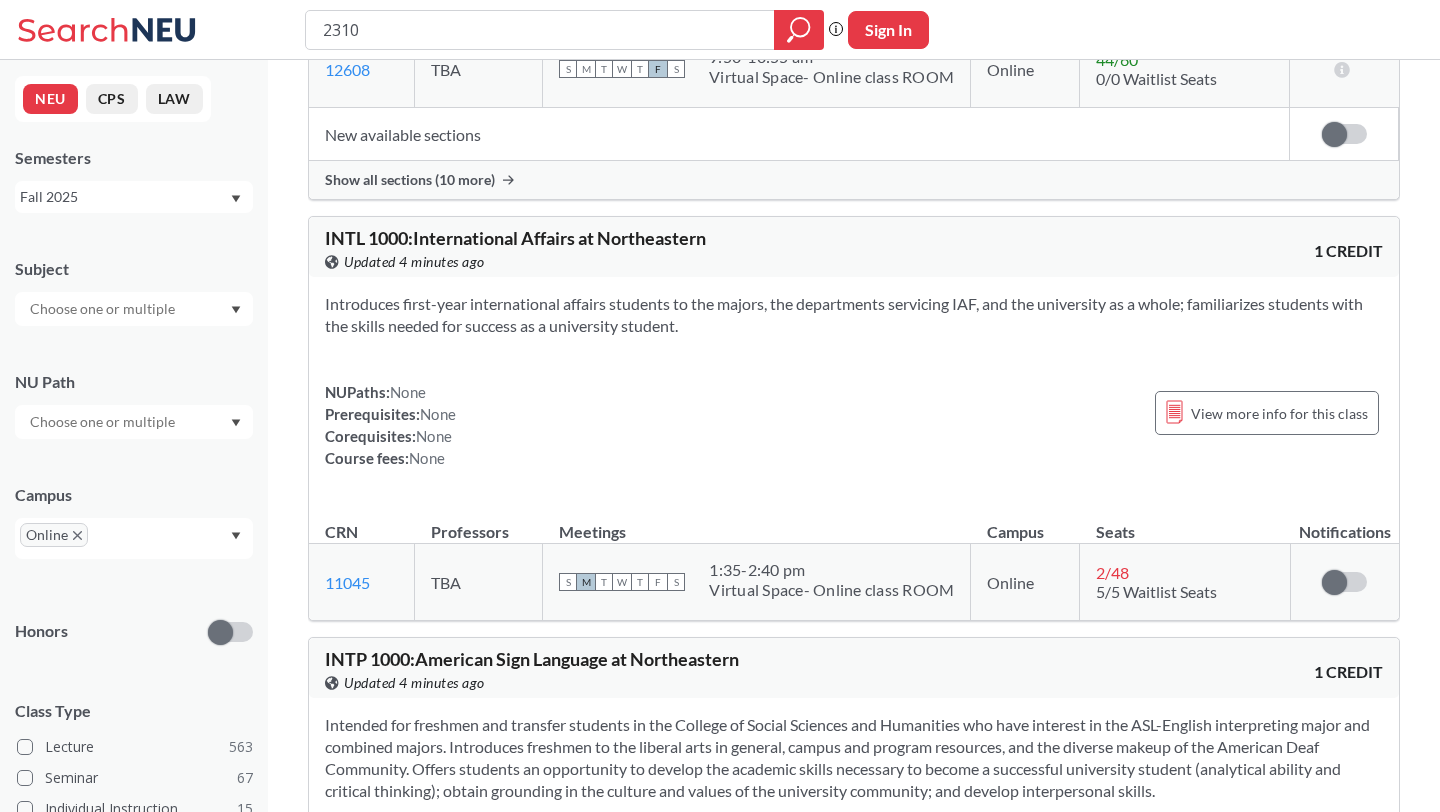 click at bounding box center [104, 309] 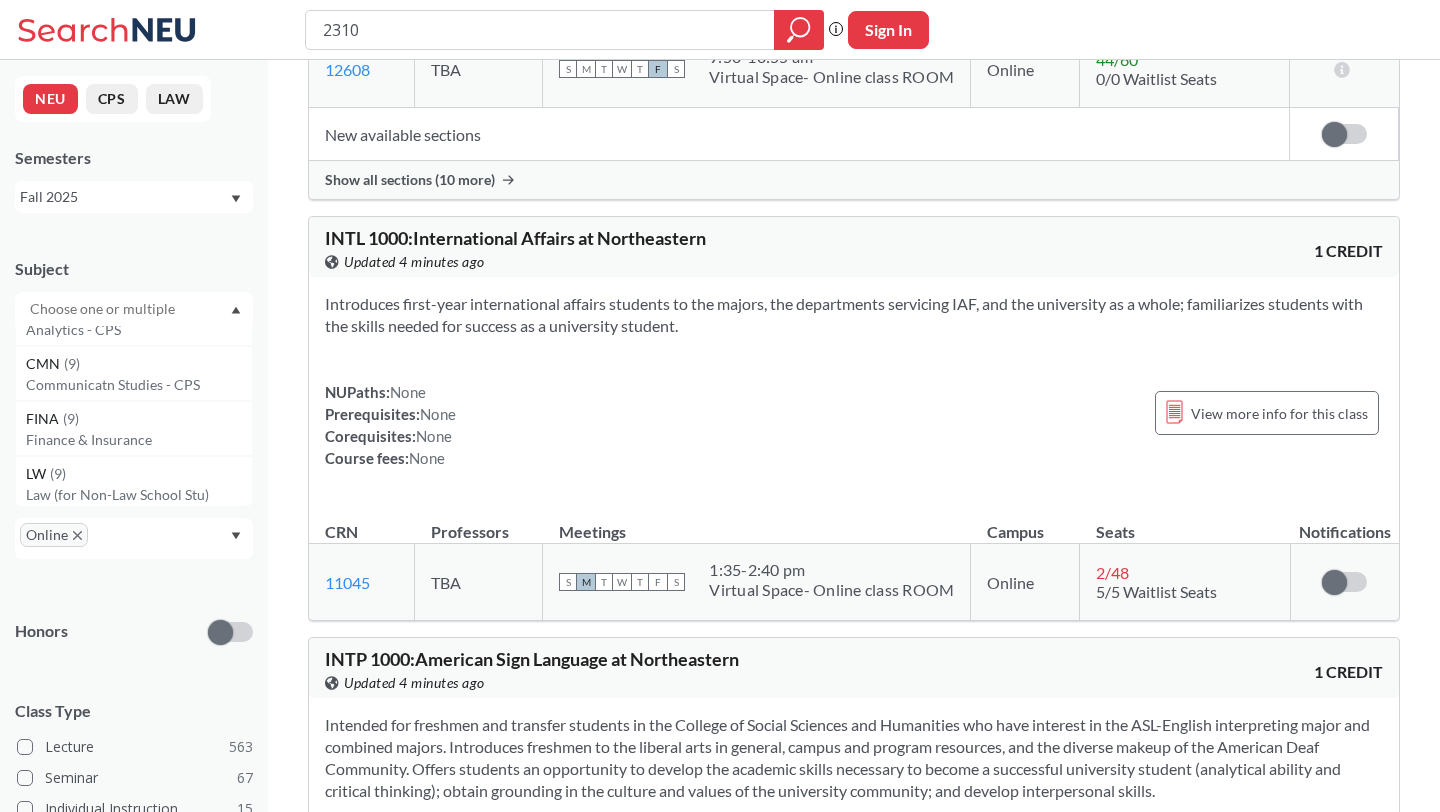 scroll, scrollTop: 1081, scrollLeft: 0, axis: vertical 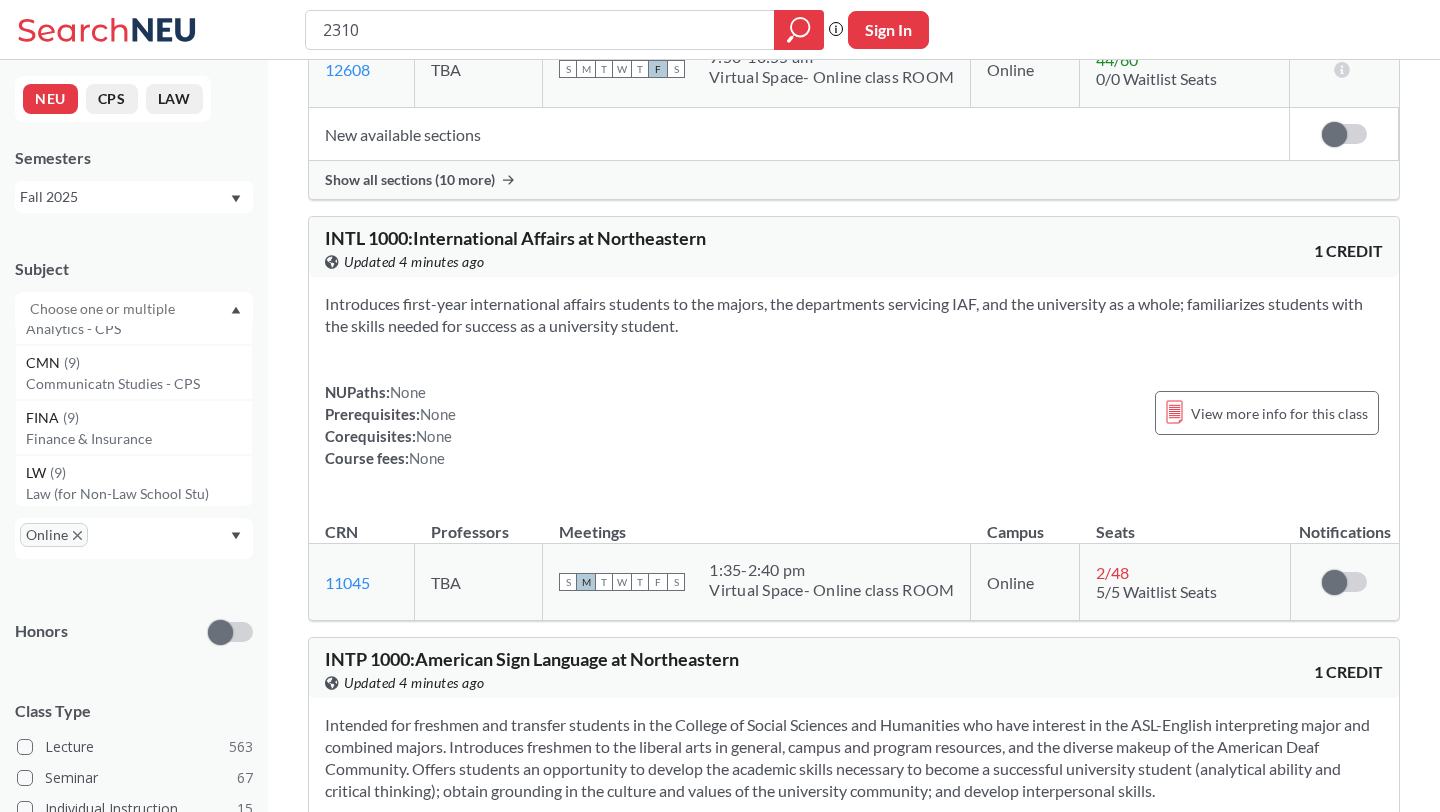 click on "Communicatn Studies - CPS" at bounding box center (139, 384) 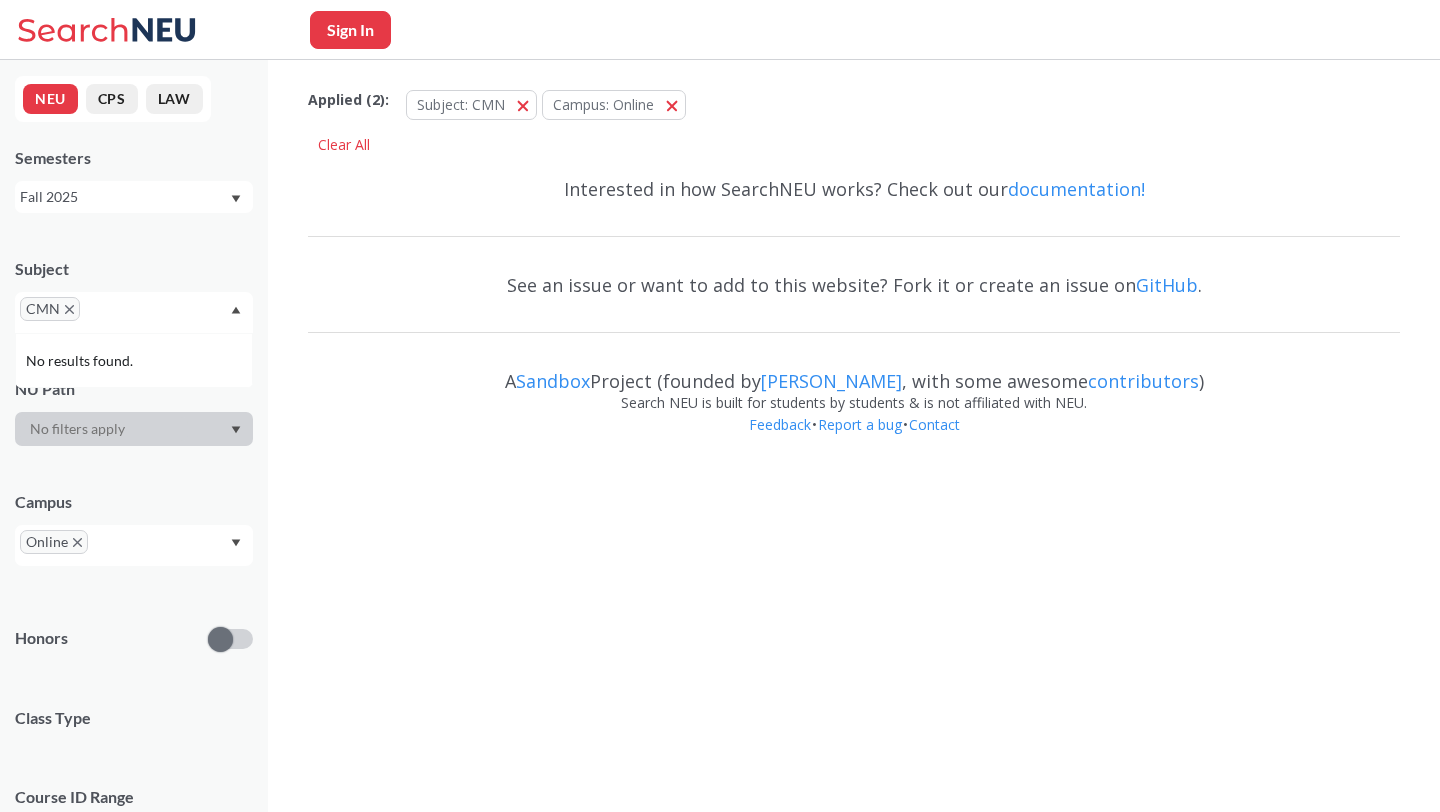 scroll, scrollTop: 0, scrollLeft: 0, axis: both 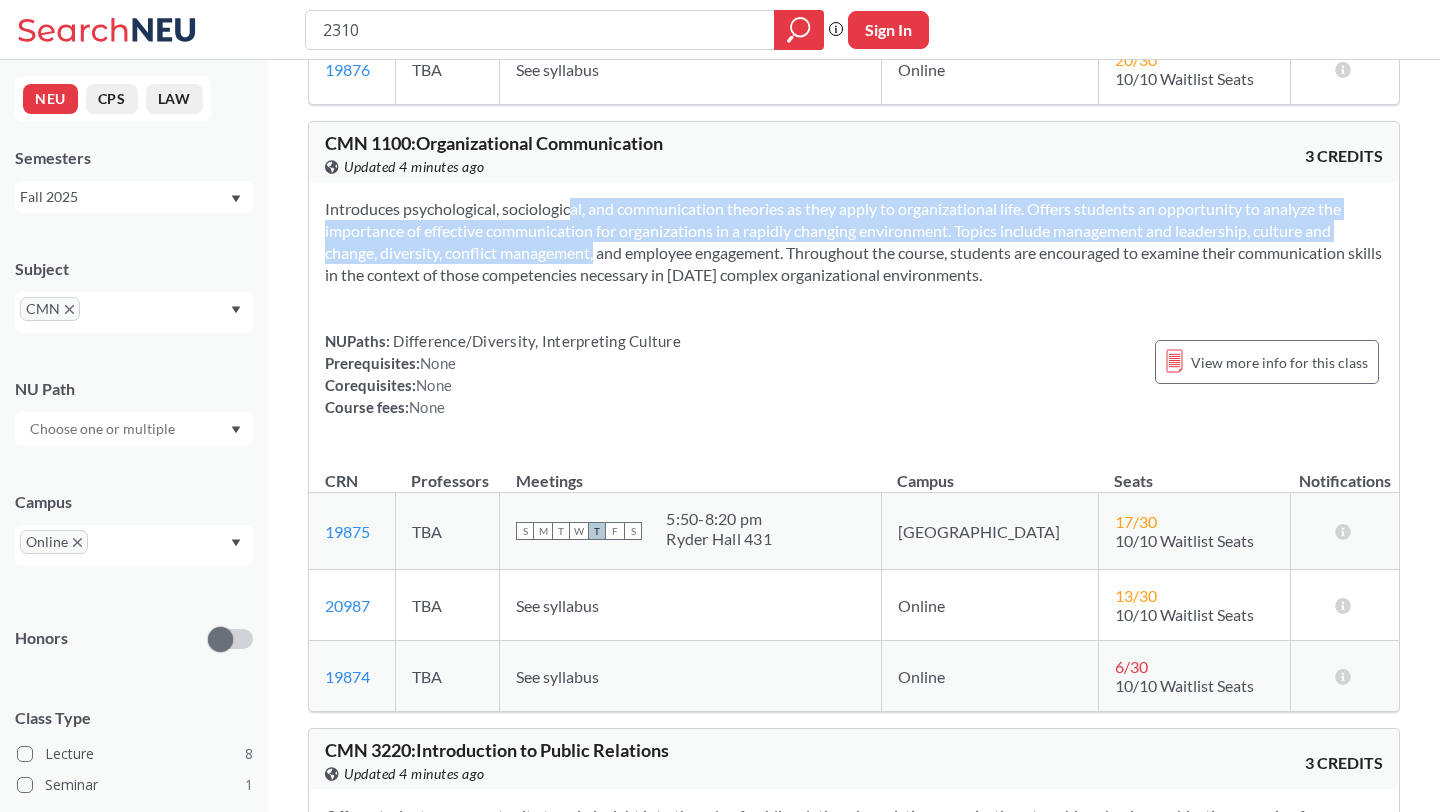 drag, startPoint x: 542, startPoint y: 212, endPoint x: 555, endPoint y: 258, distance: 47.801674 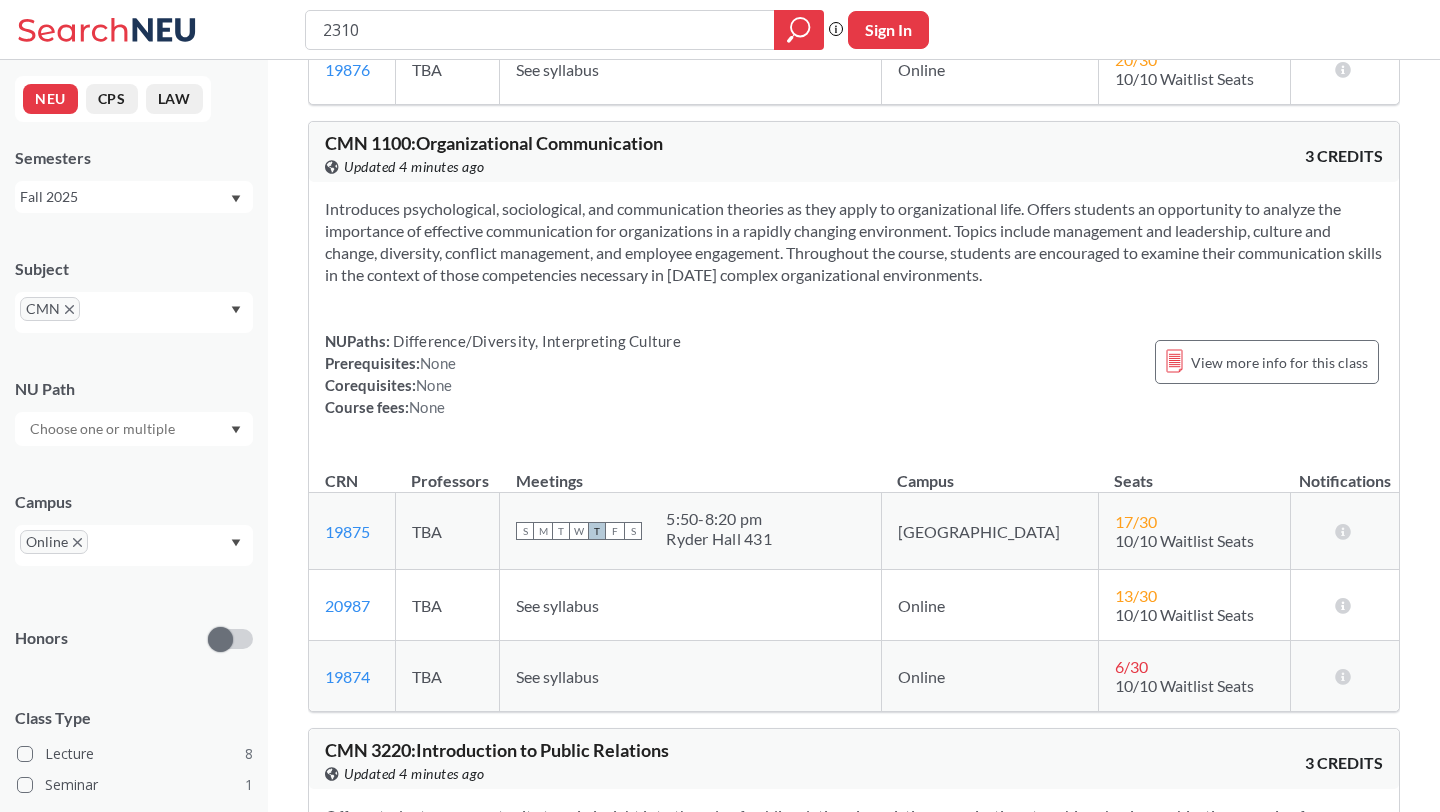click on "CMN   1100 :  Organizational Communication" at bounding box center (494, 143) 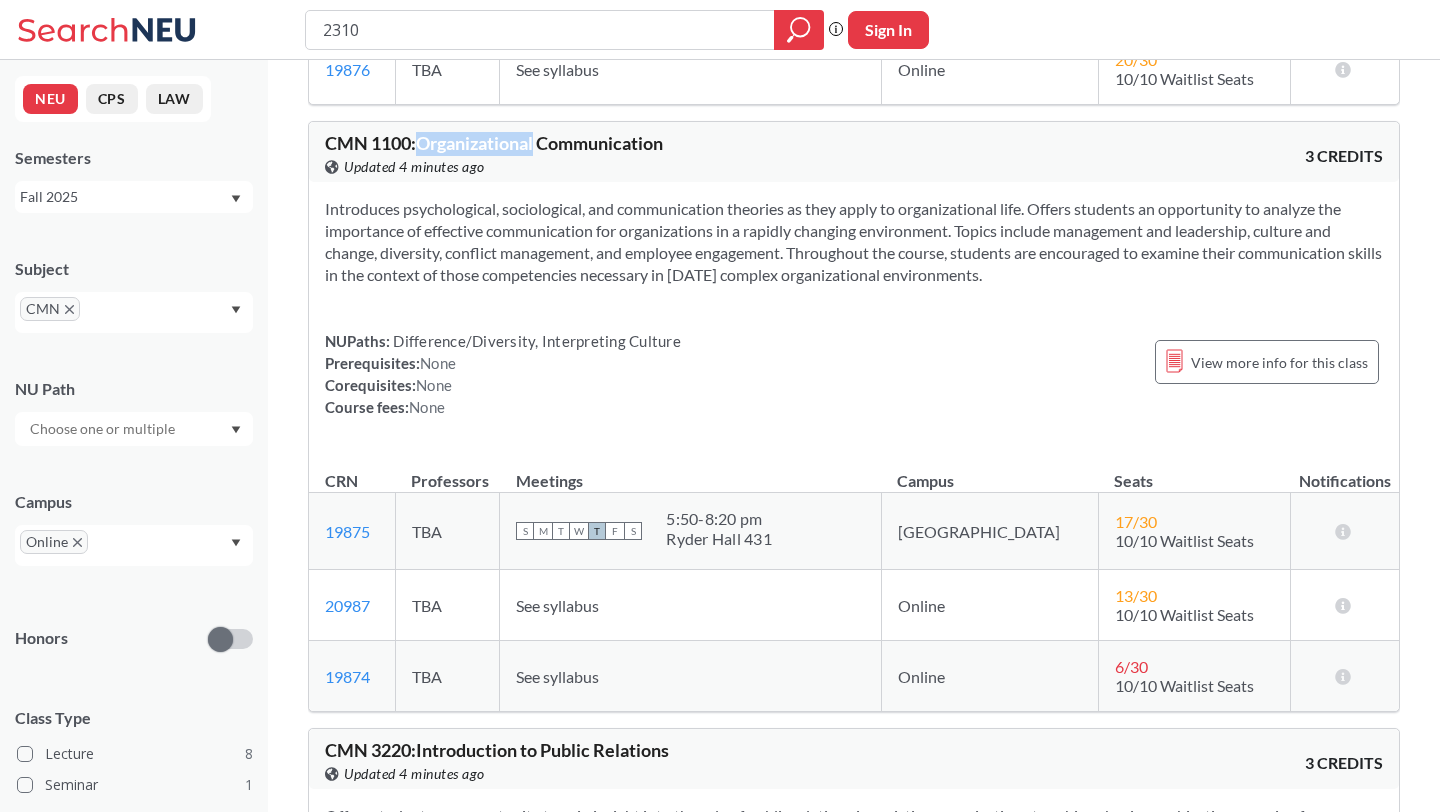 click on "CMN   1100 :  Organizational Communication" at bounding box center (494, 143) 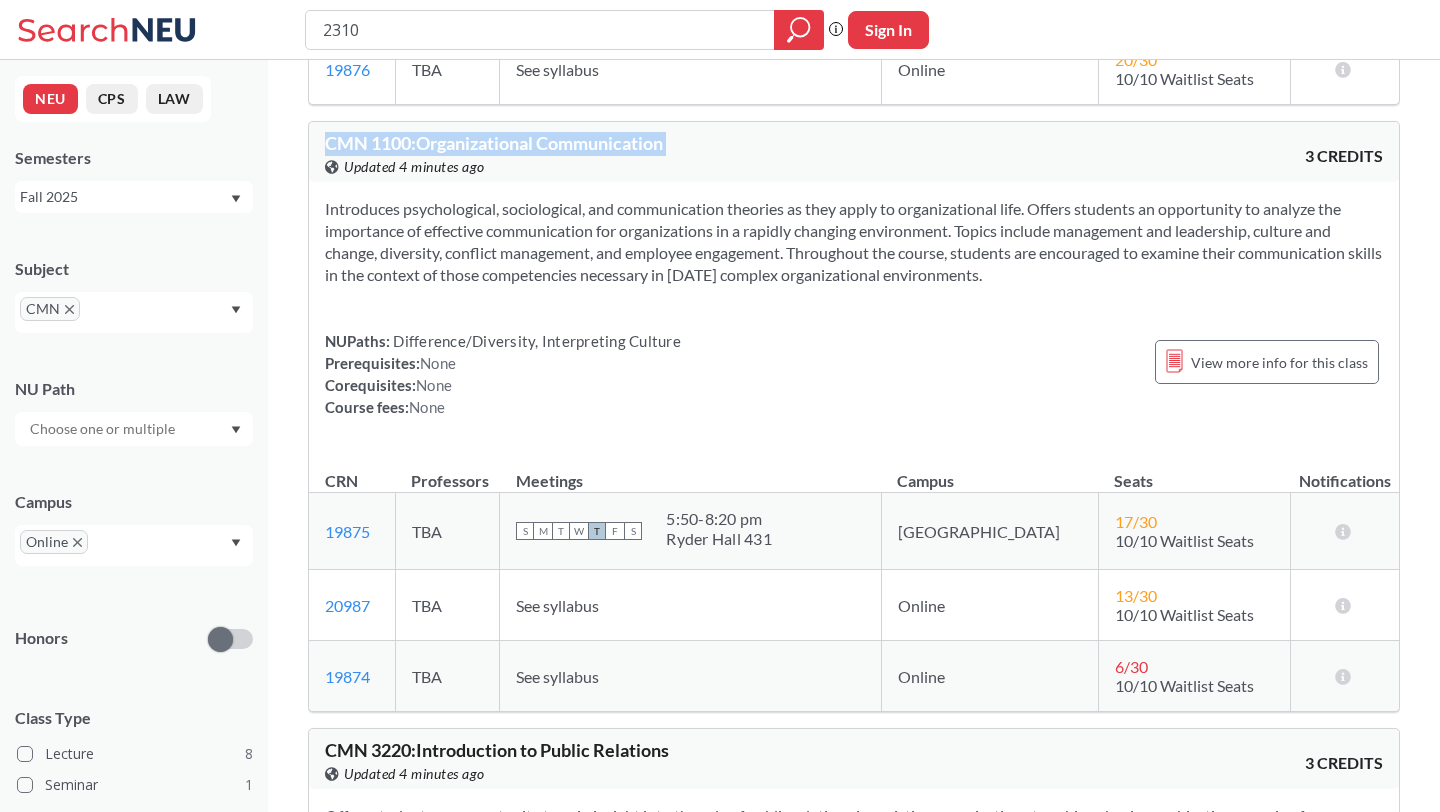 click on "CMN   1100 :  Organizational Communication" at bounding box center (494, 143) 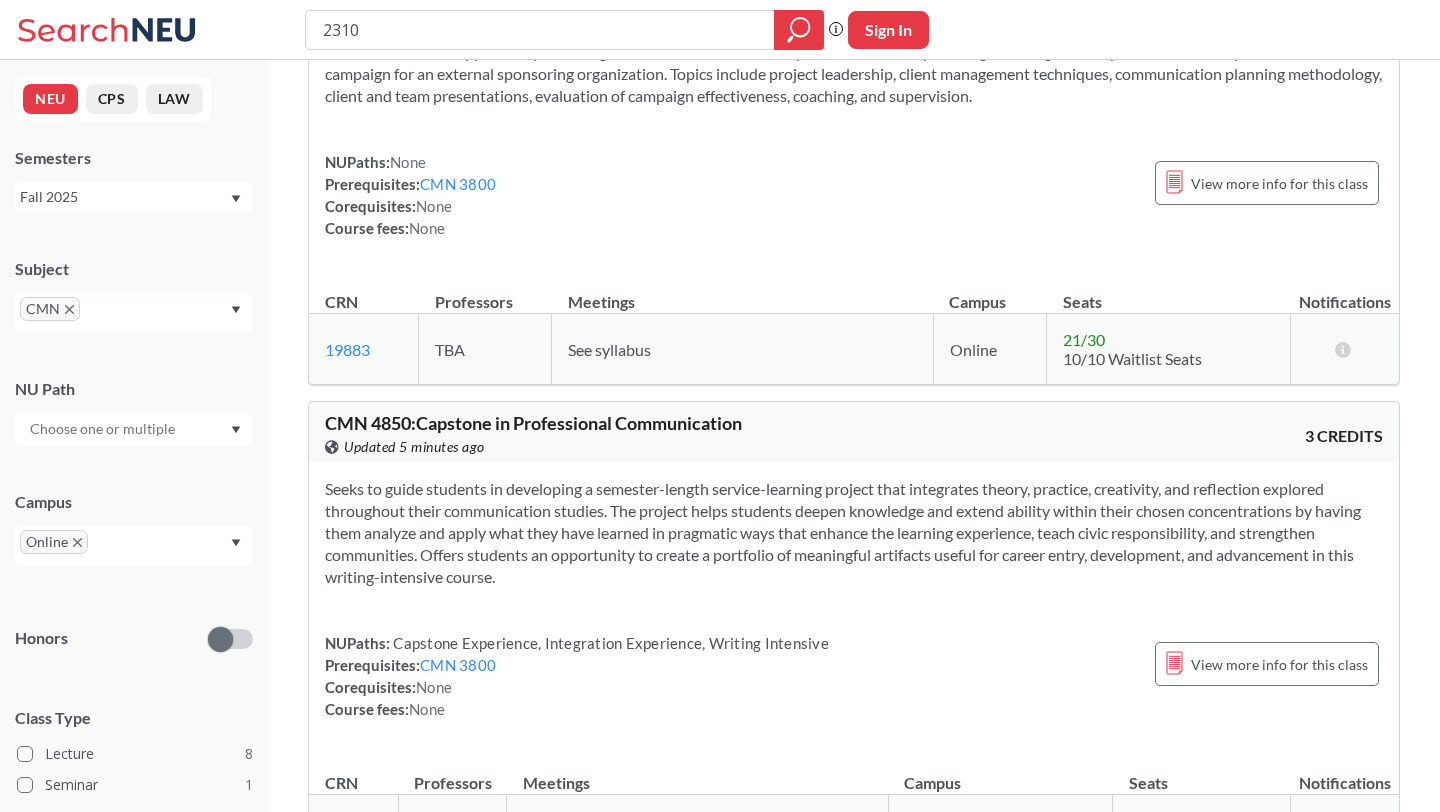 scroll, scrollTop: 3656, scrollLeft: 0, axis: vertical 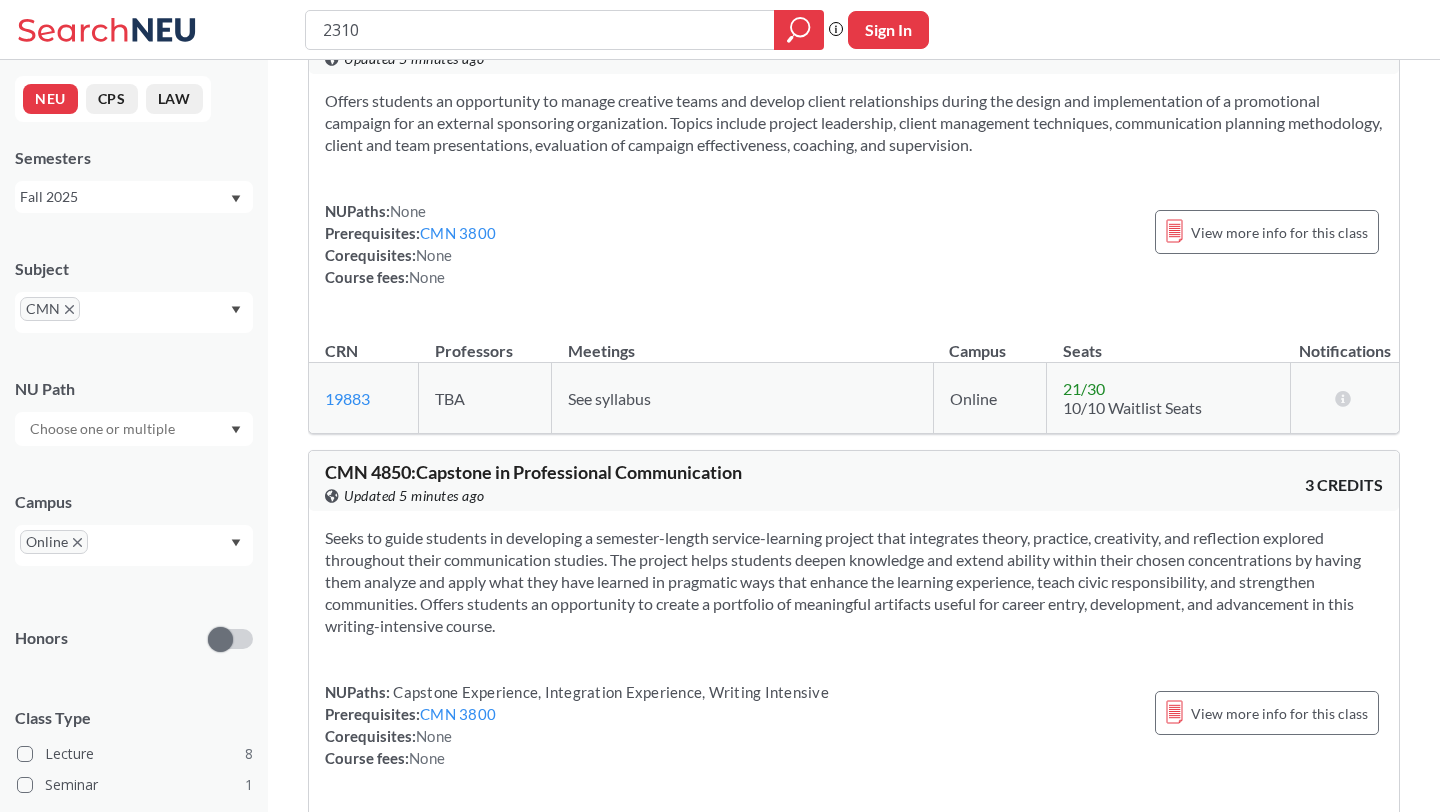 click on "CMN" at bounding box center (50, 309) 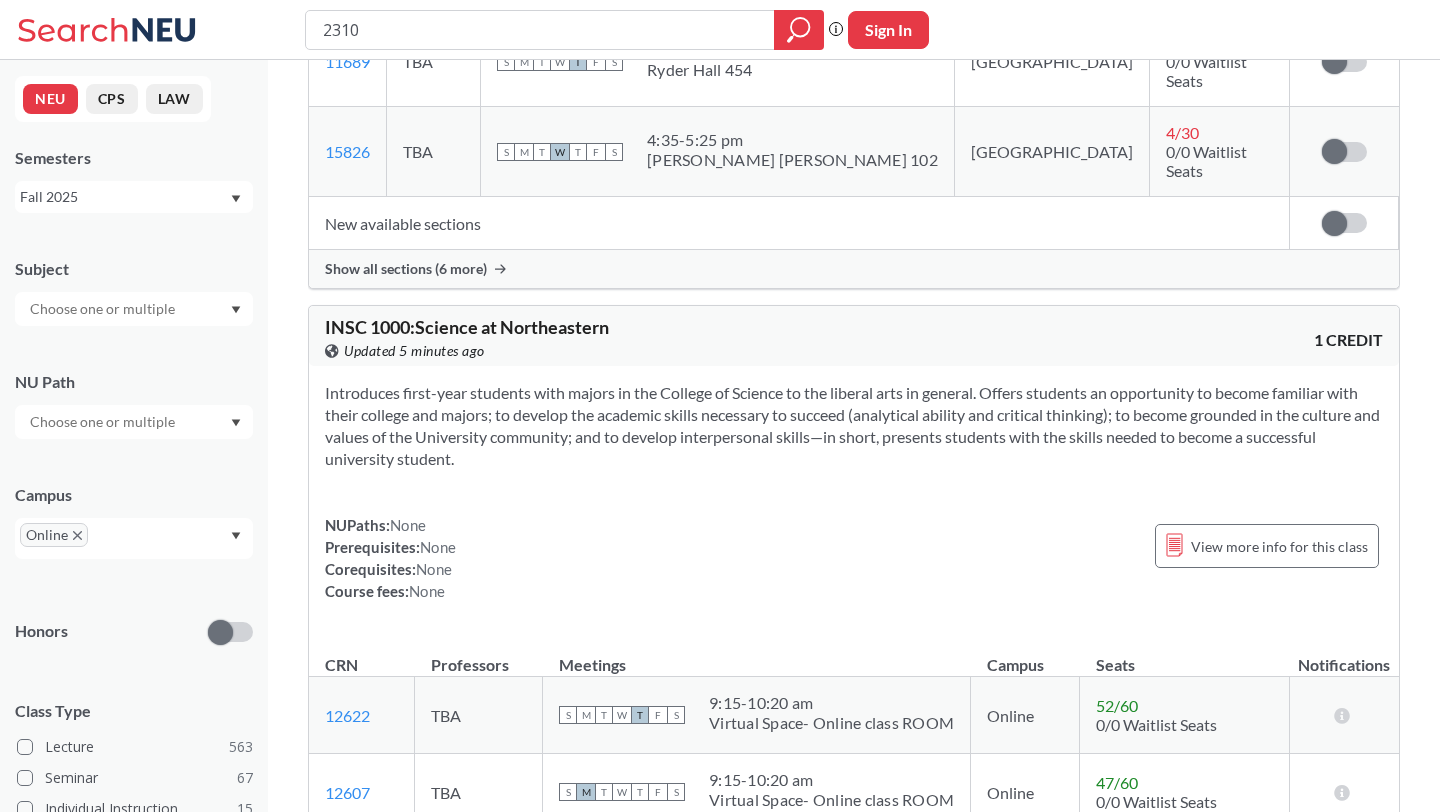 click at bounding box center [134, 309] 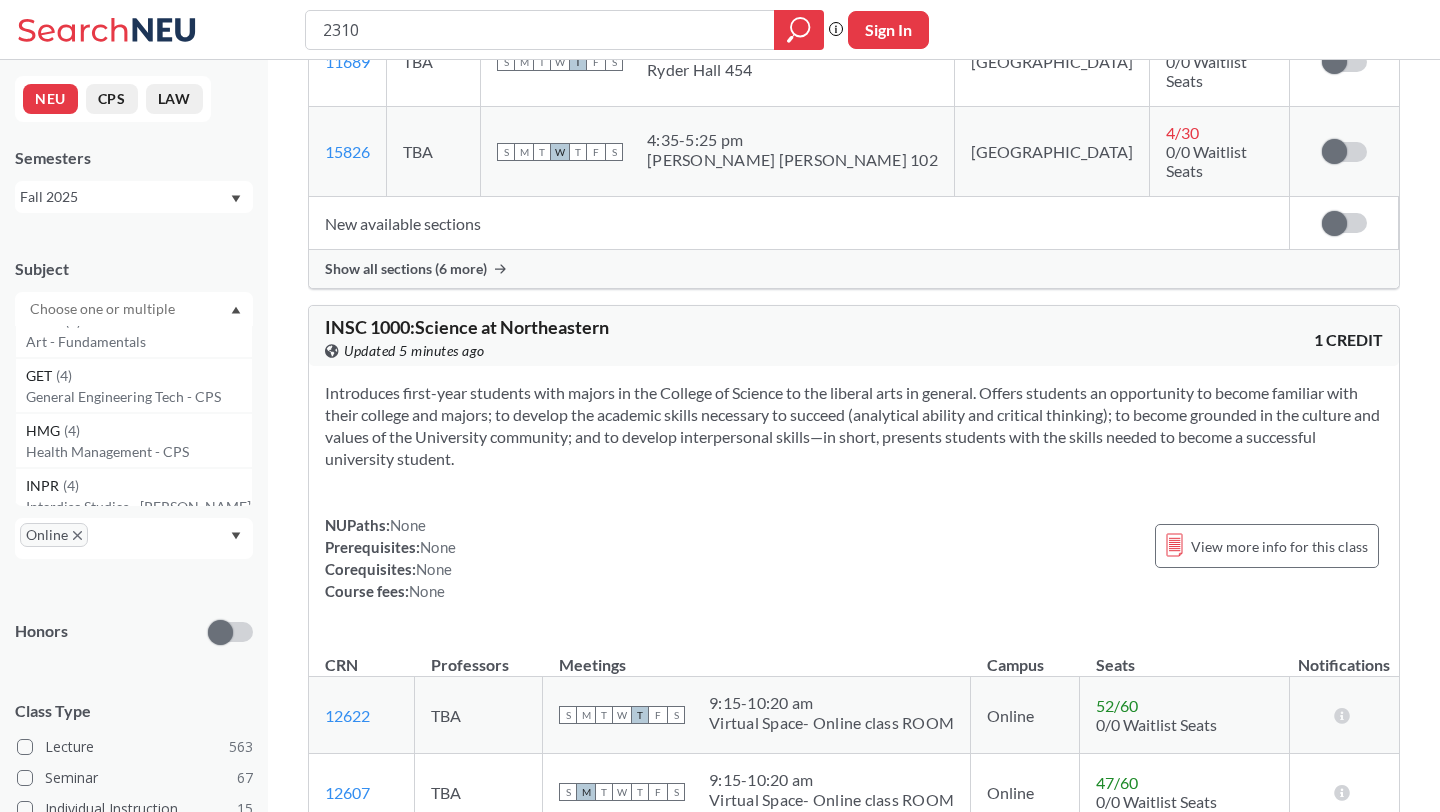 scroll, scrollTop: 2566, scrollLeft: 0, axis: vertical 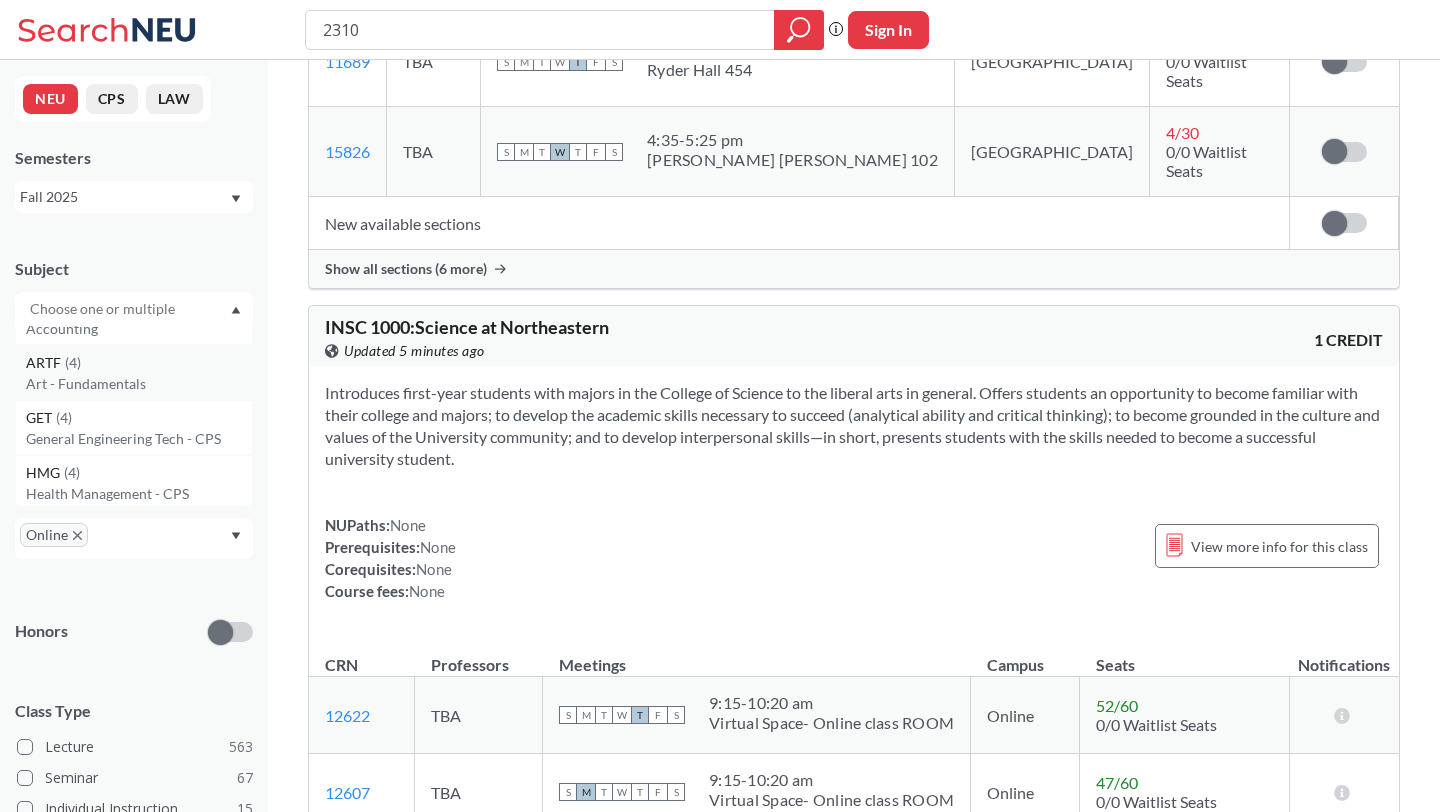 click on "ARTF ( 4 )" at bounding box center [139, 363] 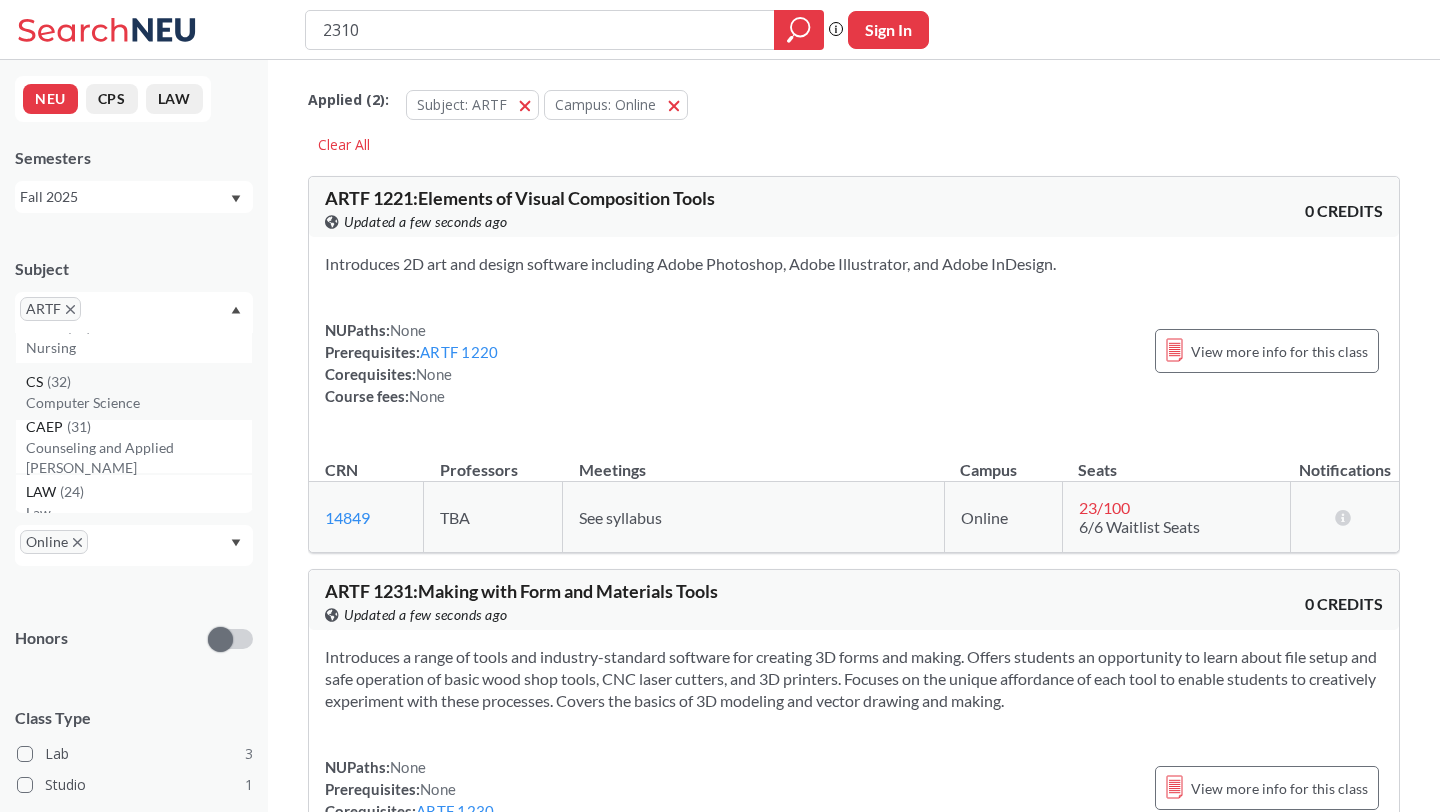scroll, scrollTop: 25, scrollLeft: 0, axis: vertical 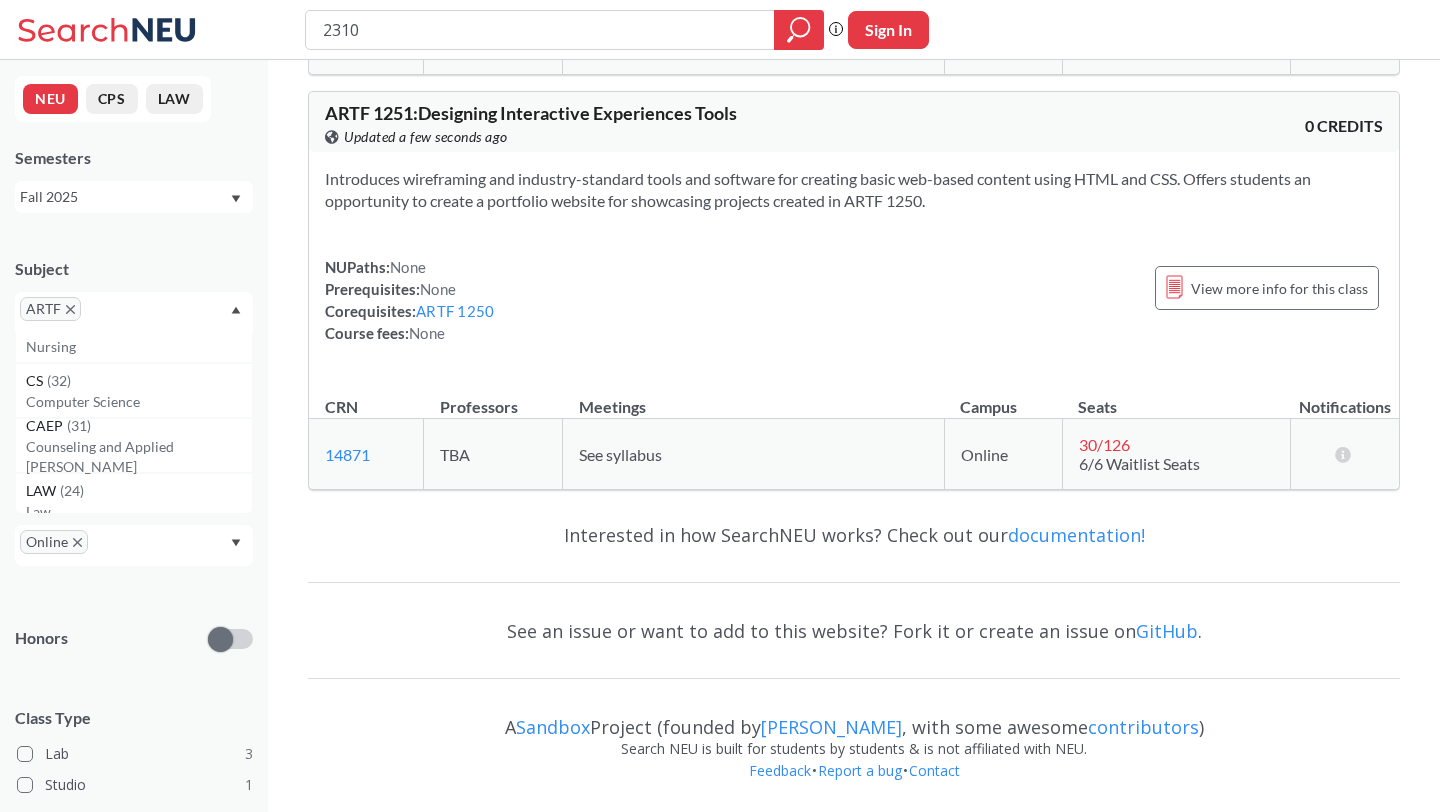 click on "ARTF" at bounding box center [50, 309] 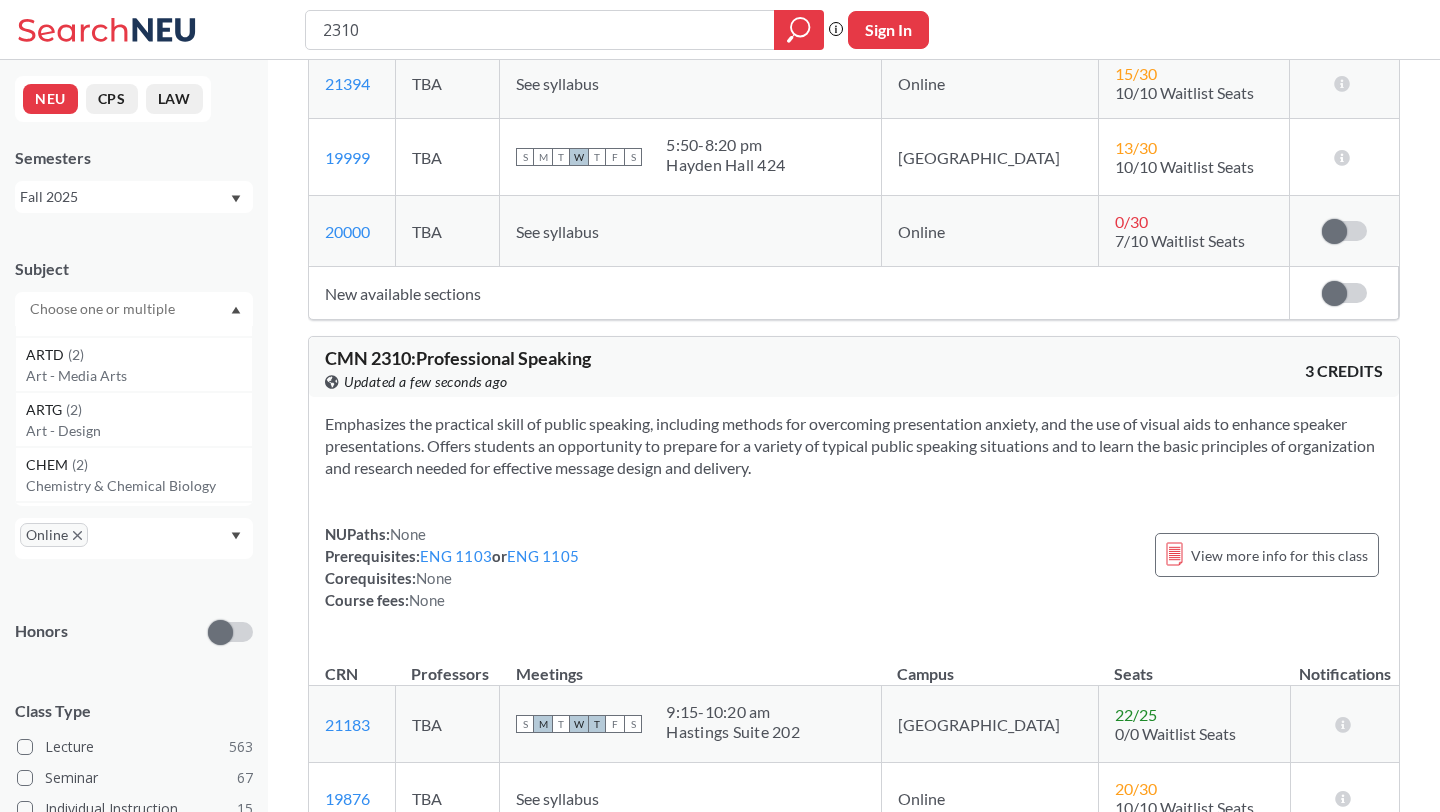 scroll, scrollTop: 4117, scrollLeft: 0, axis: vertical 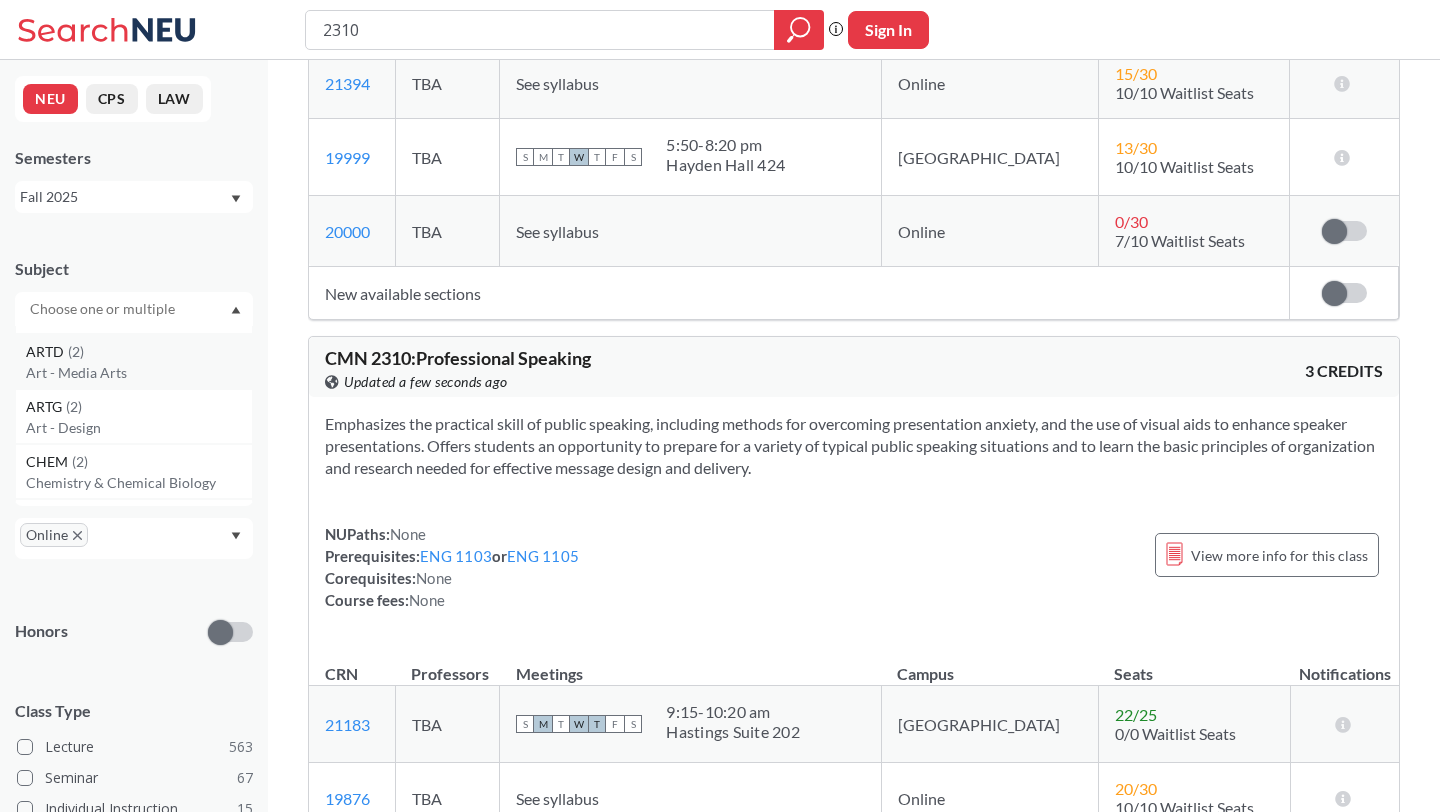 click on "ARTD ( 2 ) Art - Media Arts" at bounding box center [134, 361] 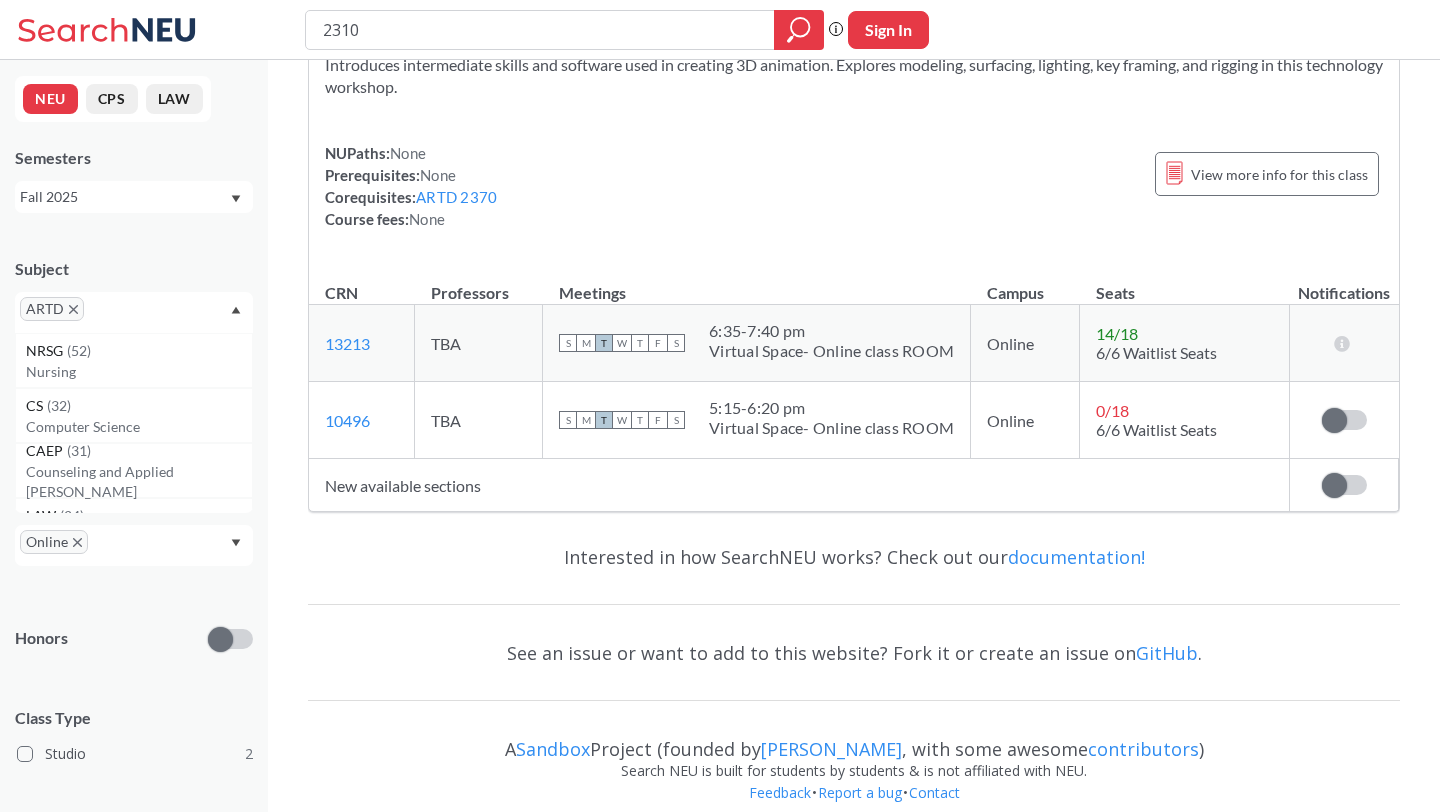 scroll, scrollTop: 892, scrollLeft: 0, axis: vertical 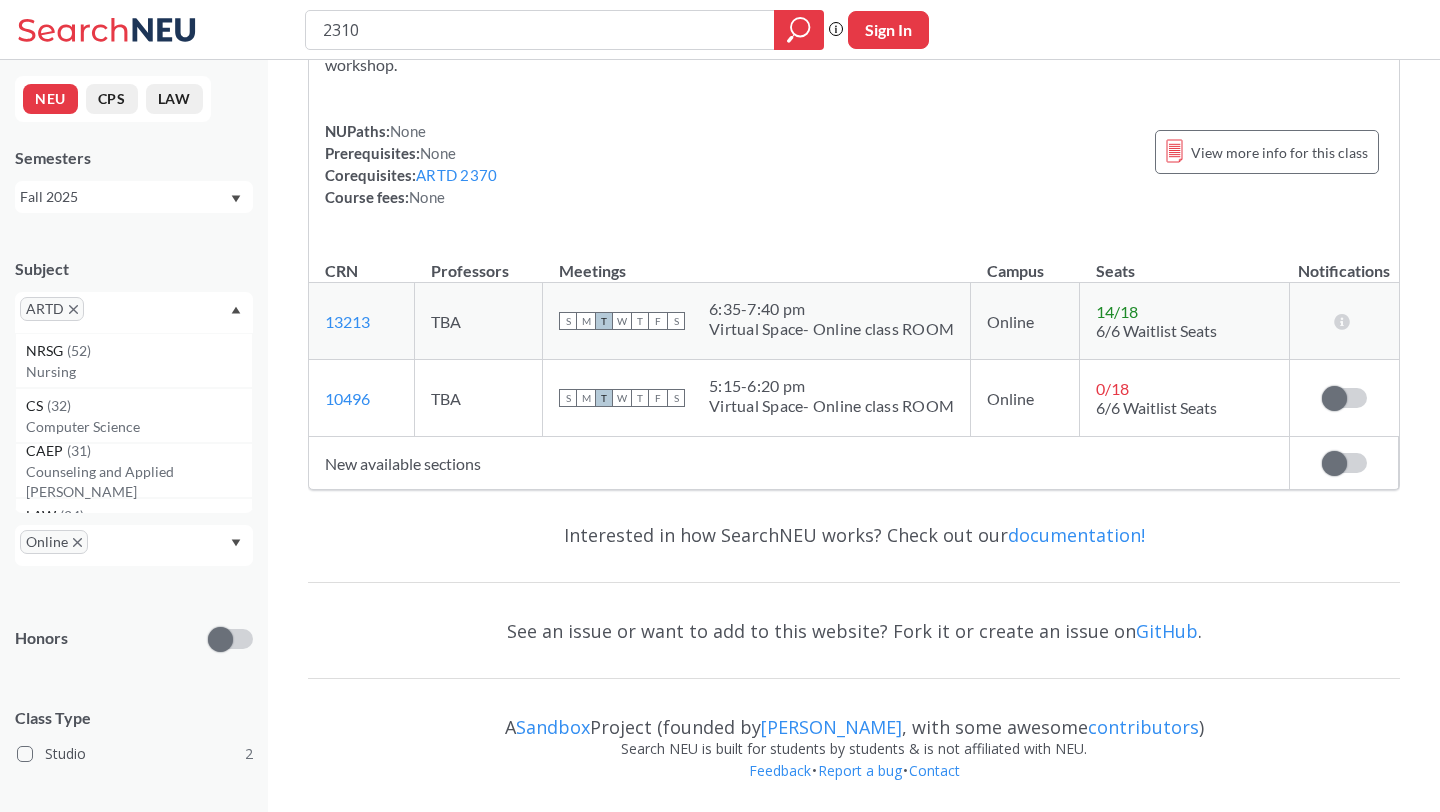 click on "ARTD" at bounding box center [52, 309] 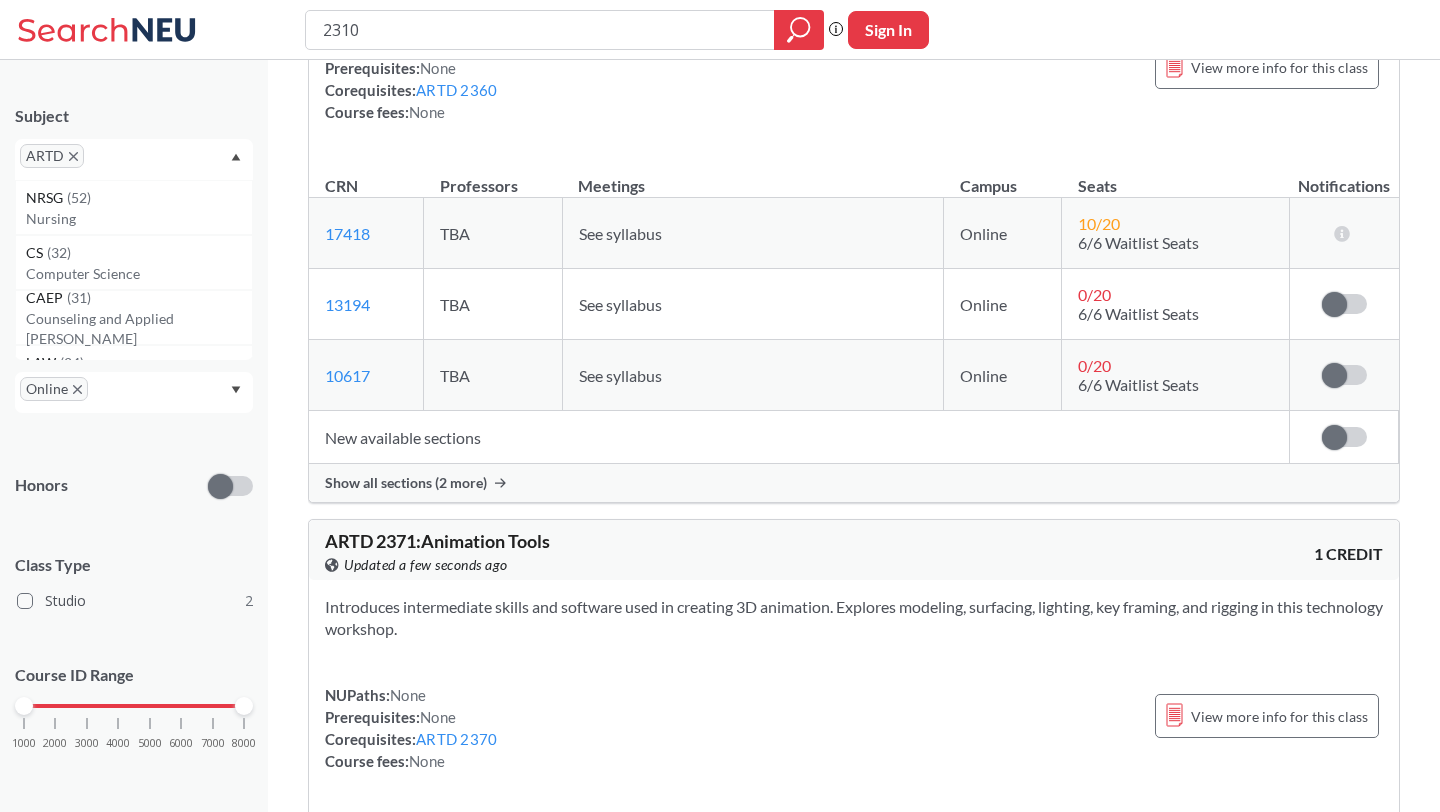 scroll, scrollTop: 230, scrollLeft: 0, axis: vertical 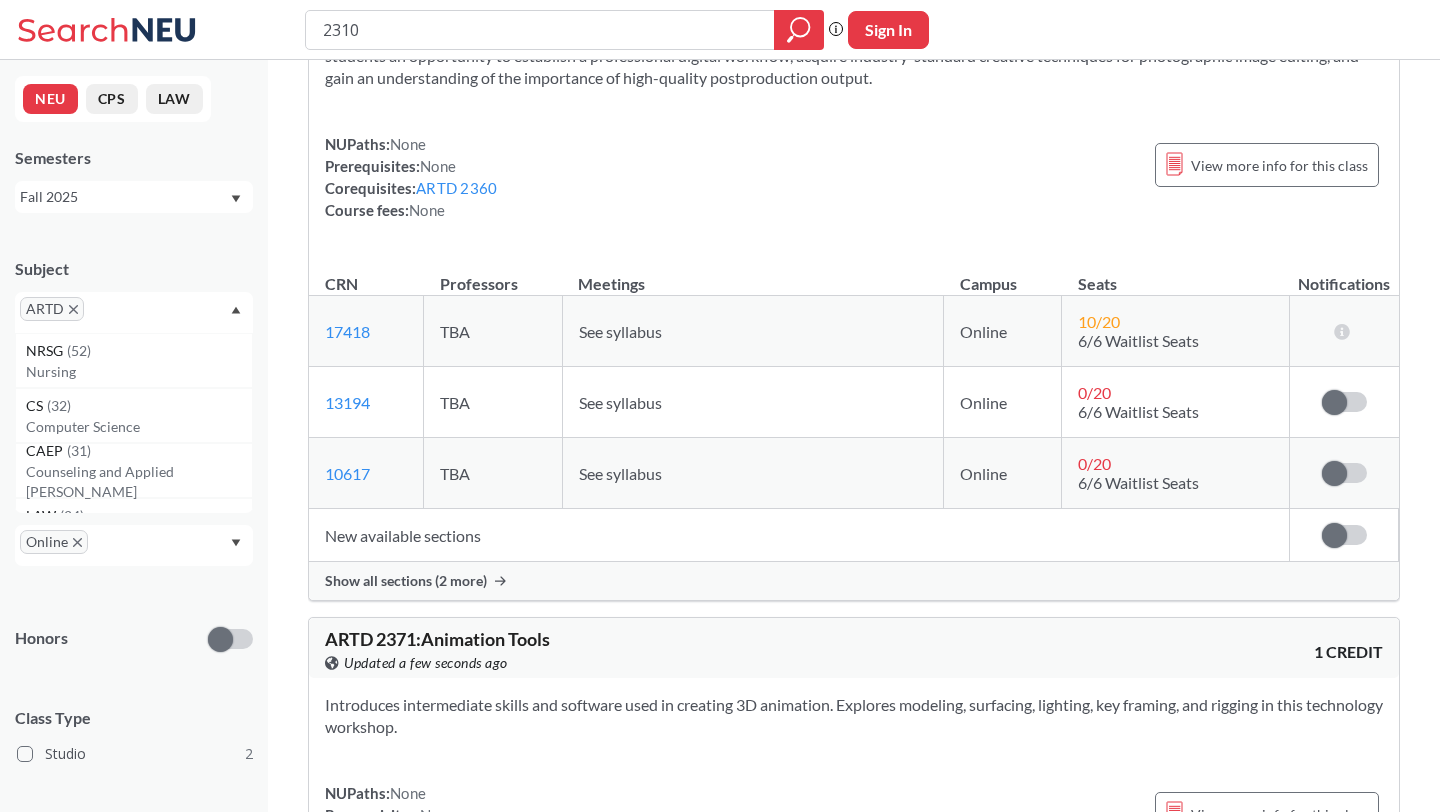 click 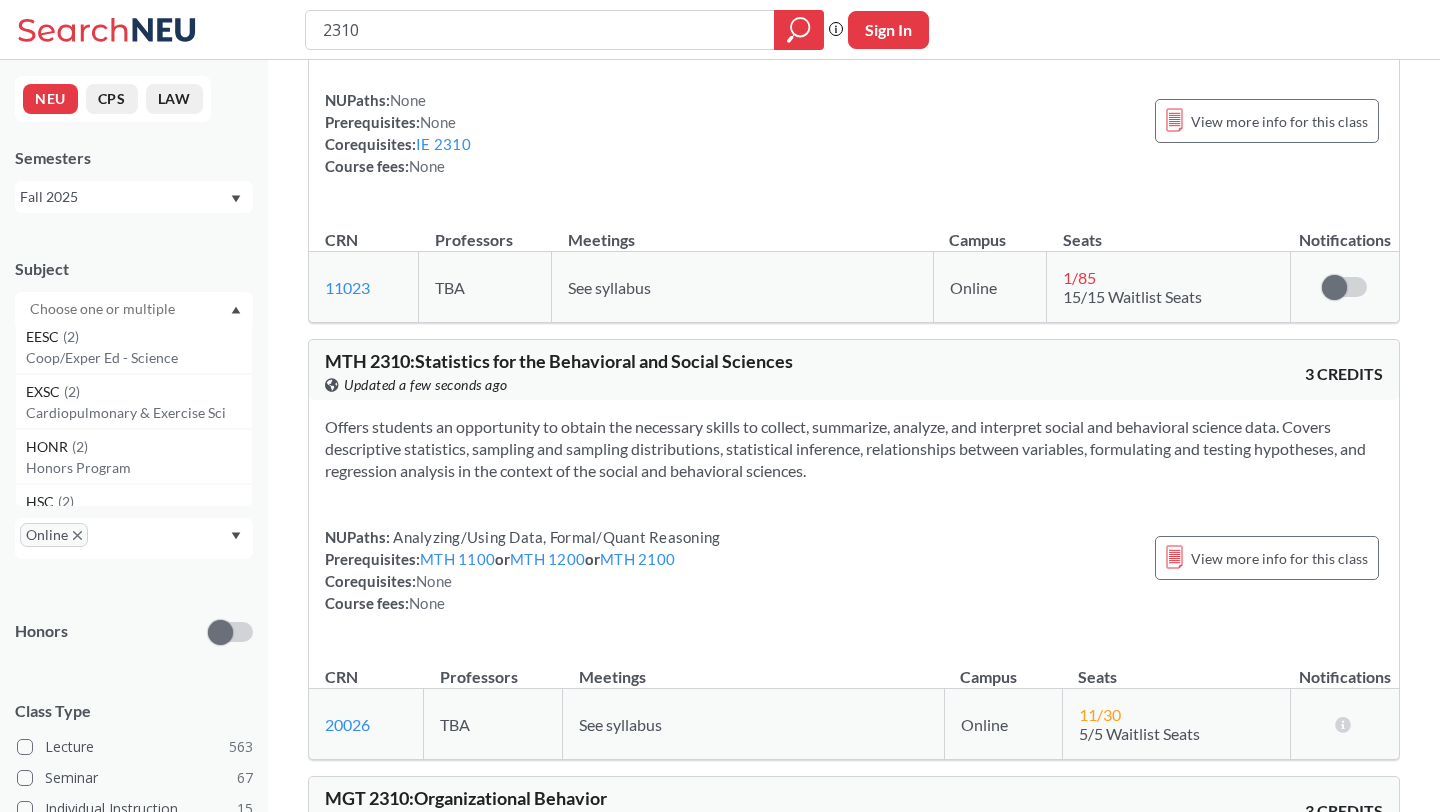 scroll, scrollTop: 4505, scrollLeft: 0, axis: vertical 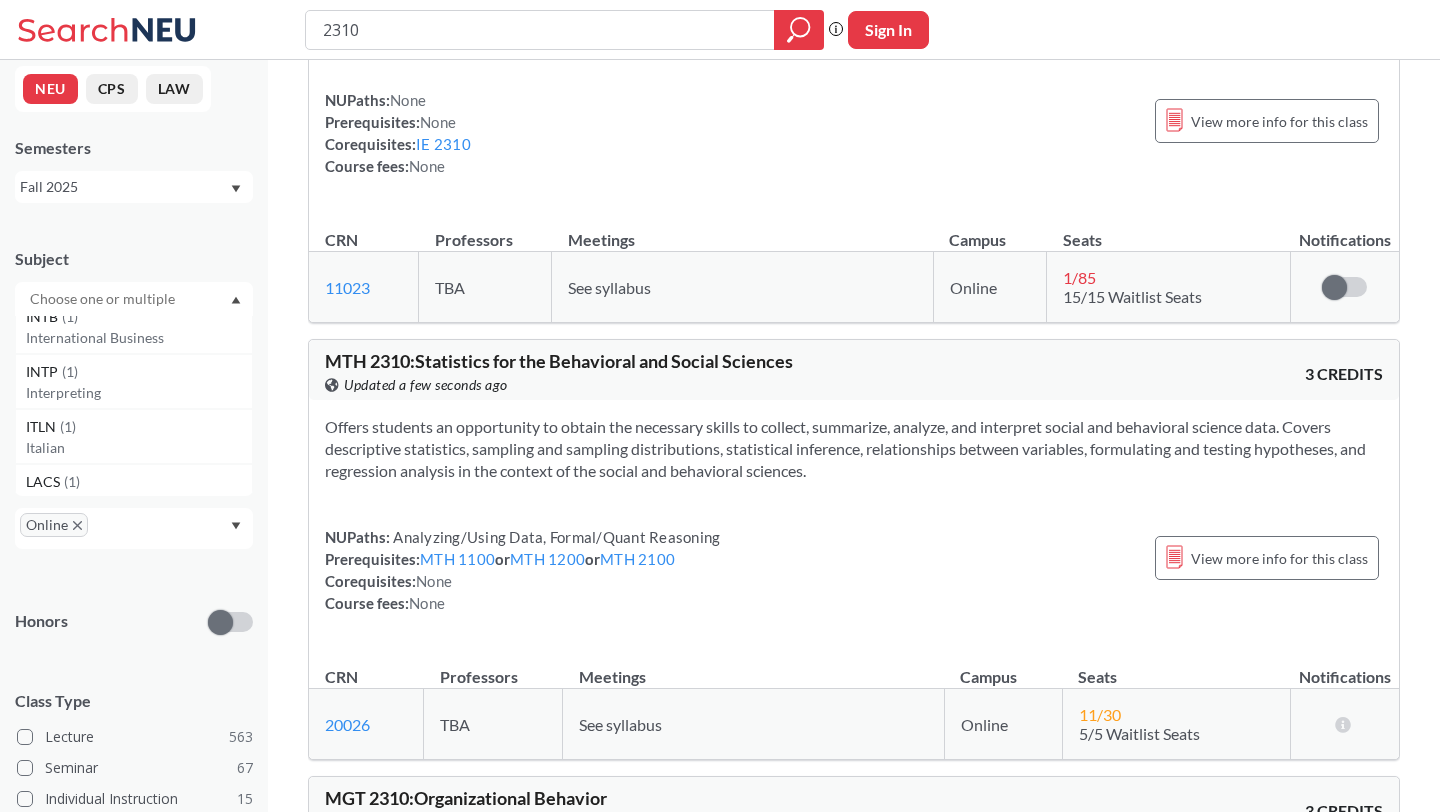 click at bounding box center [104, 299] 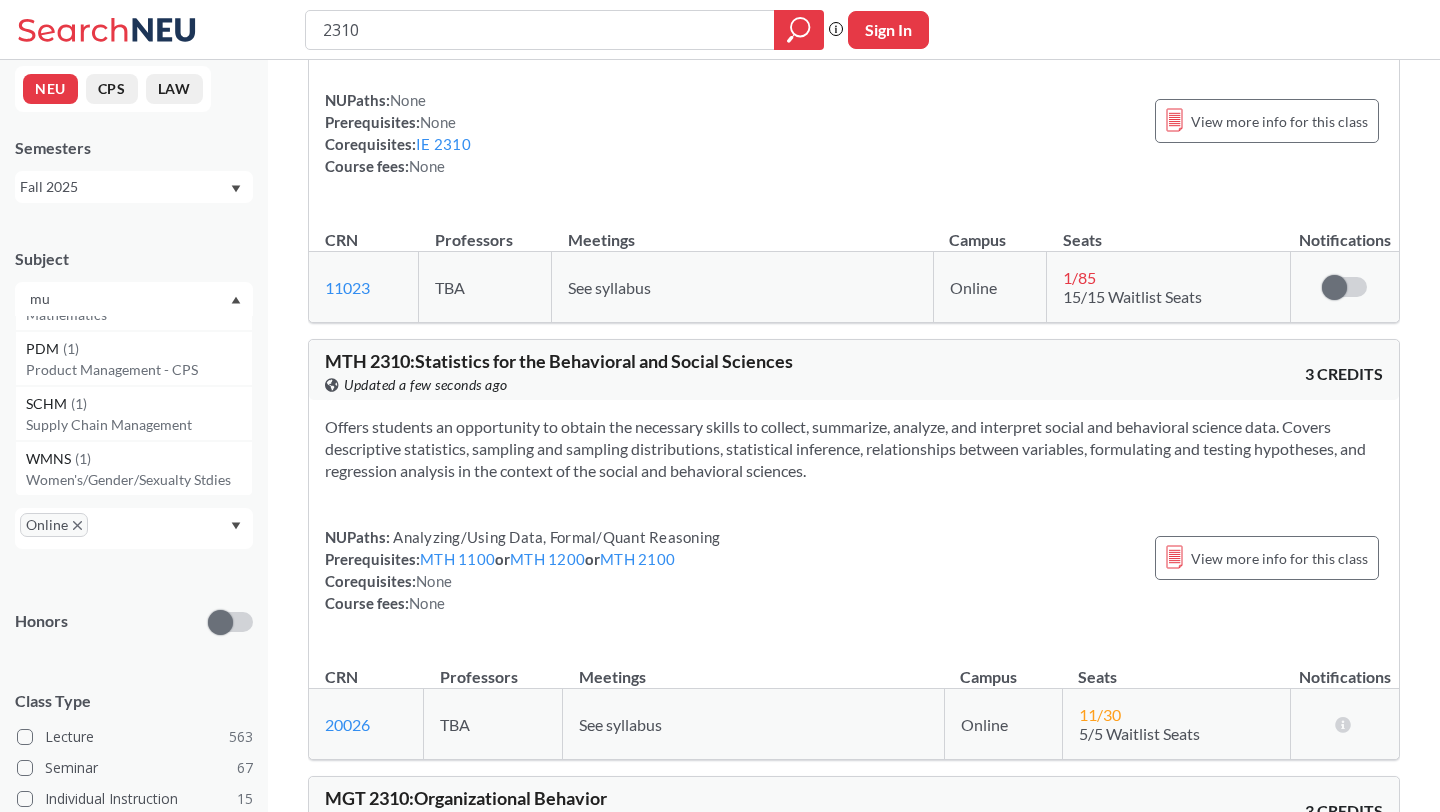 scroll, scrollTop: 0, scrollLeft: 0, axis: both 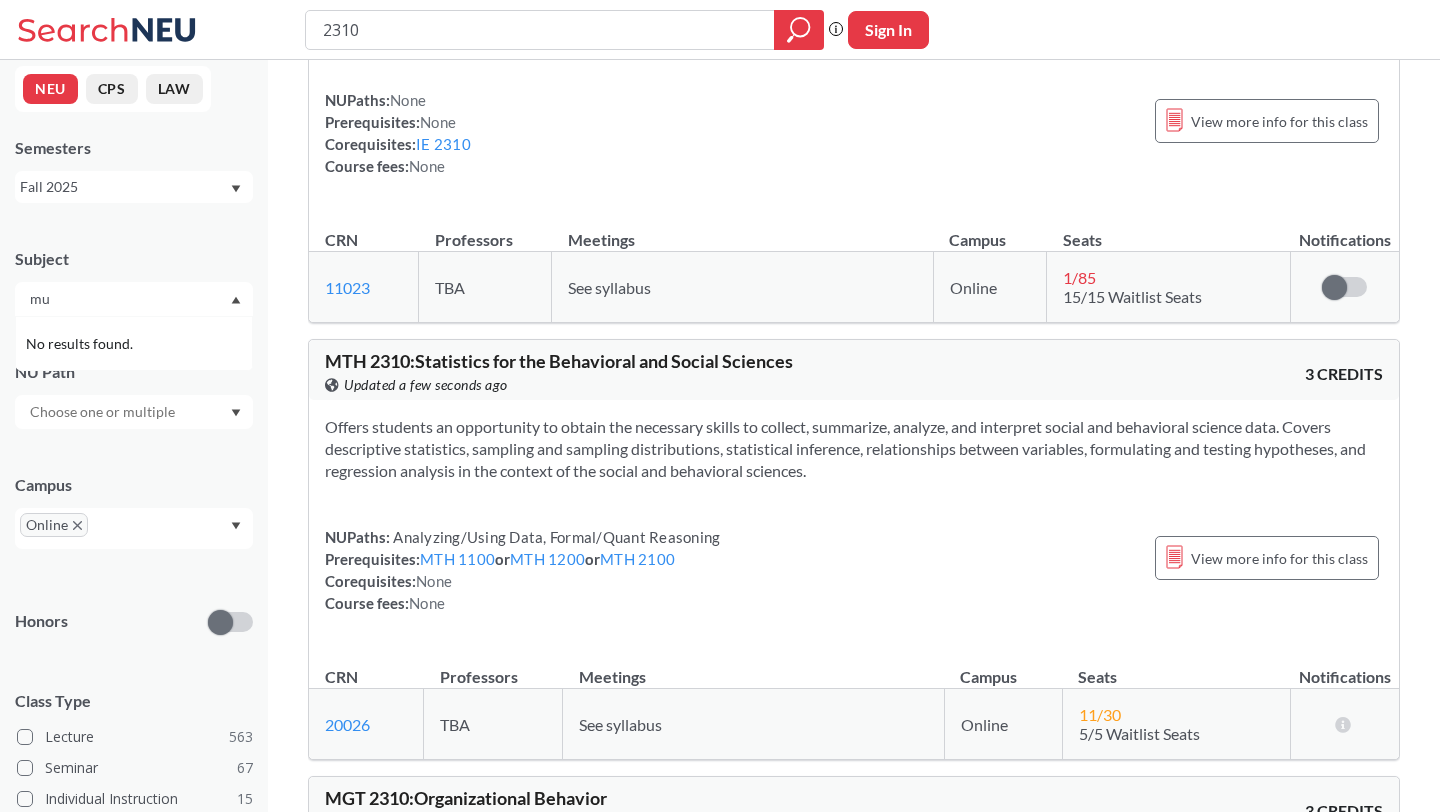 type on "m" 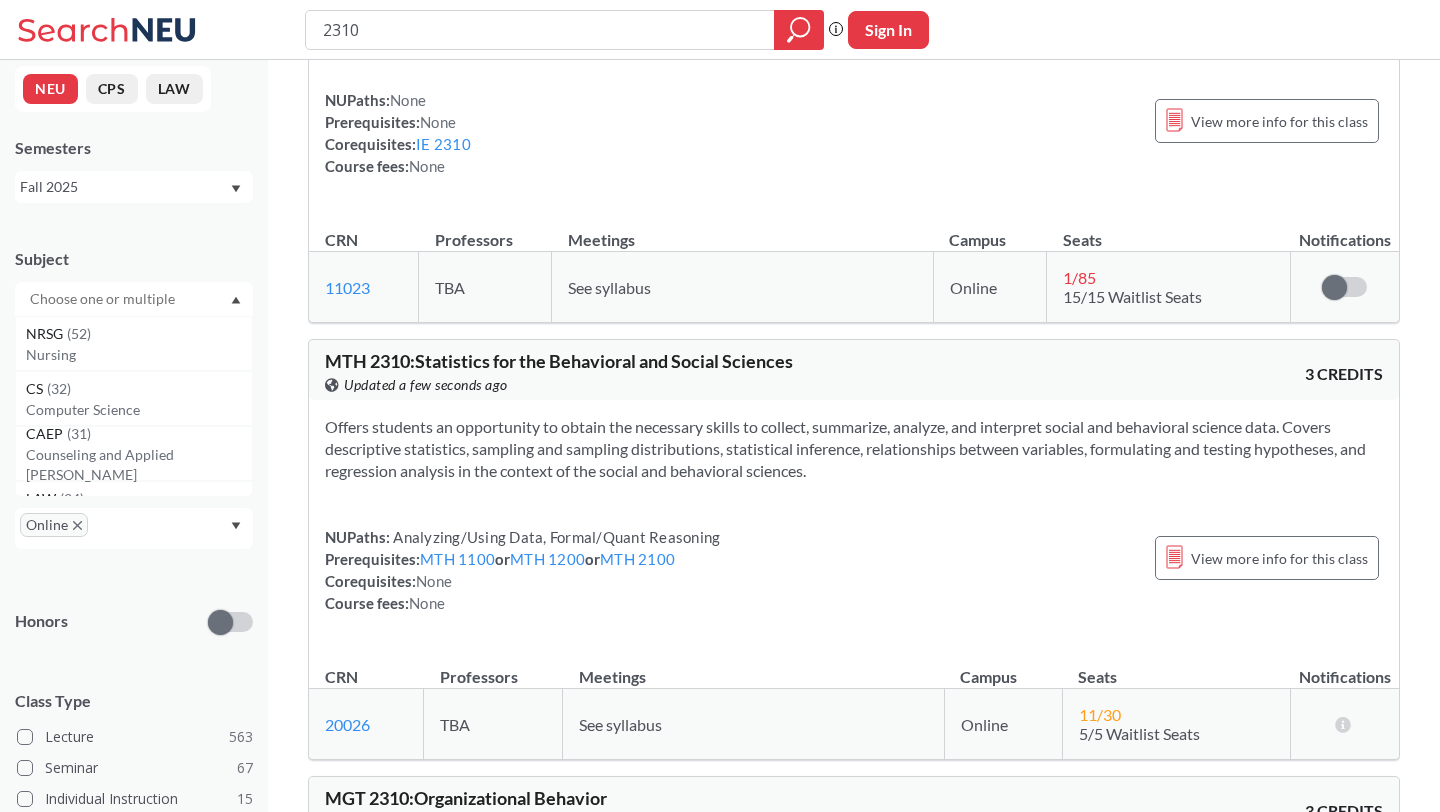 type 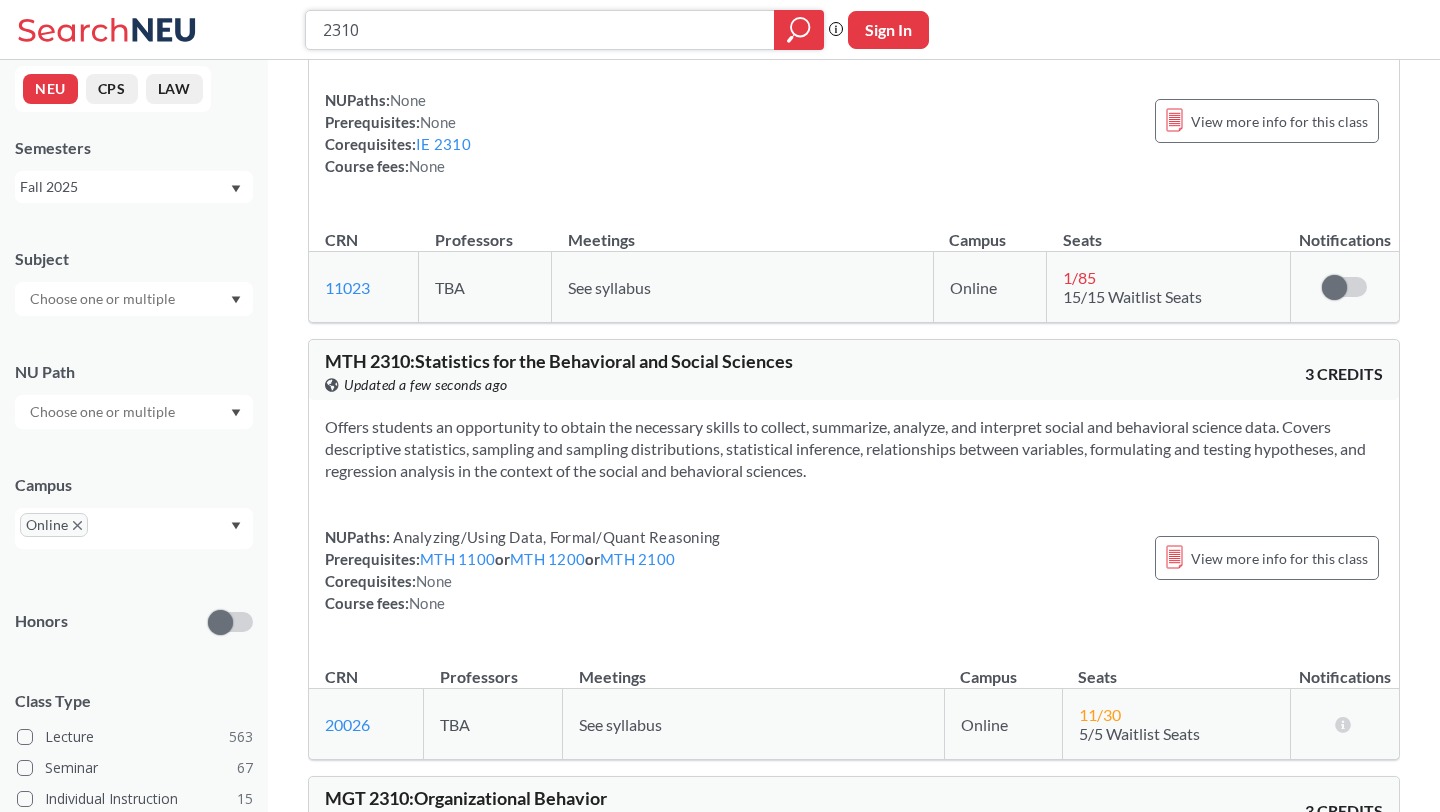 drag, startPoint x: 496, startPoint y: 26, endPoint x: 232, endPoint y: 28, distance: 264.00757 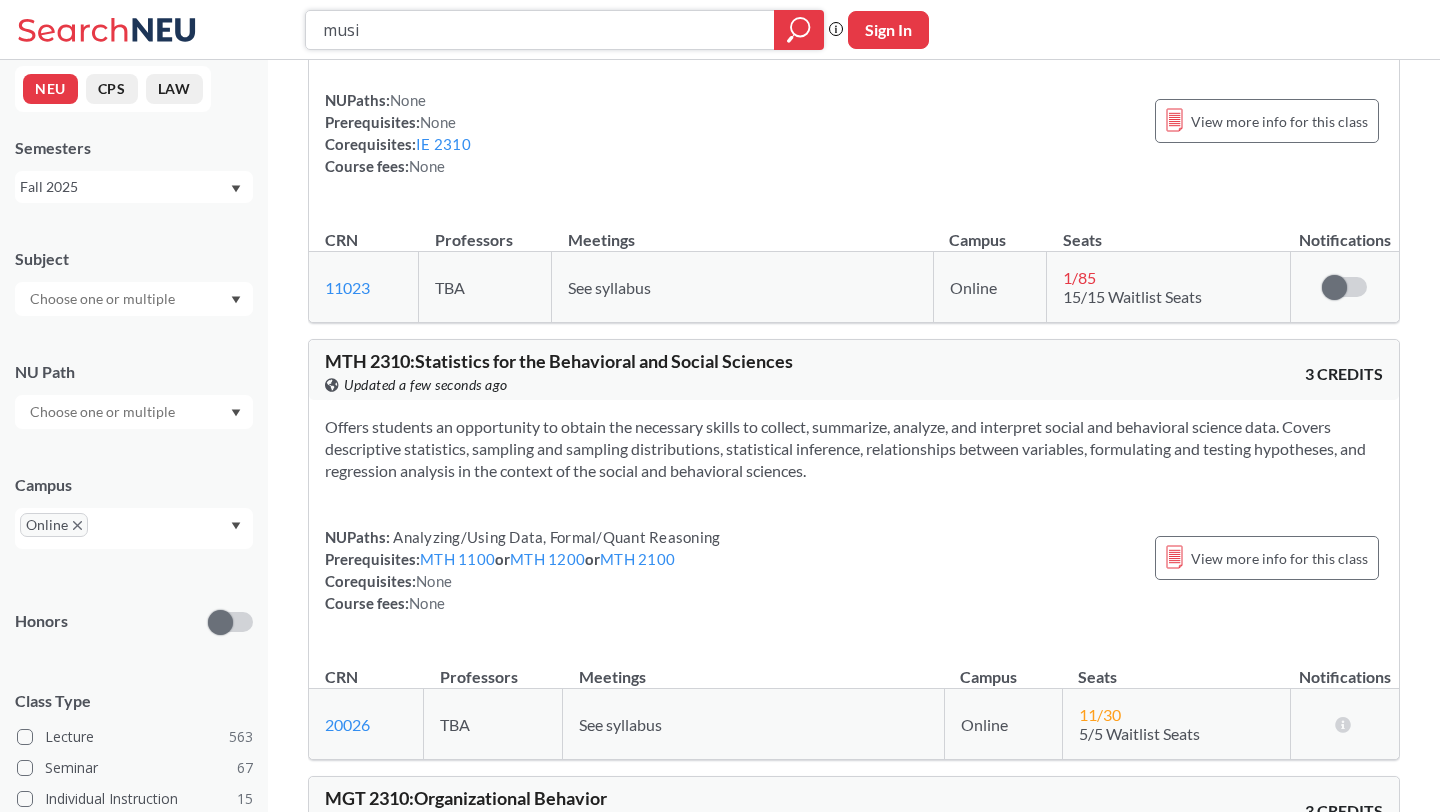 type on "music" 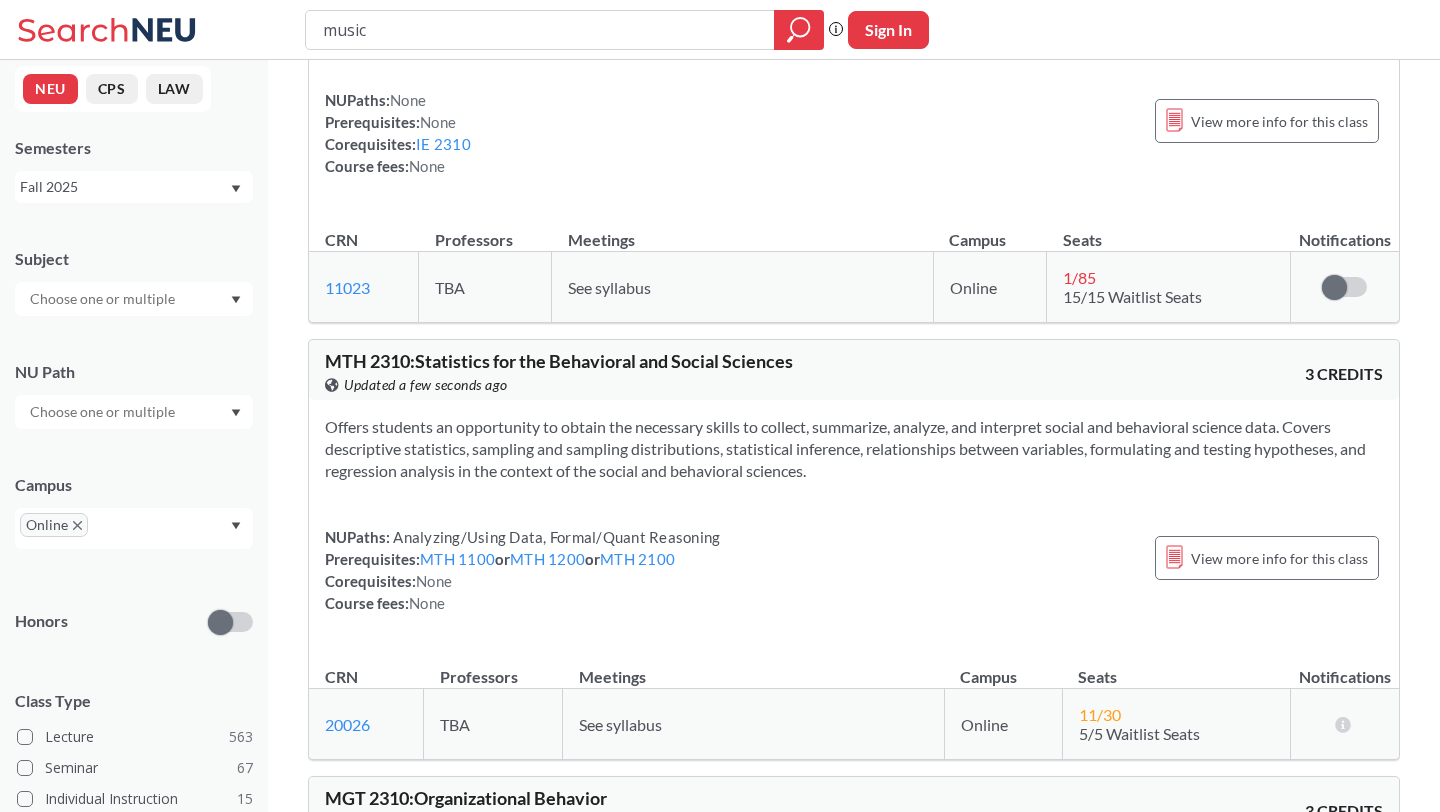 scroll, scrollTop: 0, scrollLeft: 0, axis: both 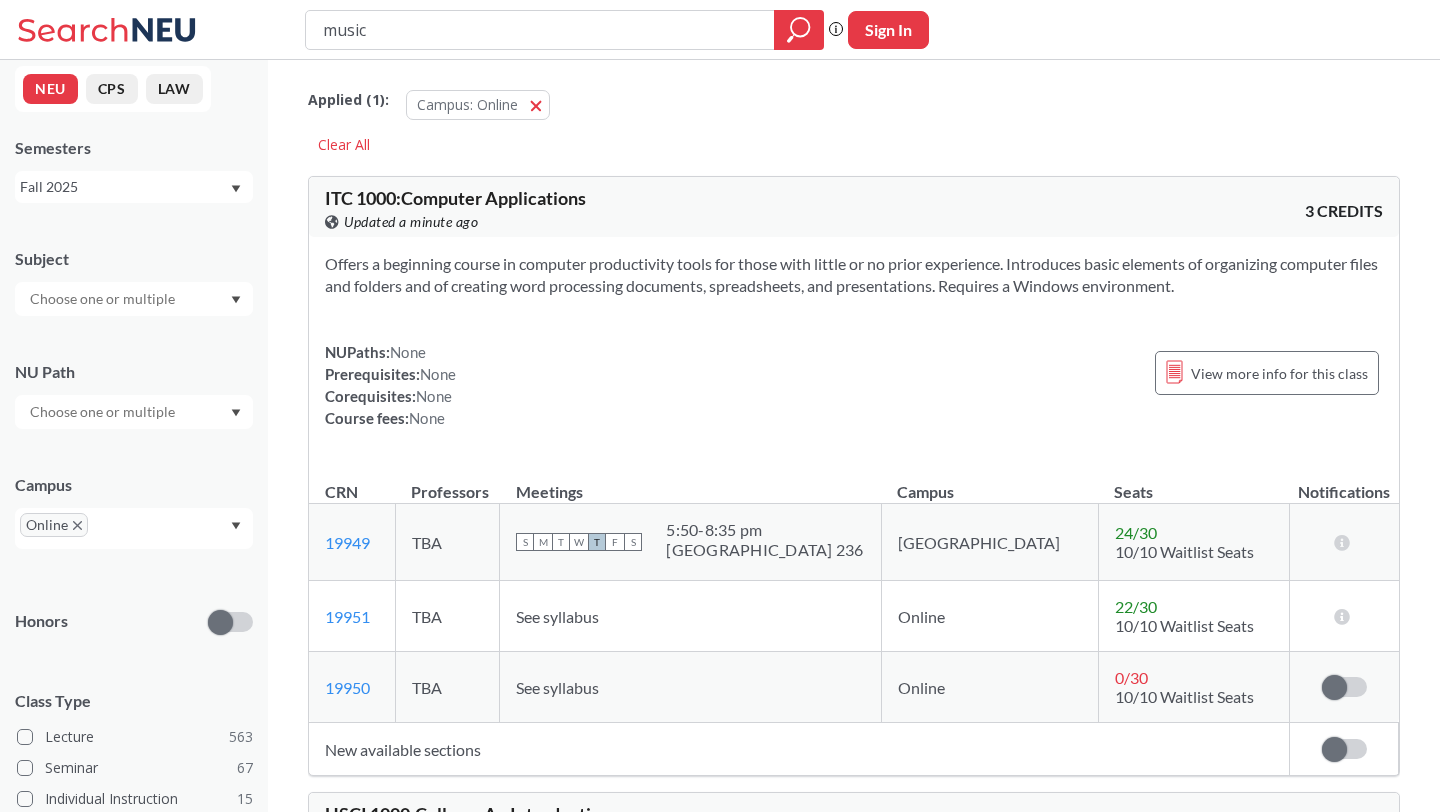 drag, startPoint x: 536, startPoint y: 33, endPoint x: 196, endPoint y: 31, distance: 340.0059 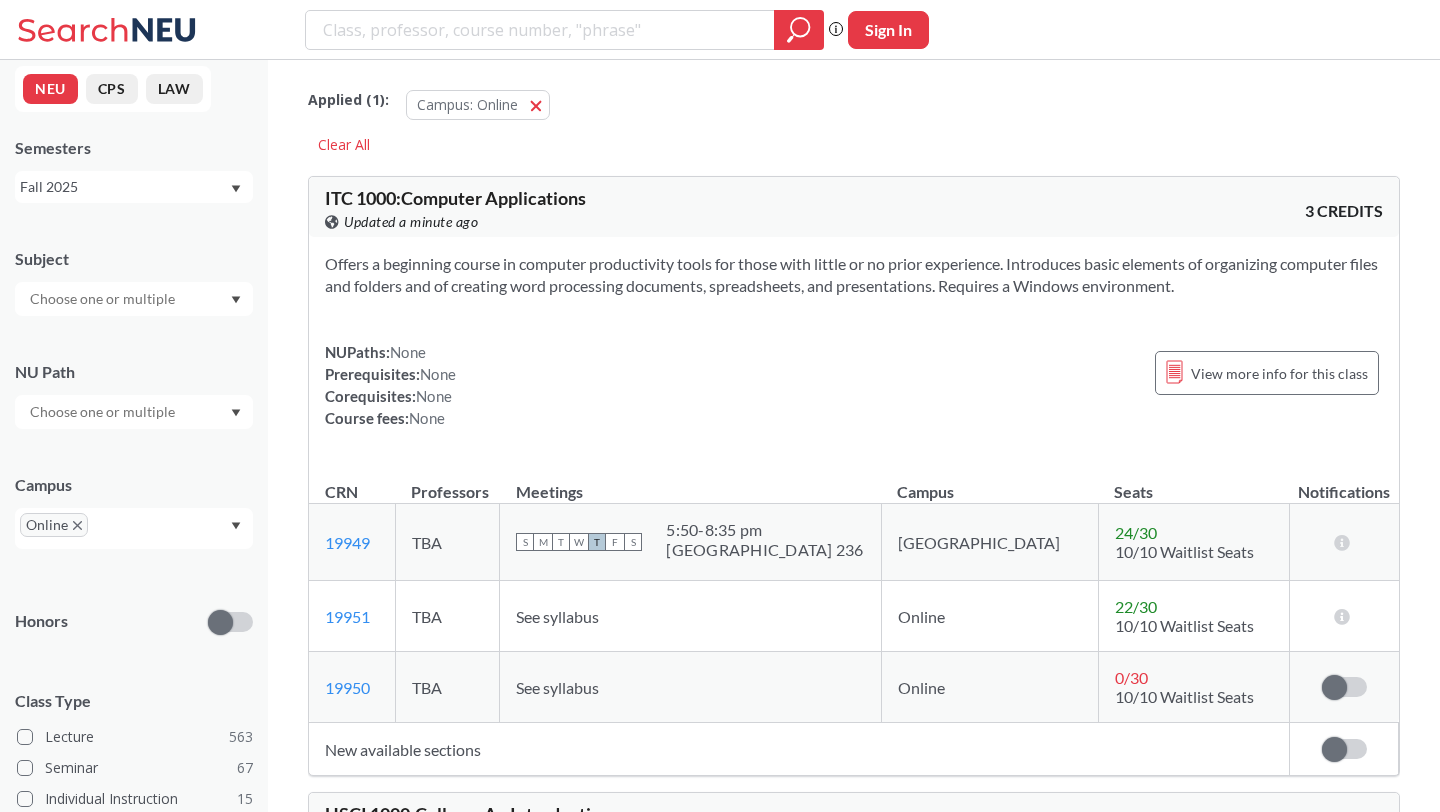 type 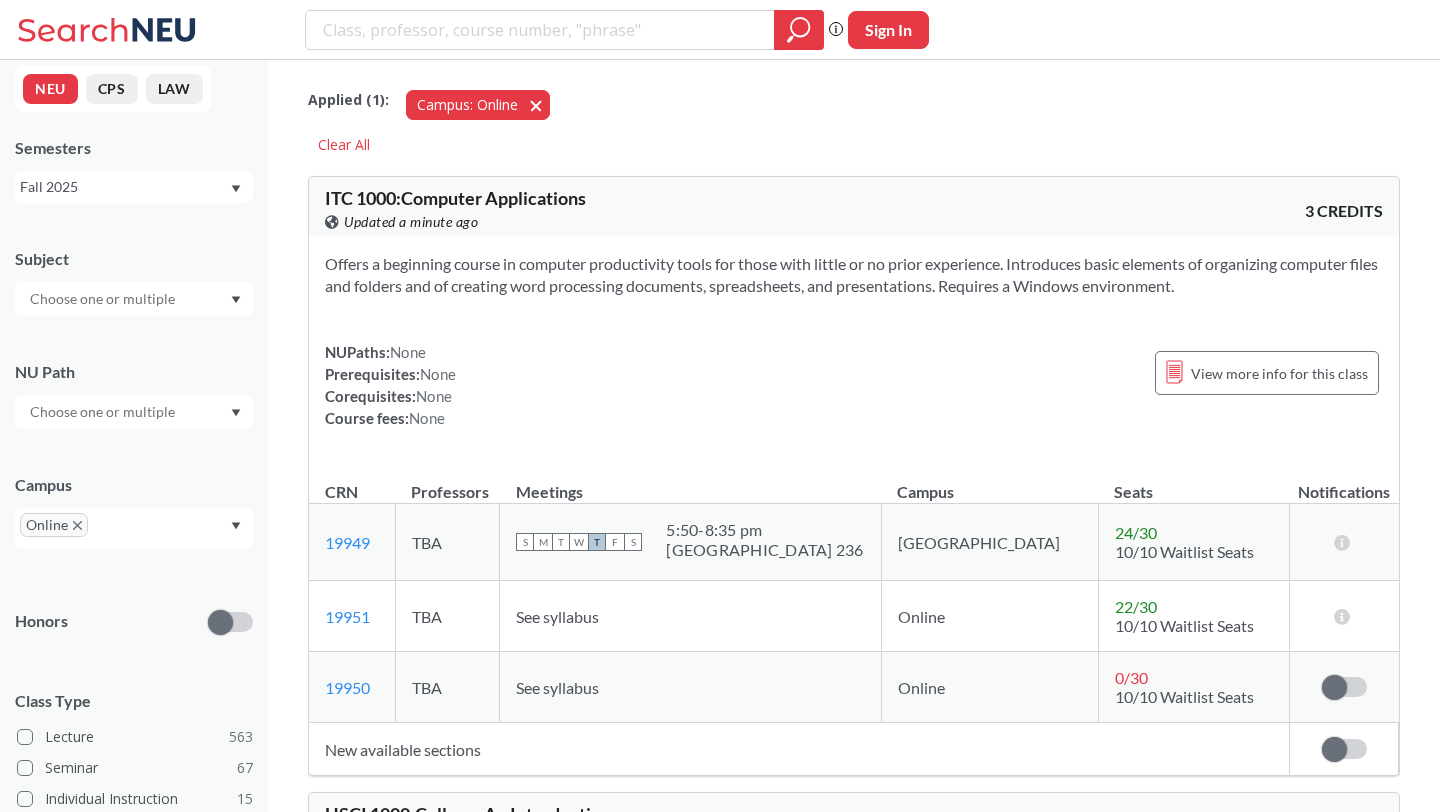 click on "Campus: Online Online" at bounding box center [478, 105] 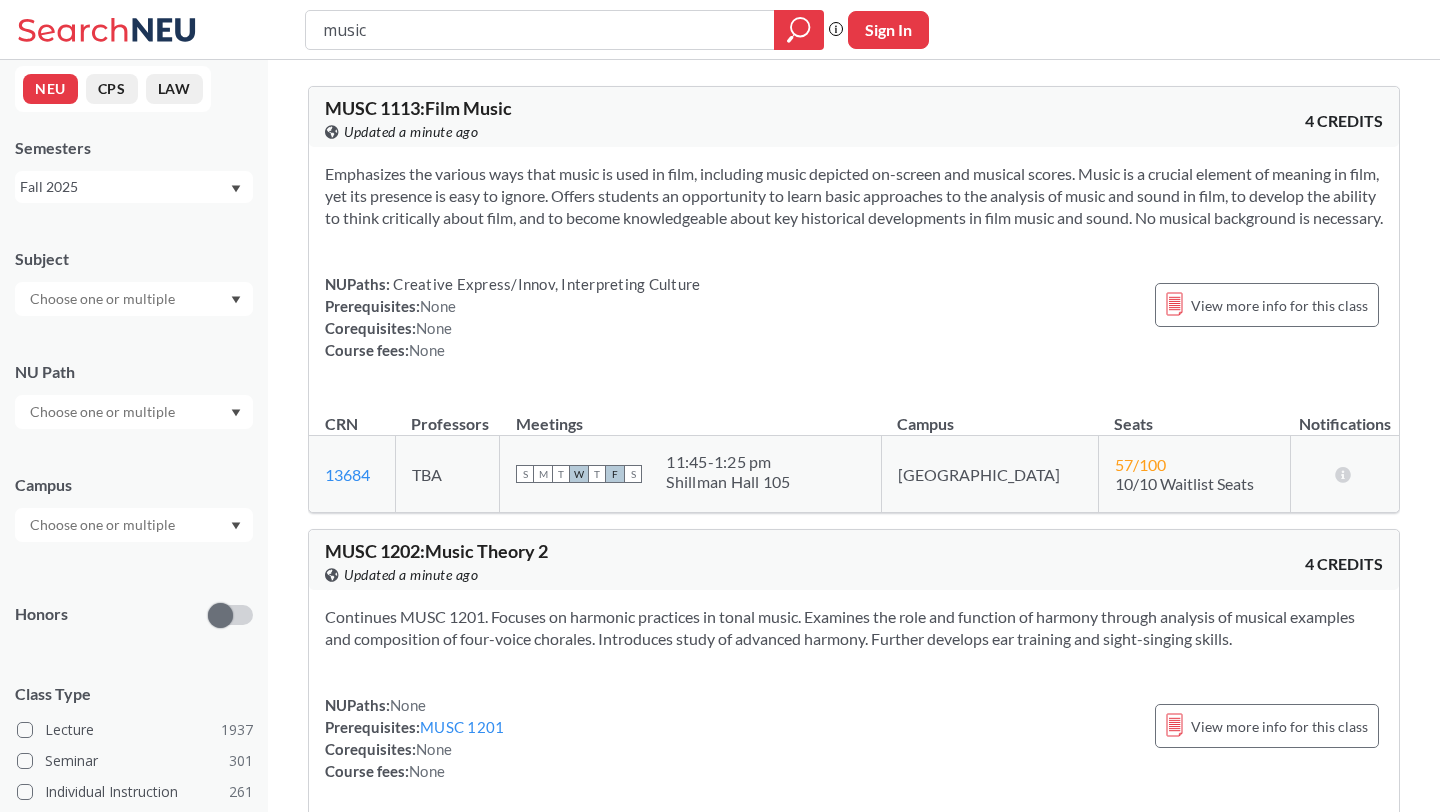 click at bounding box center (104, 412) 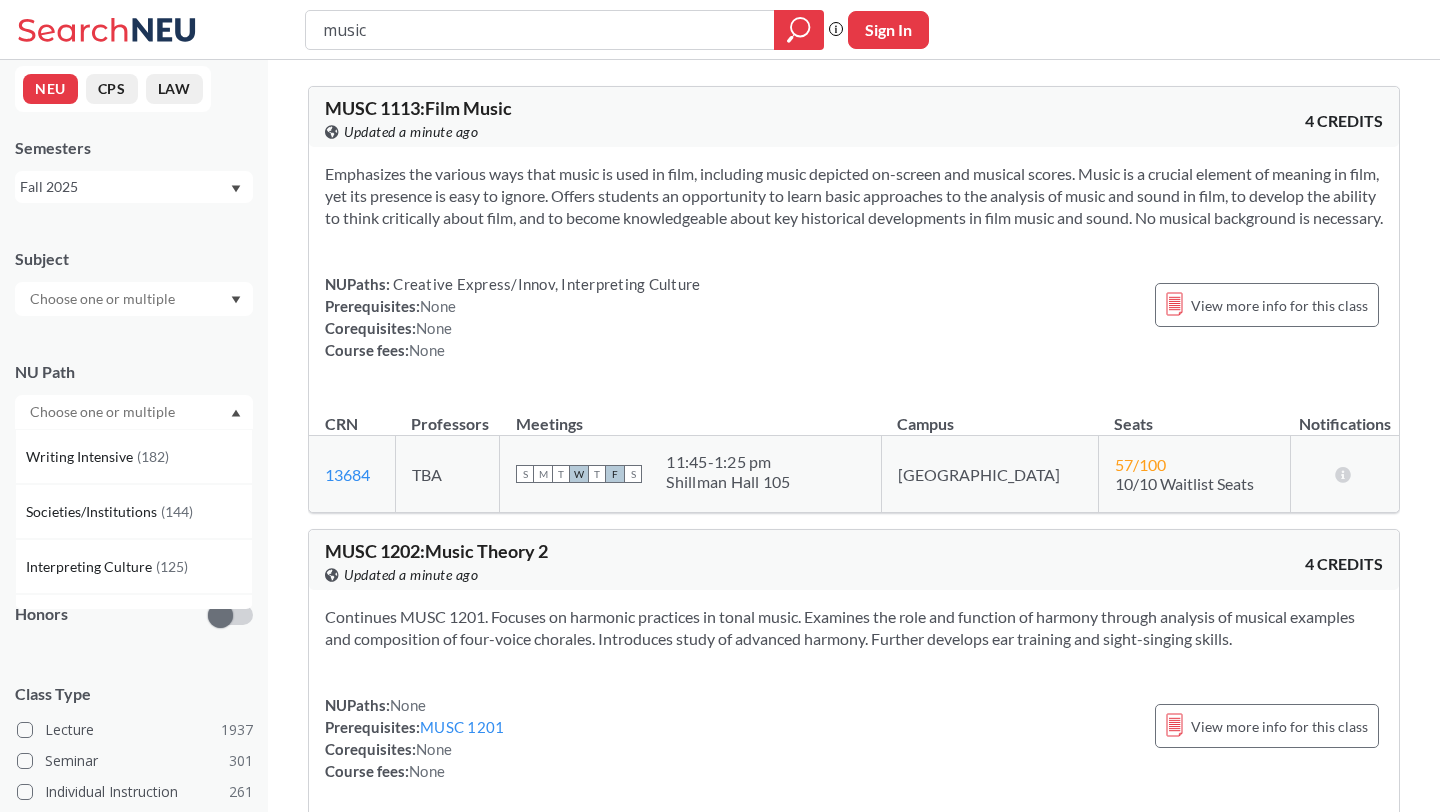click at bounding box center [104, 299] 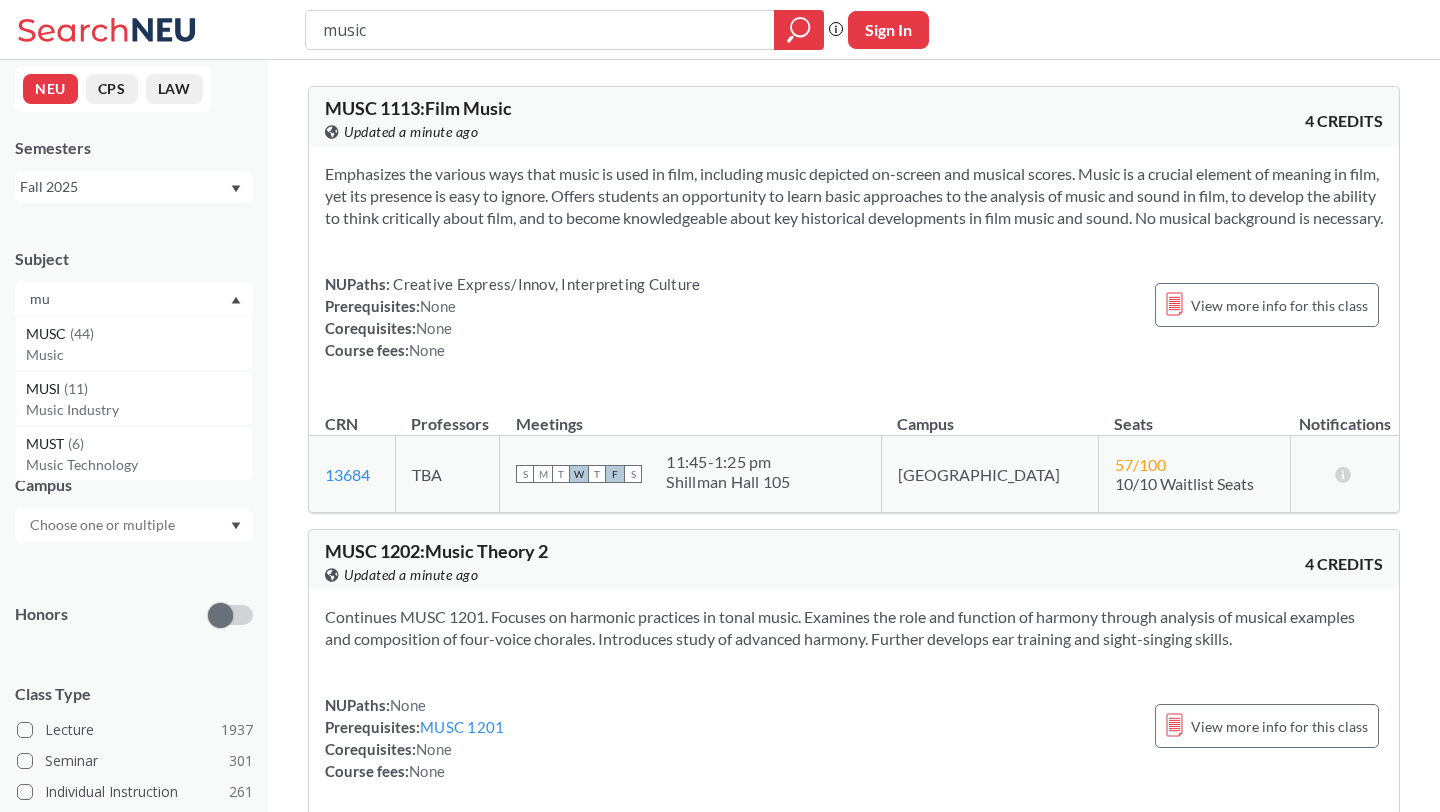 type on "m" 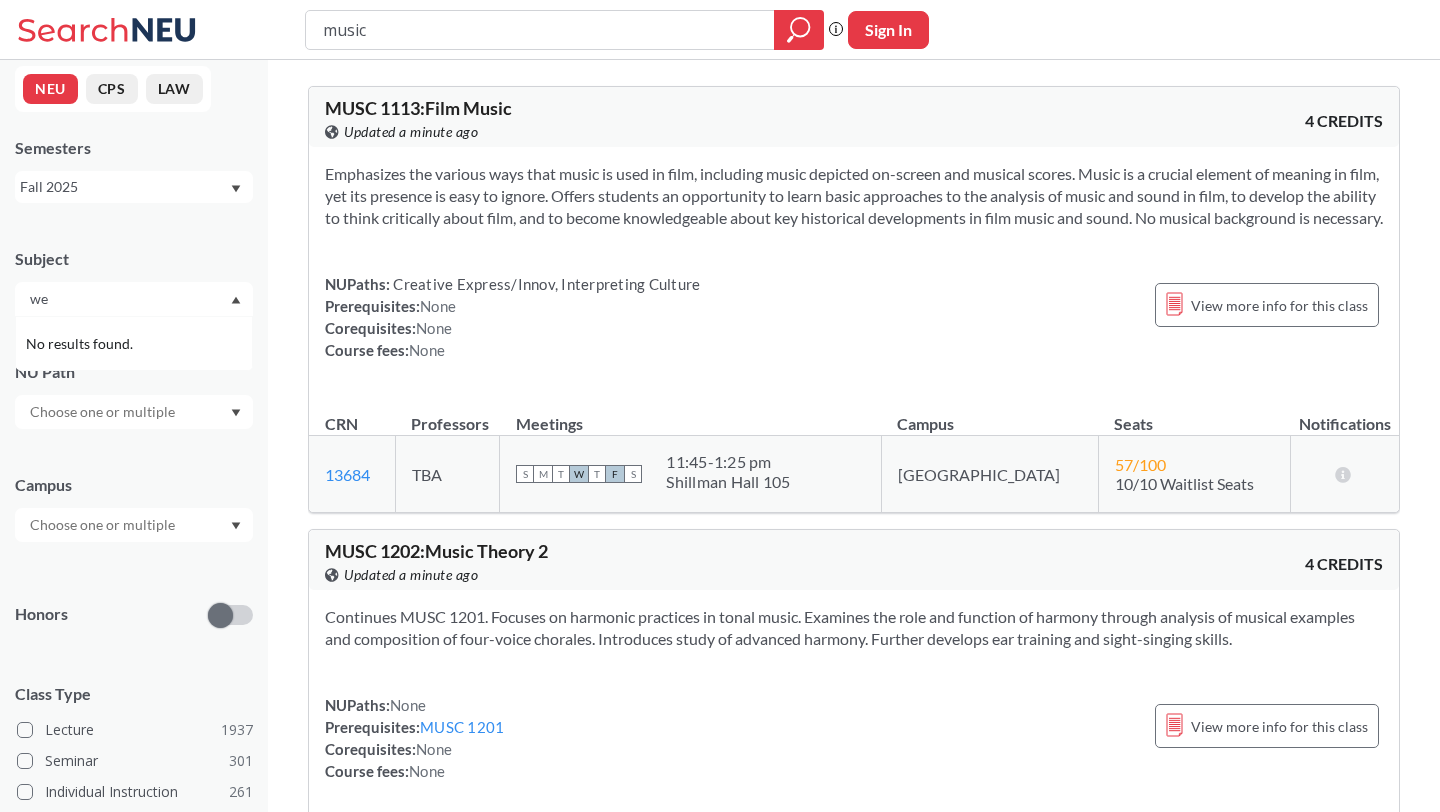 type on "w" 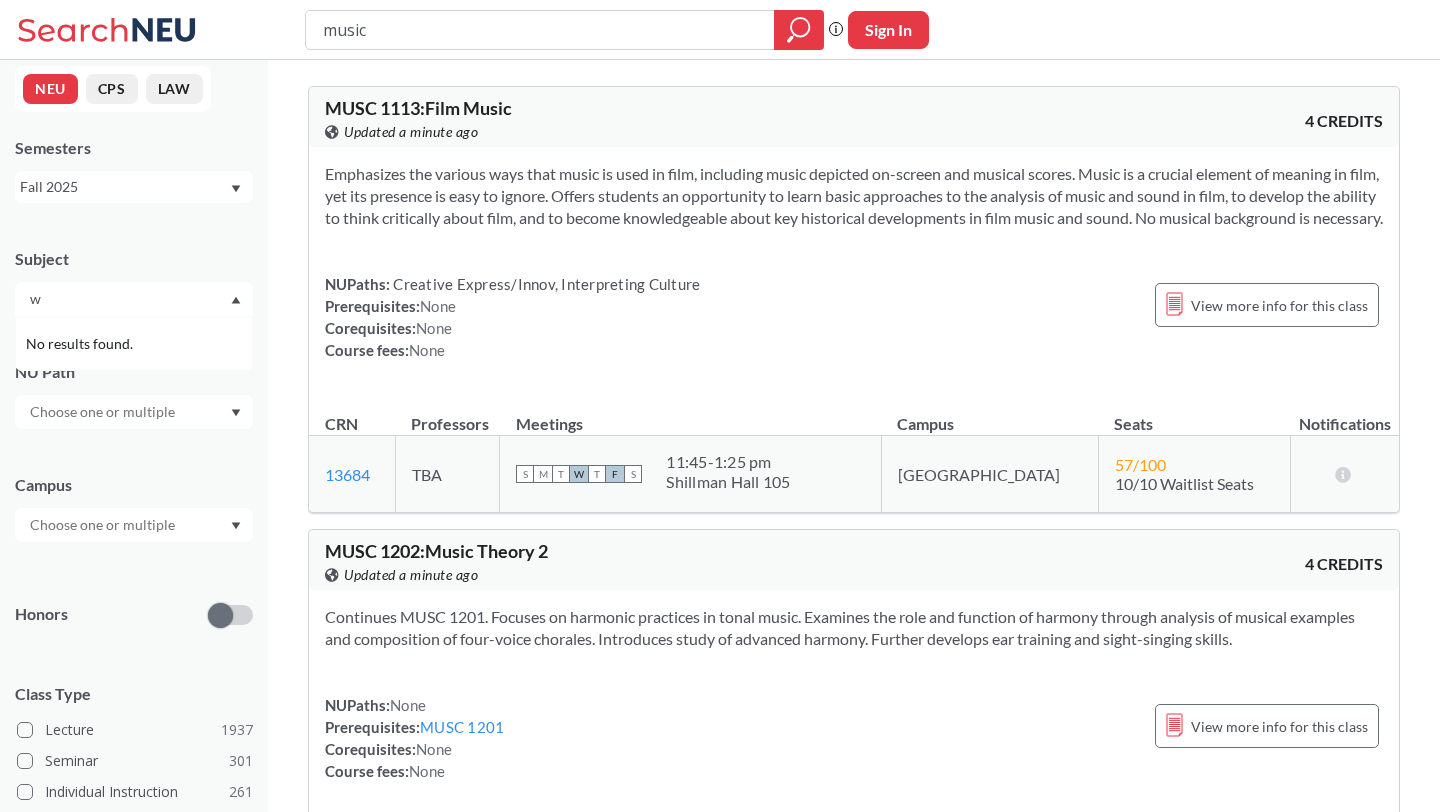 type 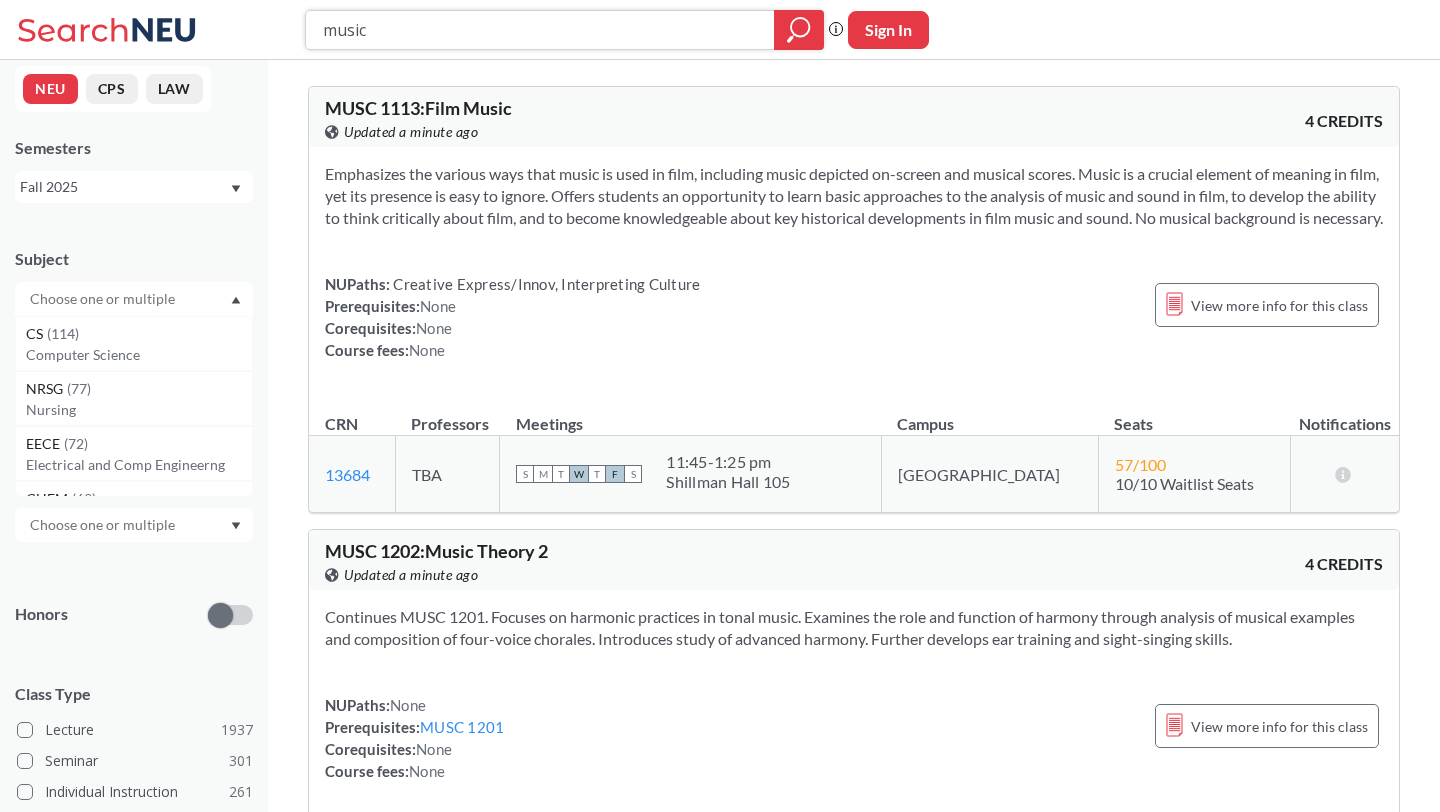 click on "music" at bounding box center [540, 30] 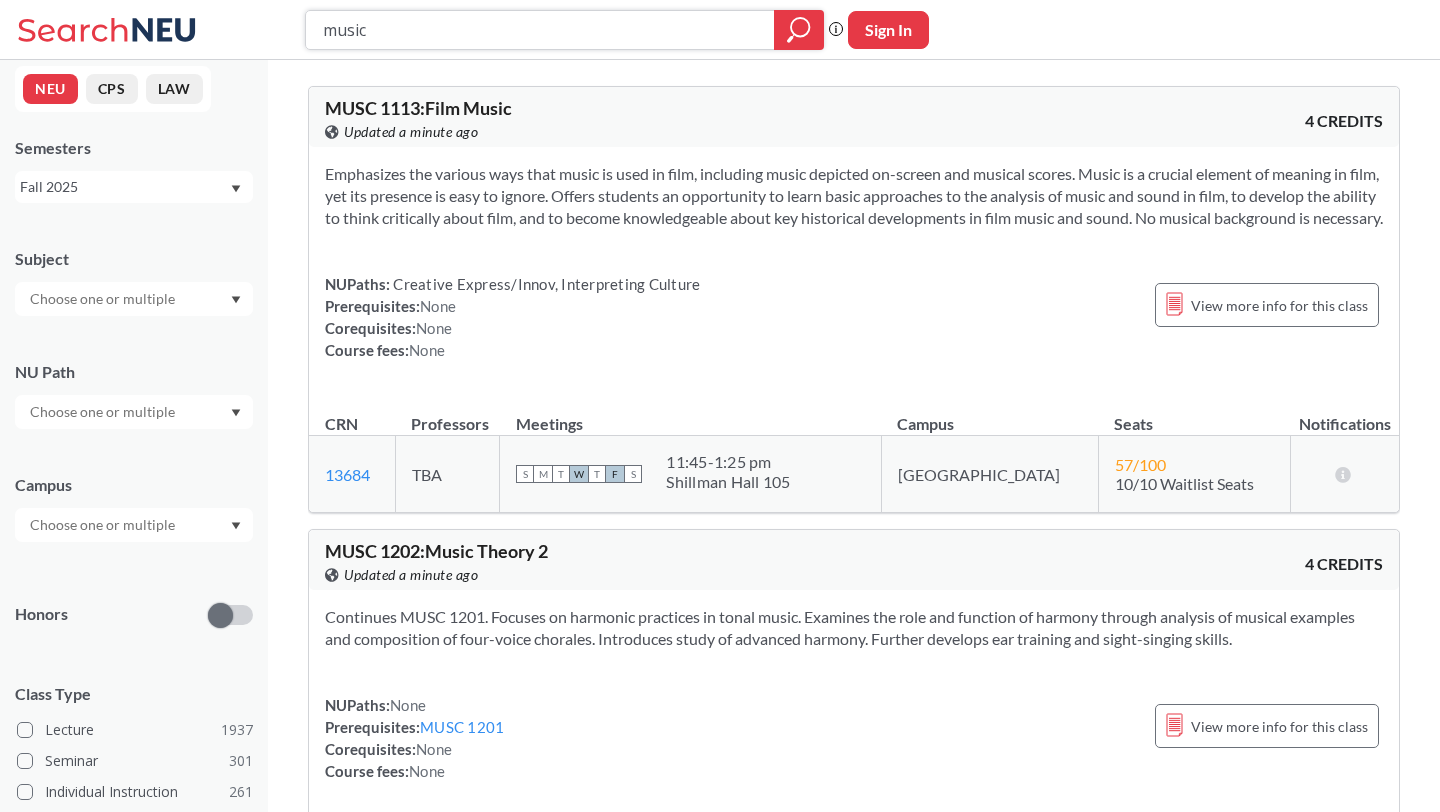 click on "music" at bounding box center [540, 30] 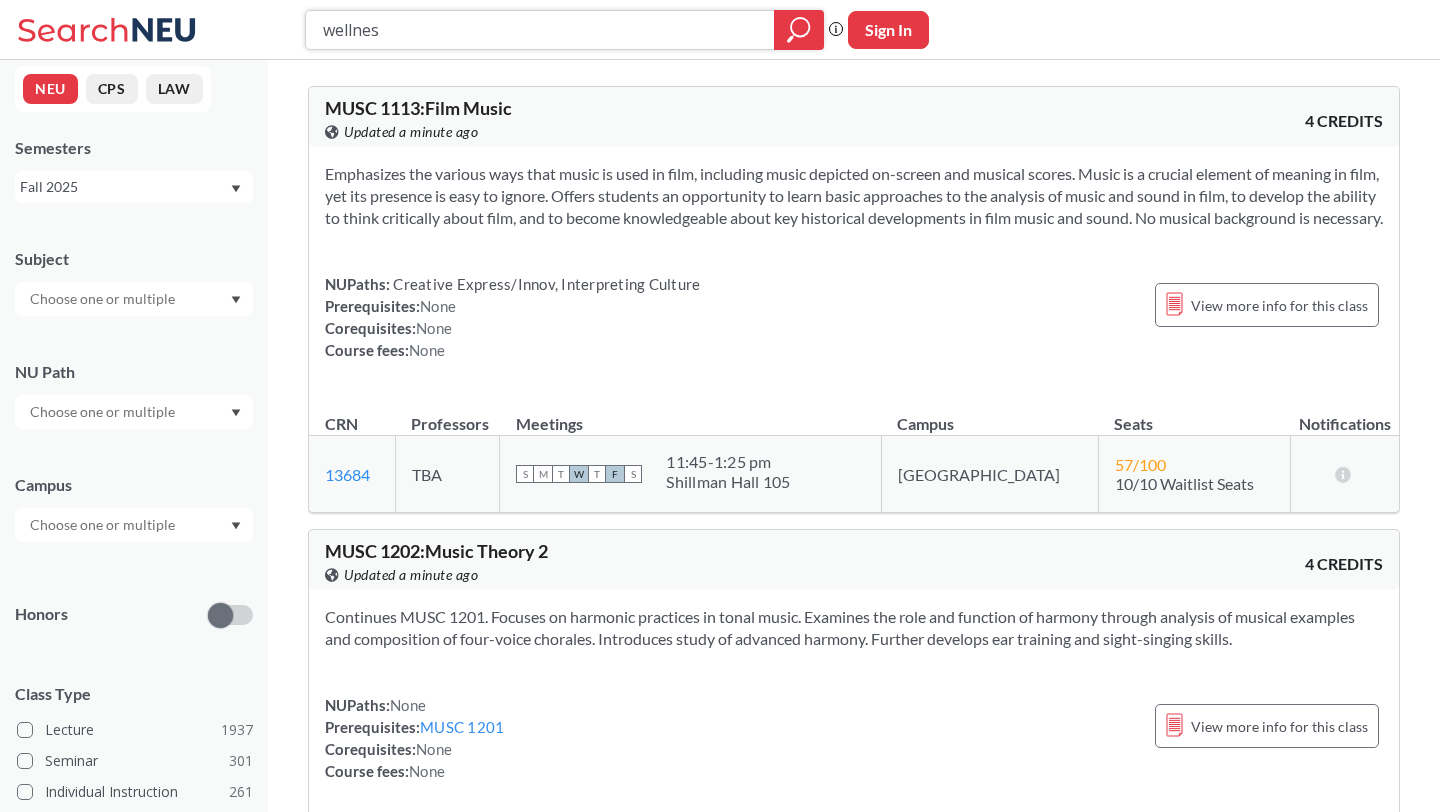 type on "wellness" 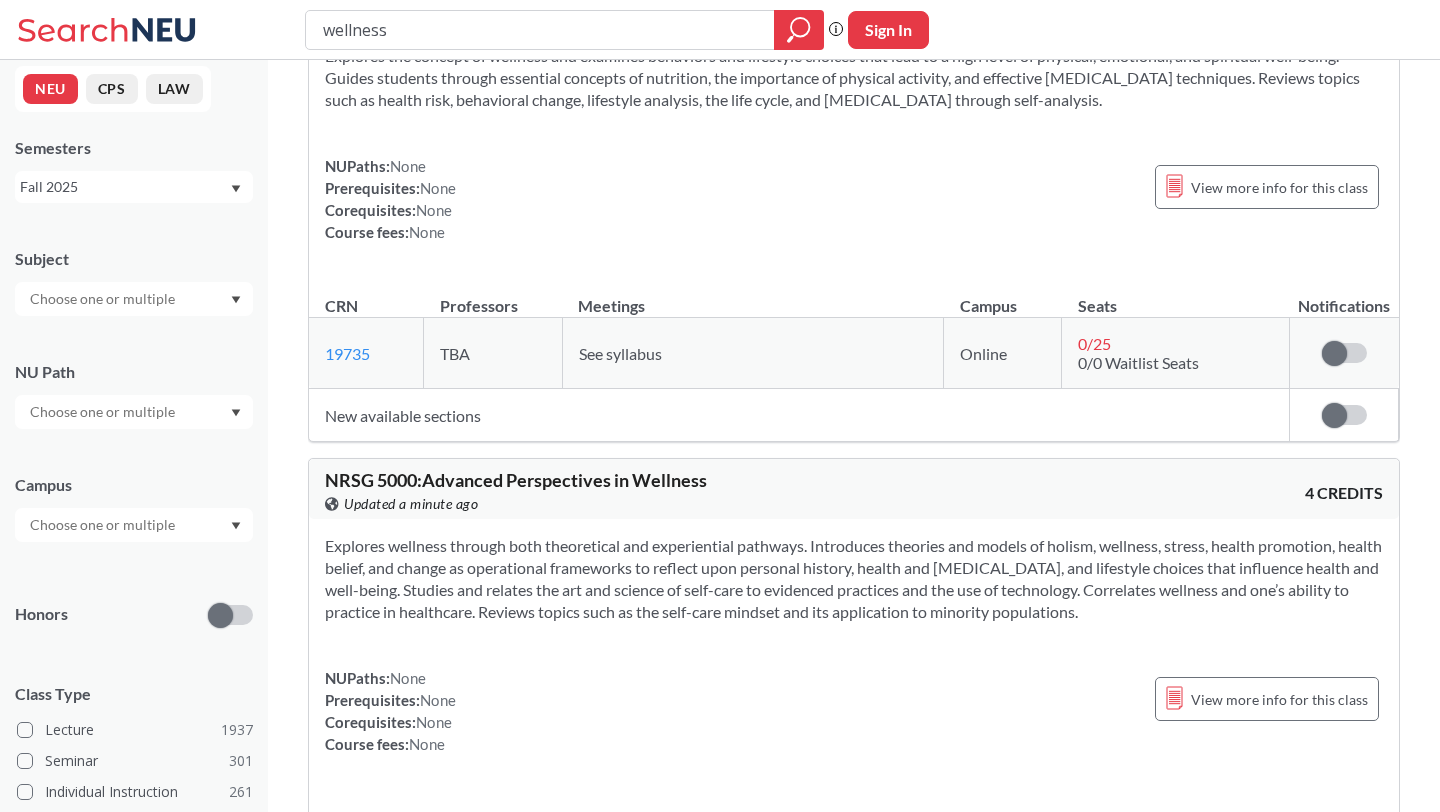 scroll, scrollTop: 147, scrollLeft: 0, axis: vertical 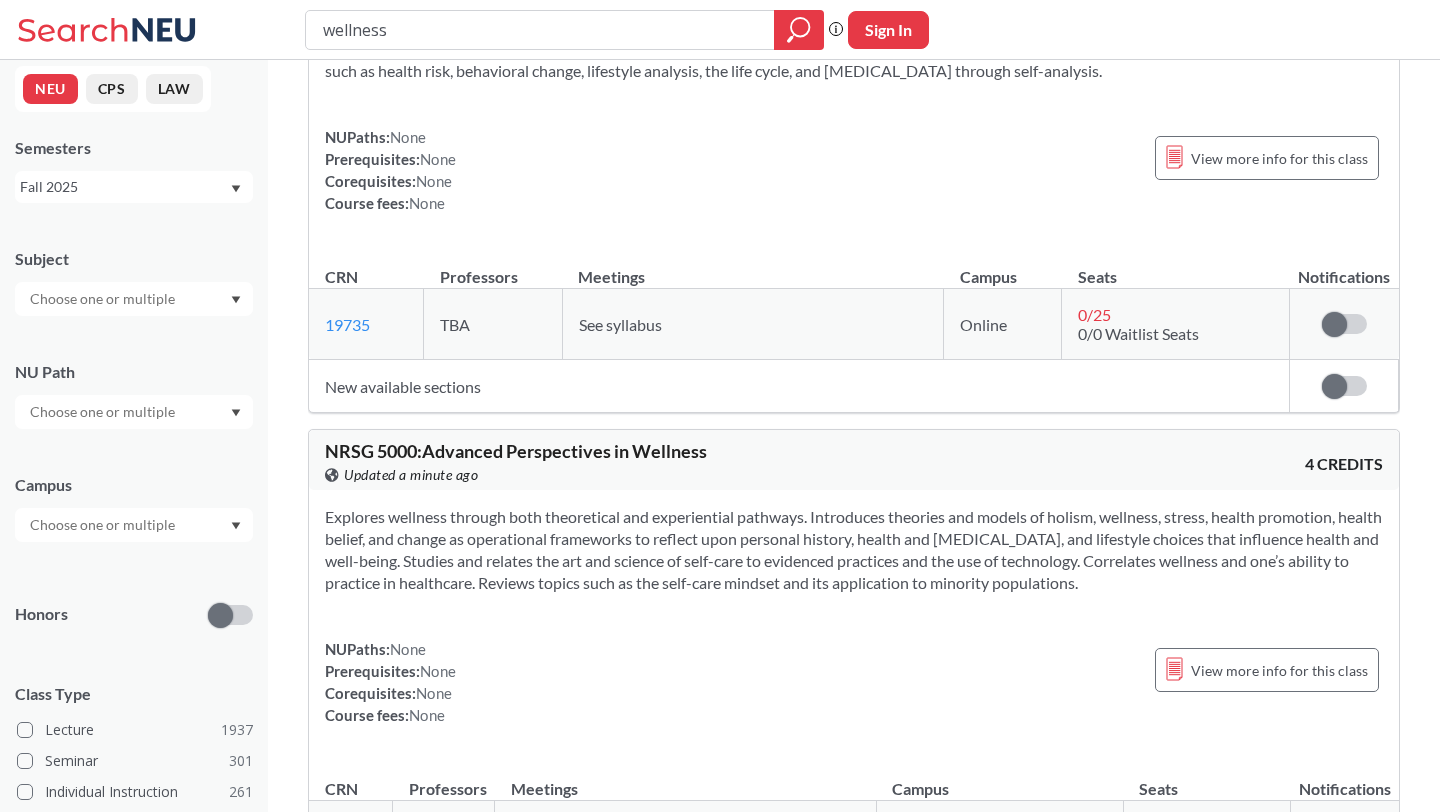 click on "New available sections" at bounding box center [799, 386] 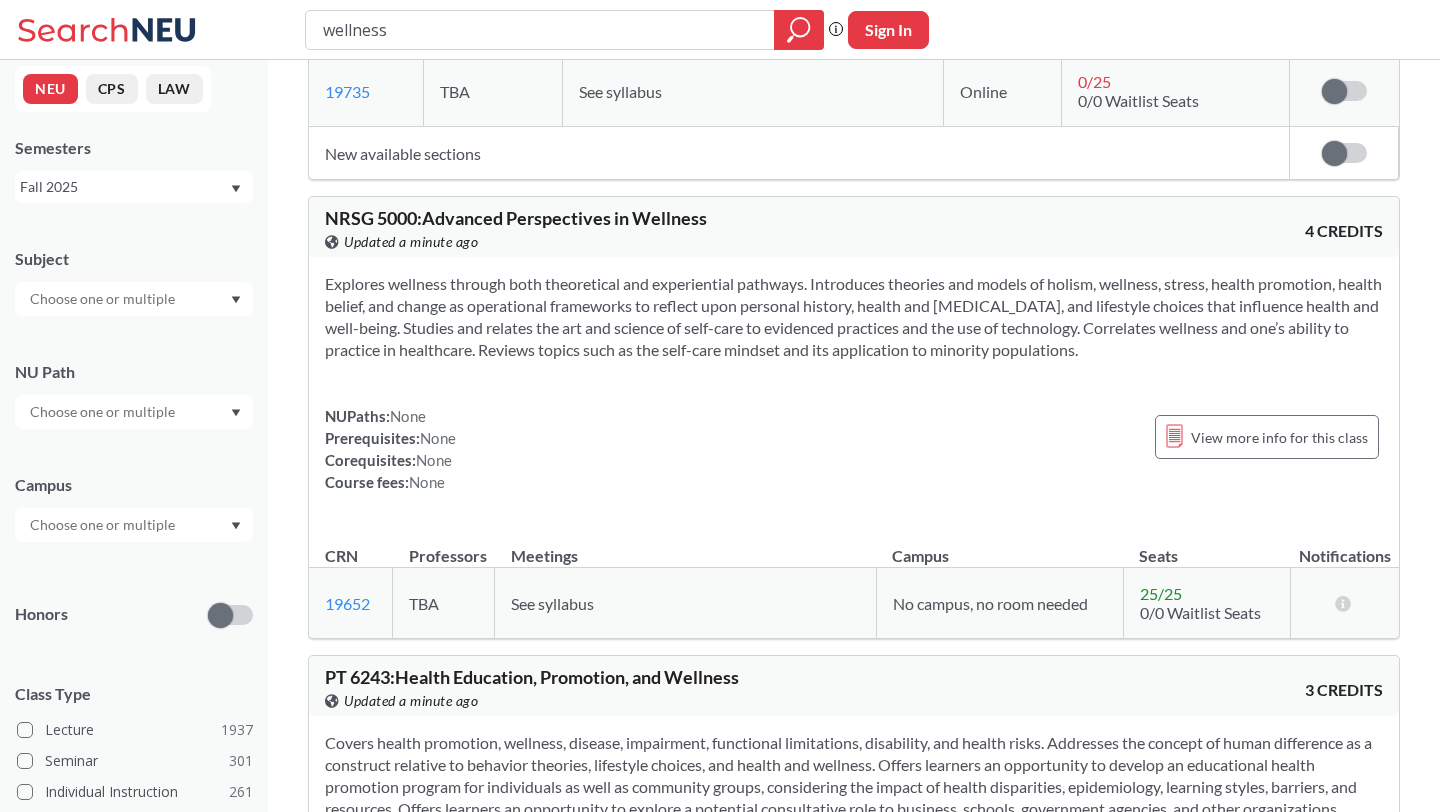 scroll, scrollTop: 0, scrollLeft: 0, axis: both 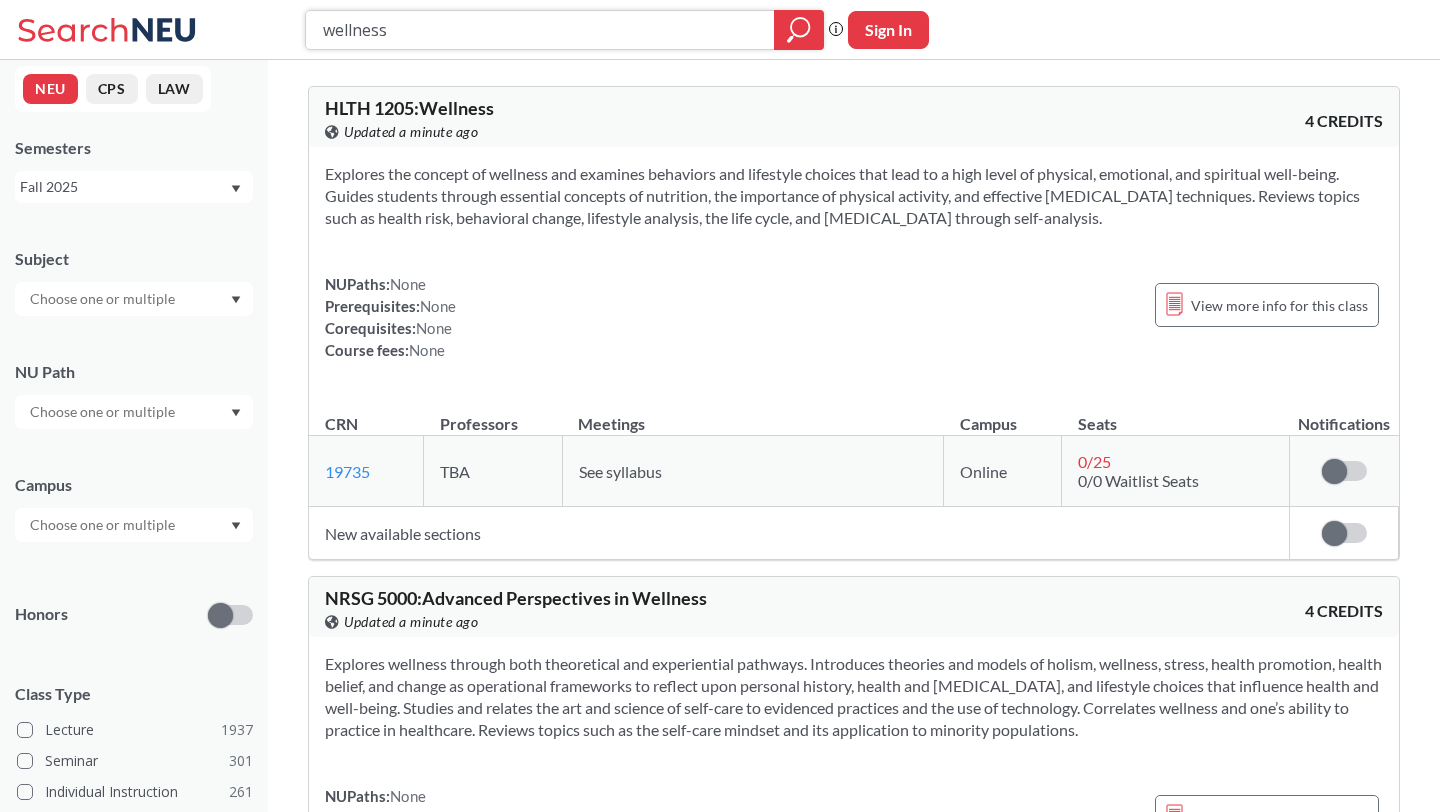 click on "wellness" at bounding box center (540, 30) 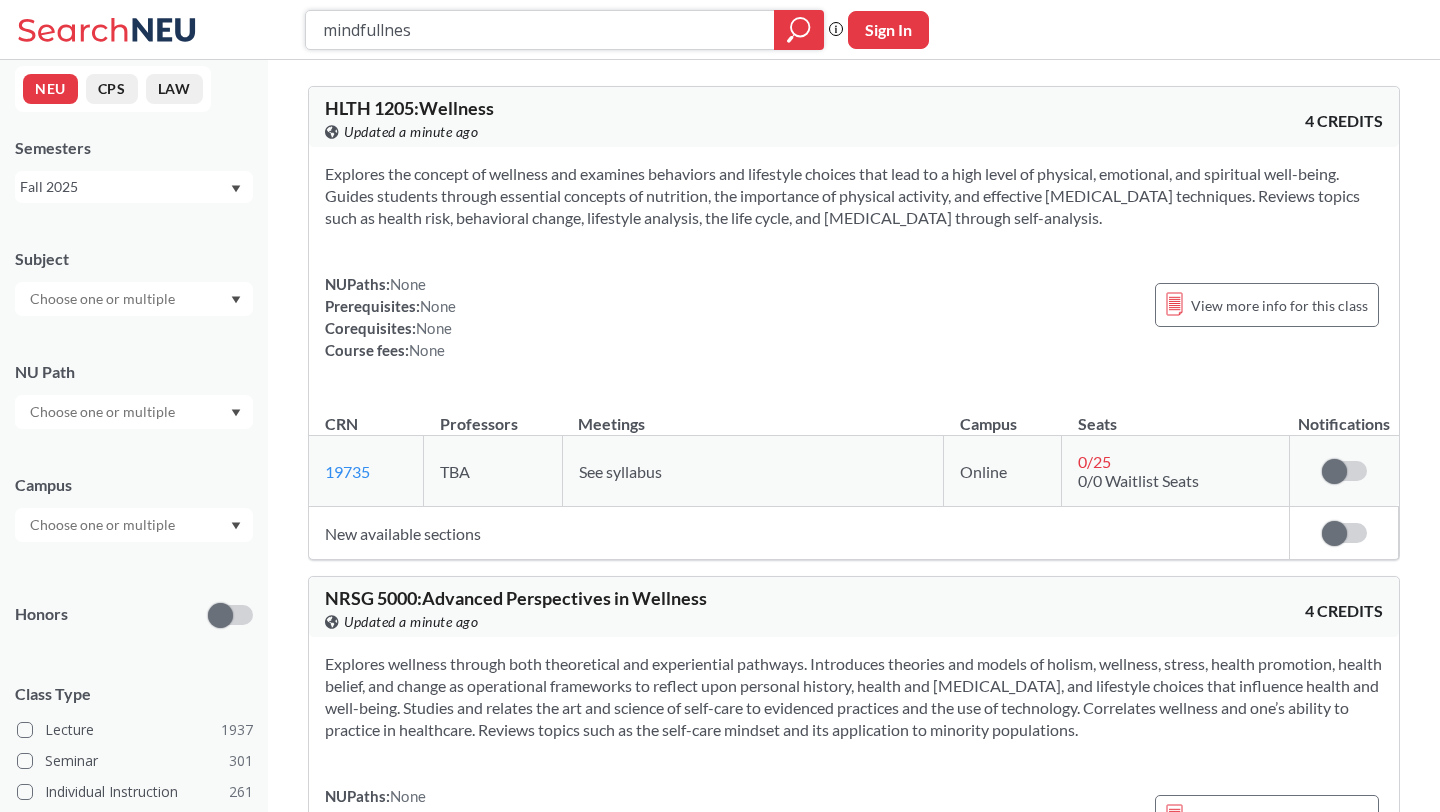 type on "mindfullness" 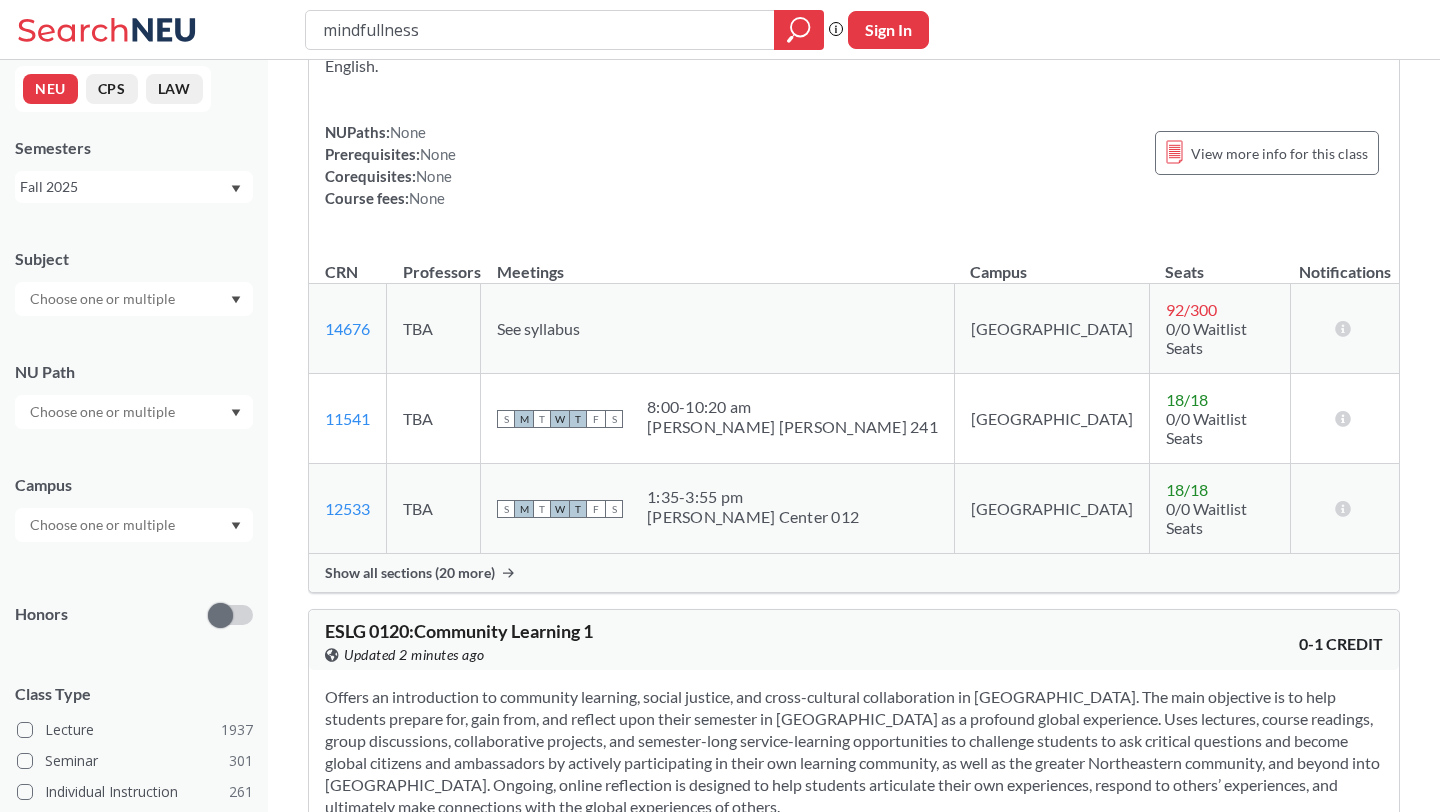 scroll, scrollTop: 1569, scrollLeft: 0, axis: vertical 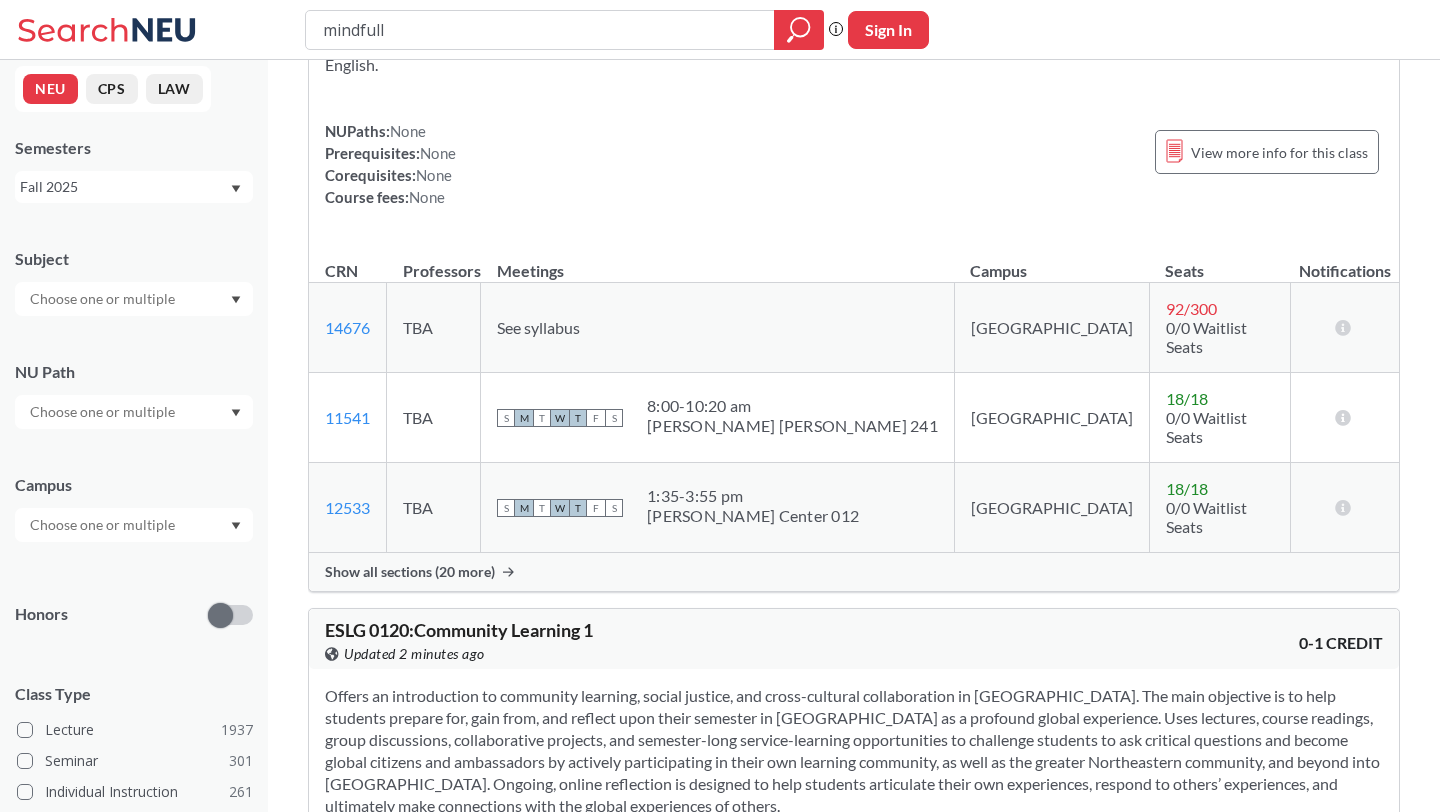 type on "mindful" 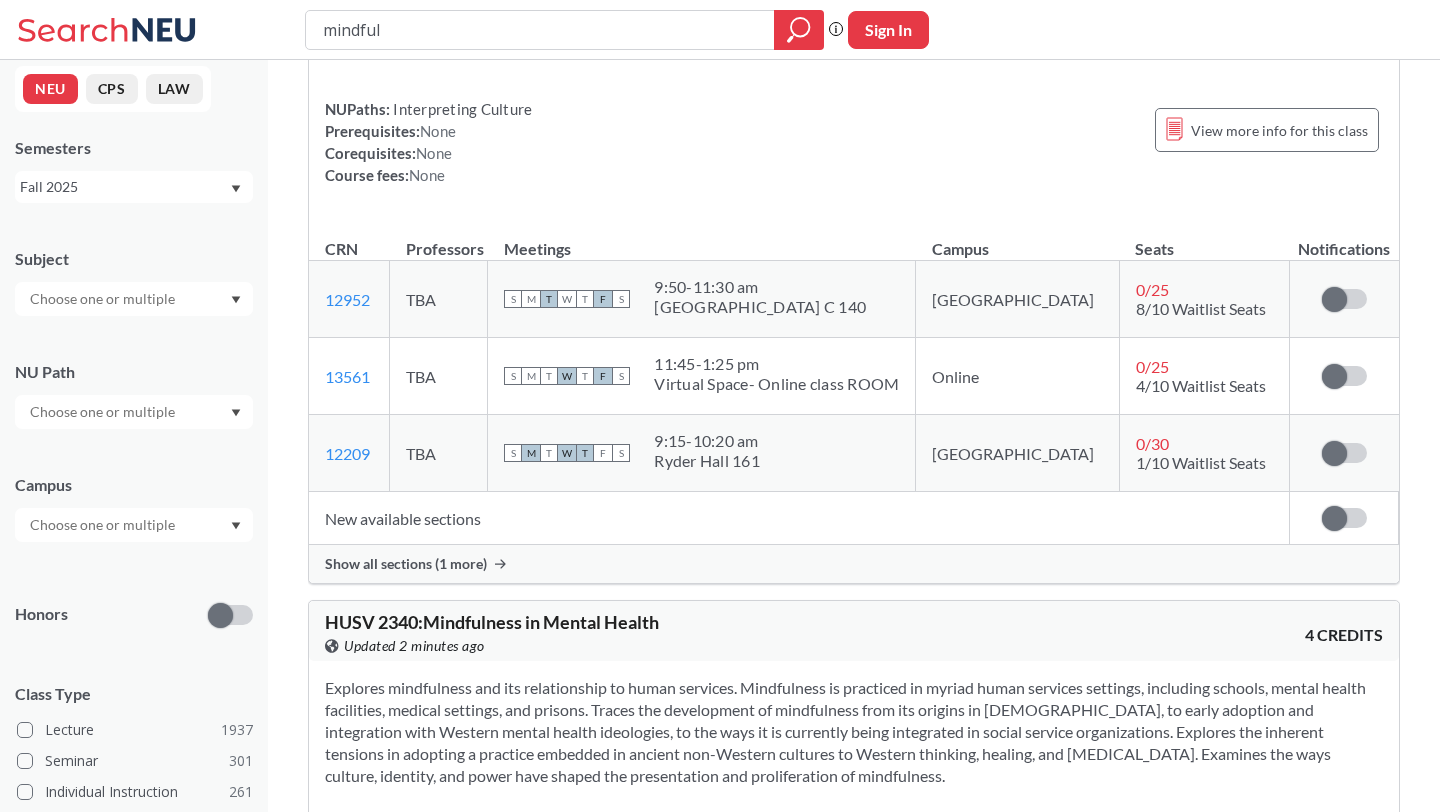 scroll, scrollTop: 231, scrollLeft: 0, axis: vertical 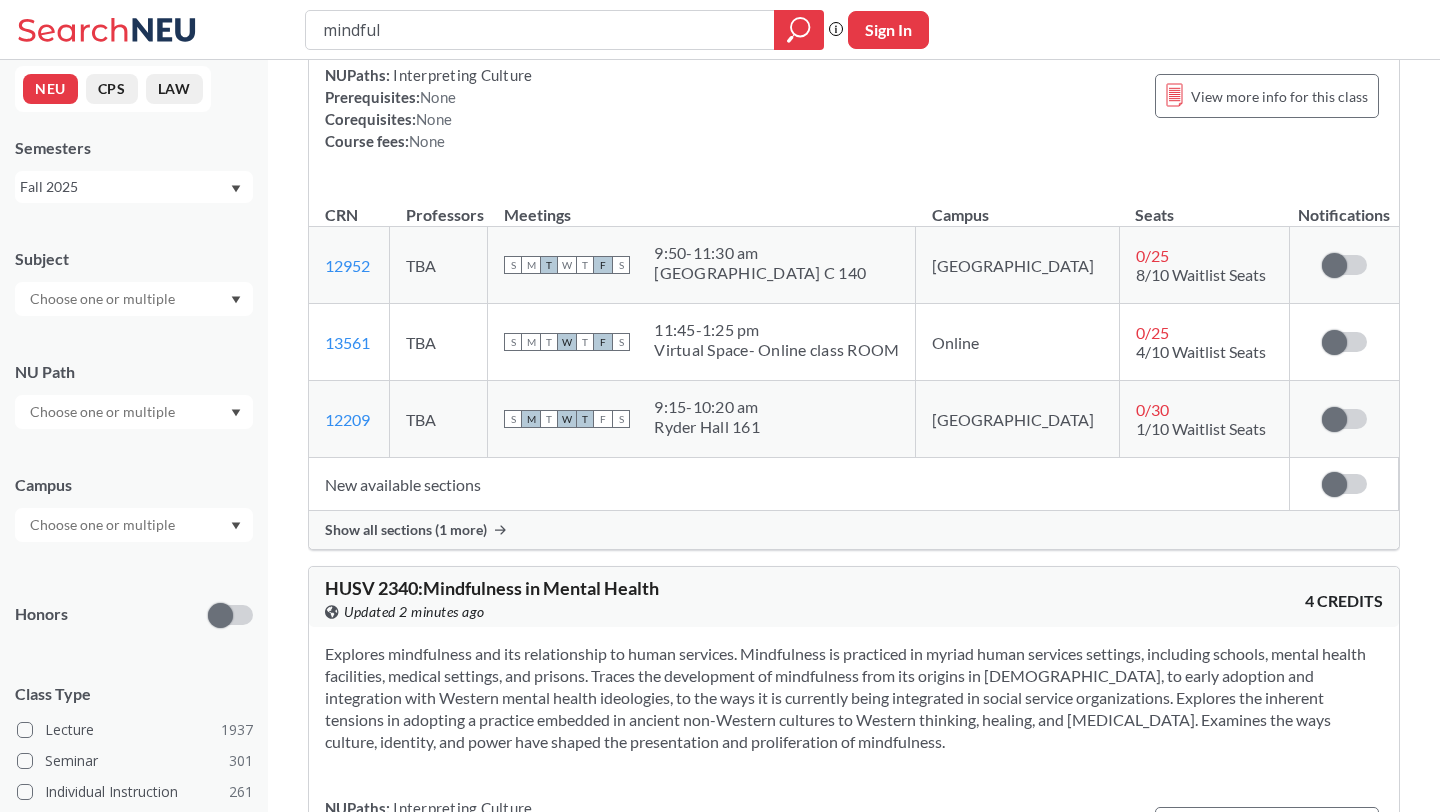 click on "Show all sections (1 more)" at bounding box center (406, 530) 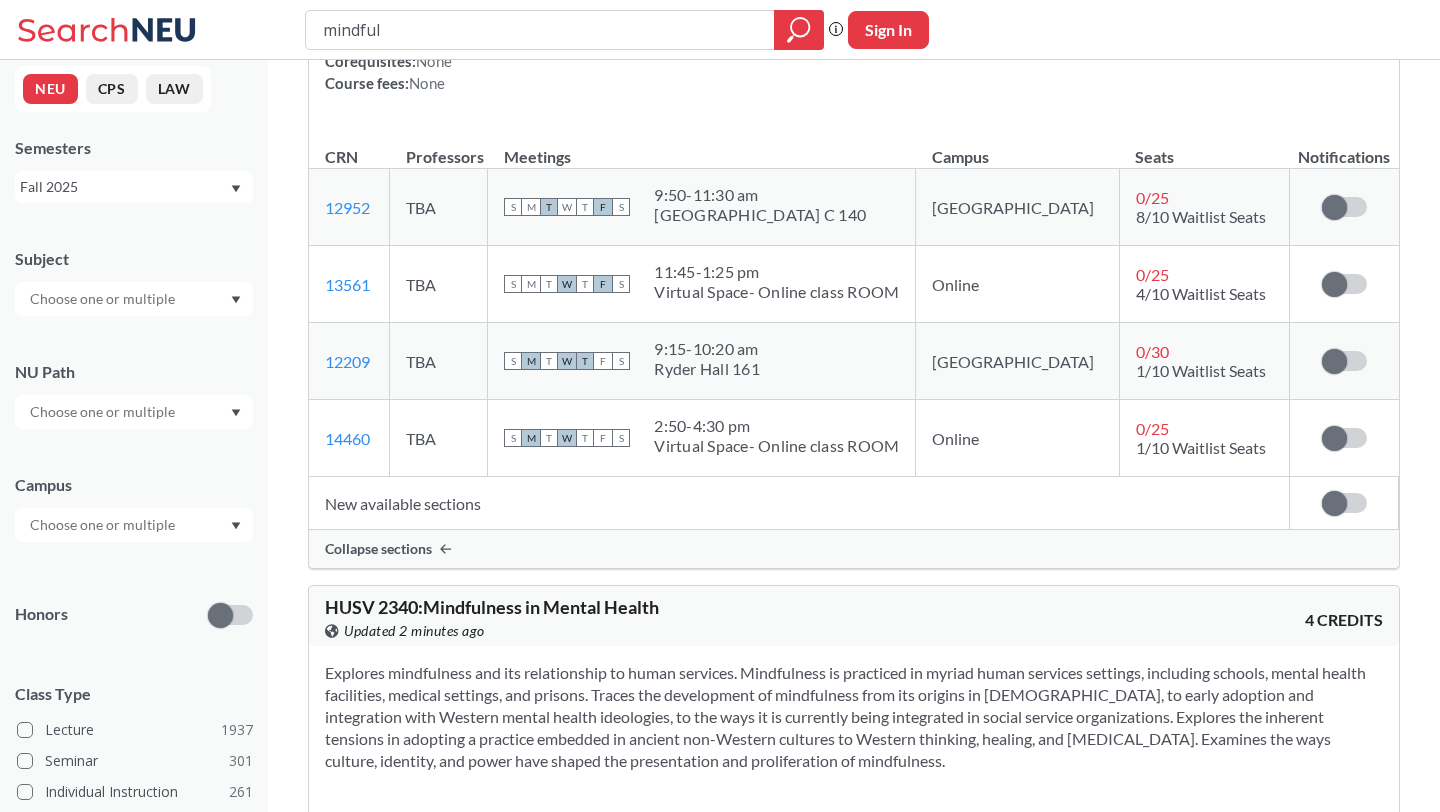 scroll, scrollTop: 0, scrollLeft: 0, axis: both 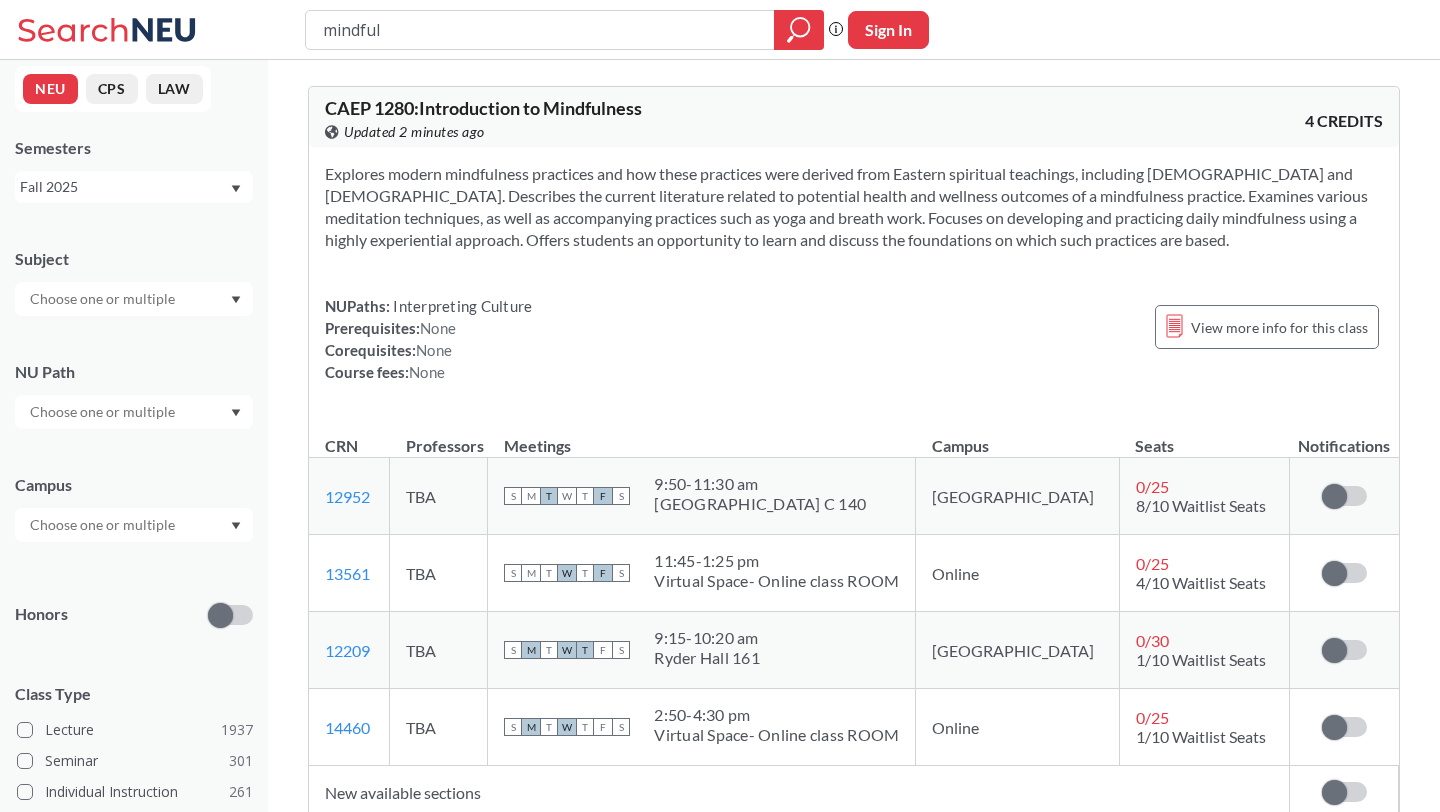 click at bounding box center (104, 299) 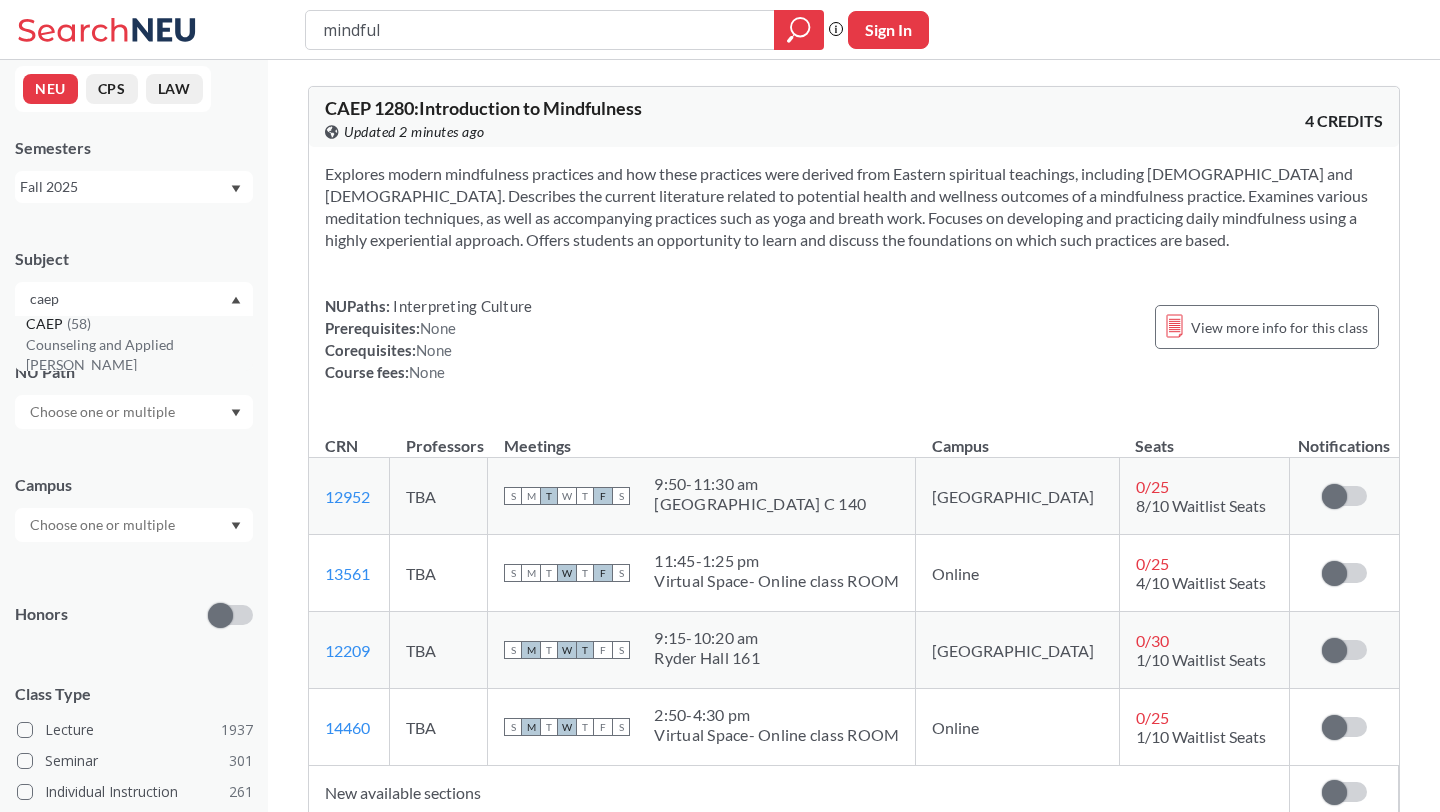 type on "caep" 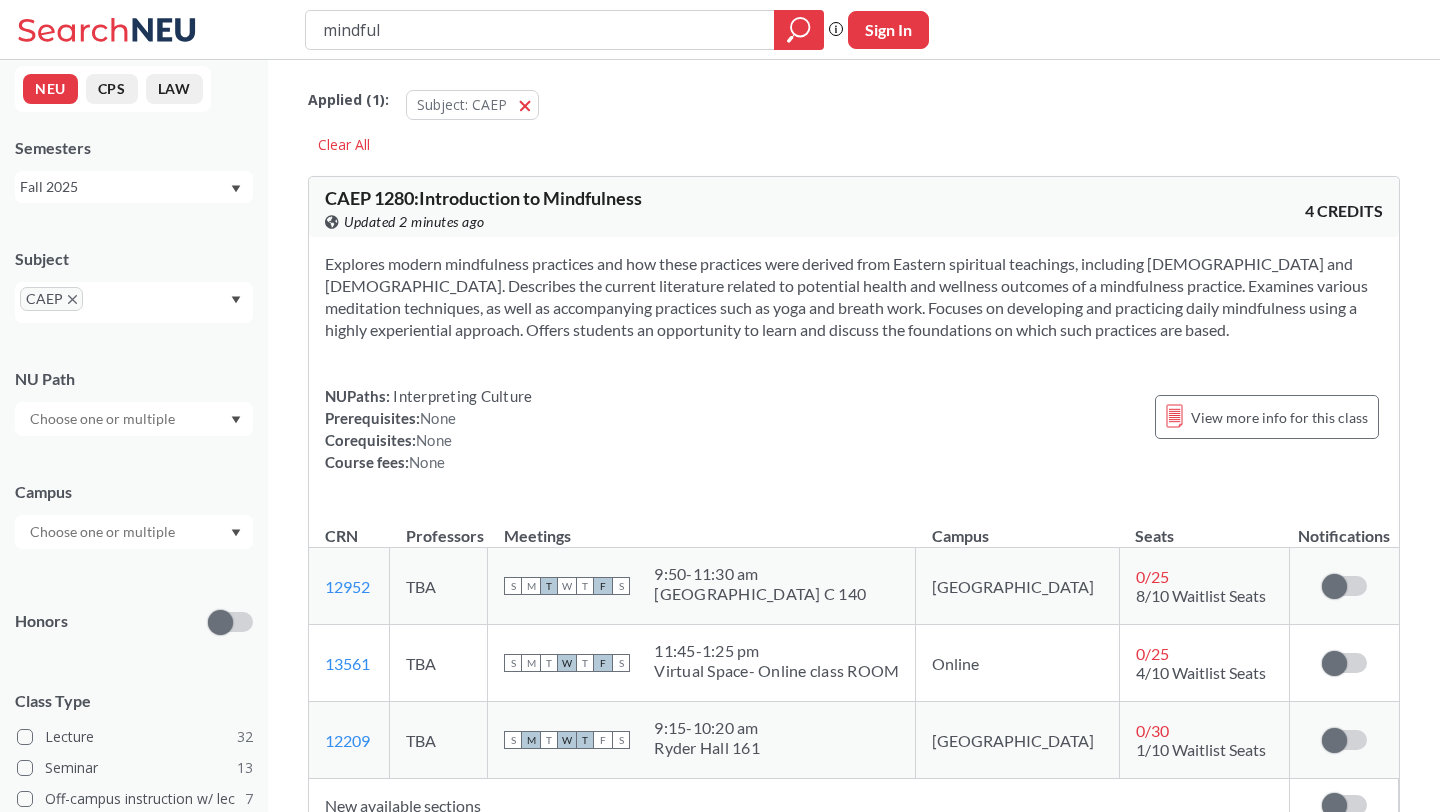 click on "Honors" at bounding box center [134, 609] 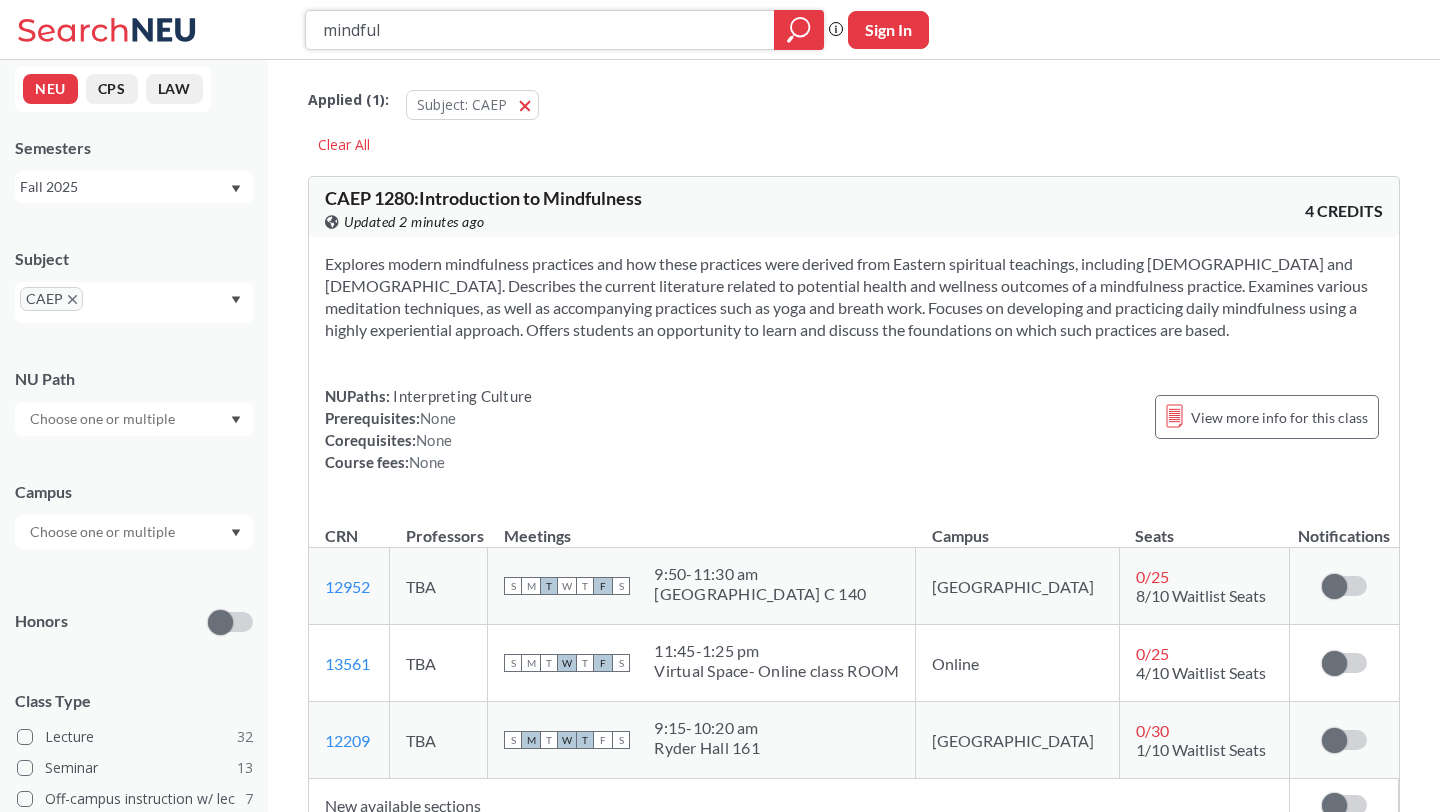 drag, startPoint x: 467, startPoint y: 17, endPoint x: 288, endPoint y: 50, distance: 182.01648 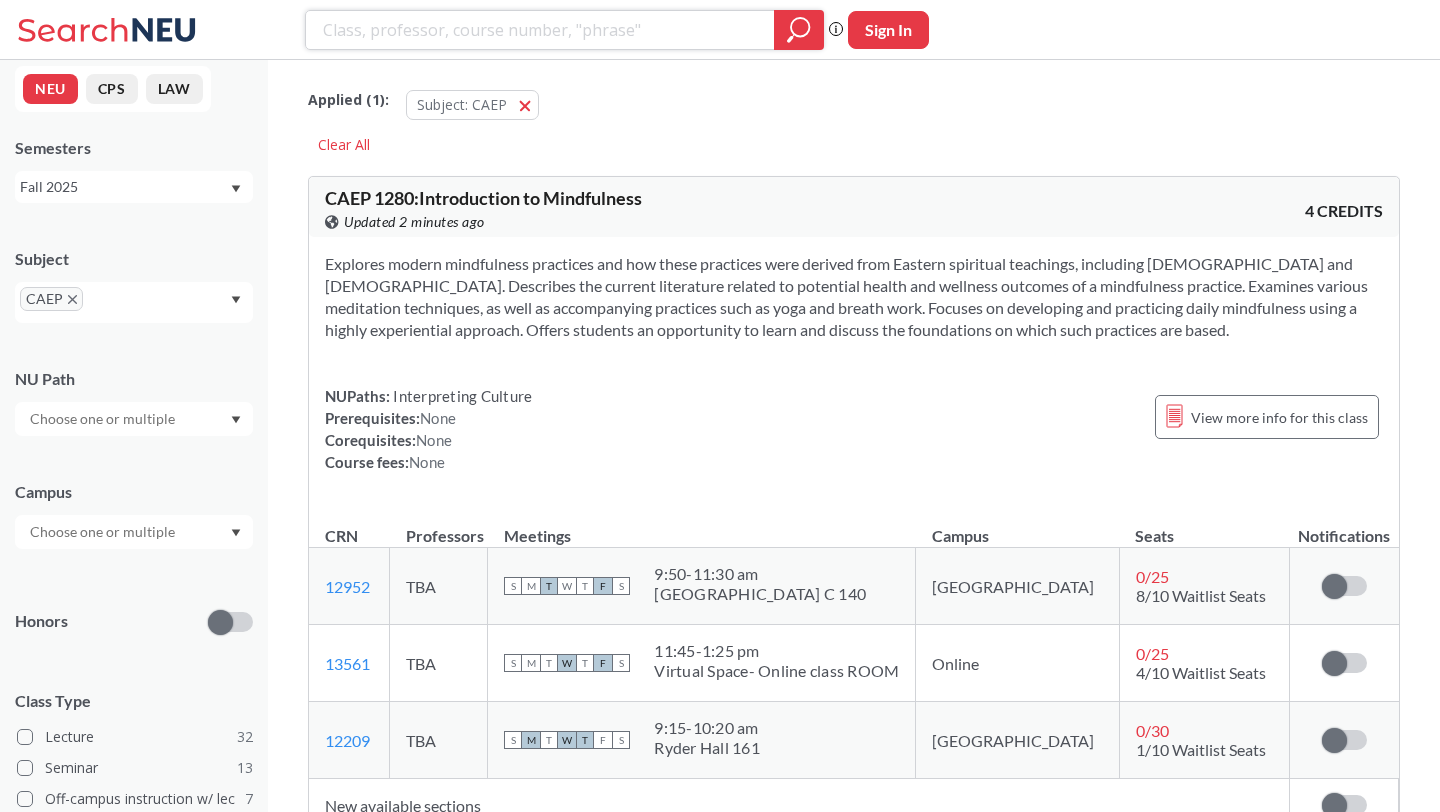 type 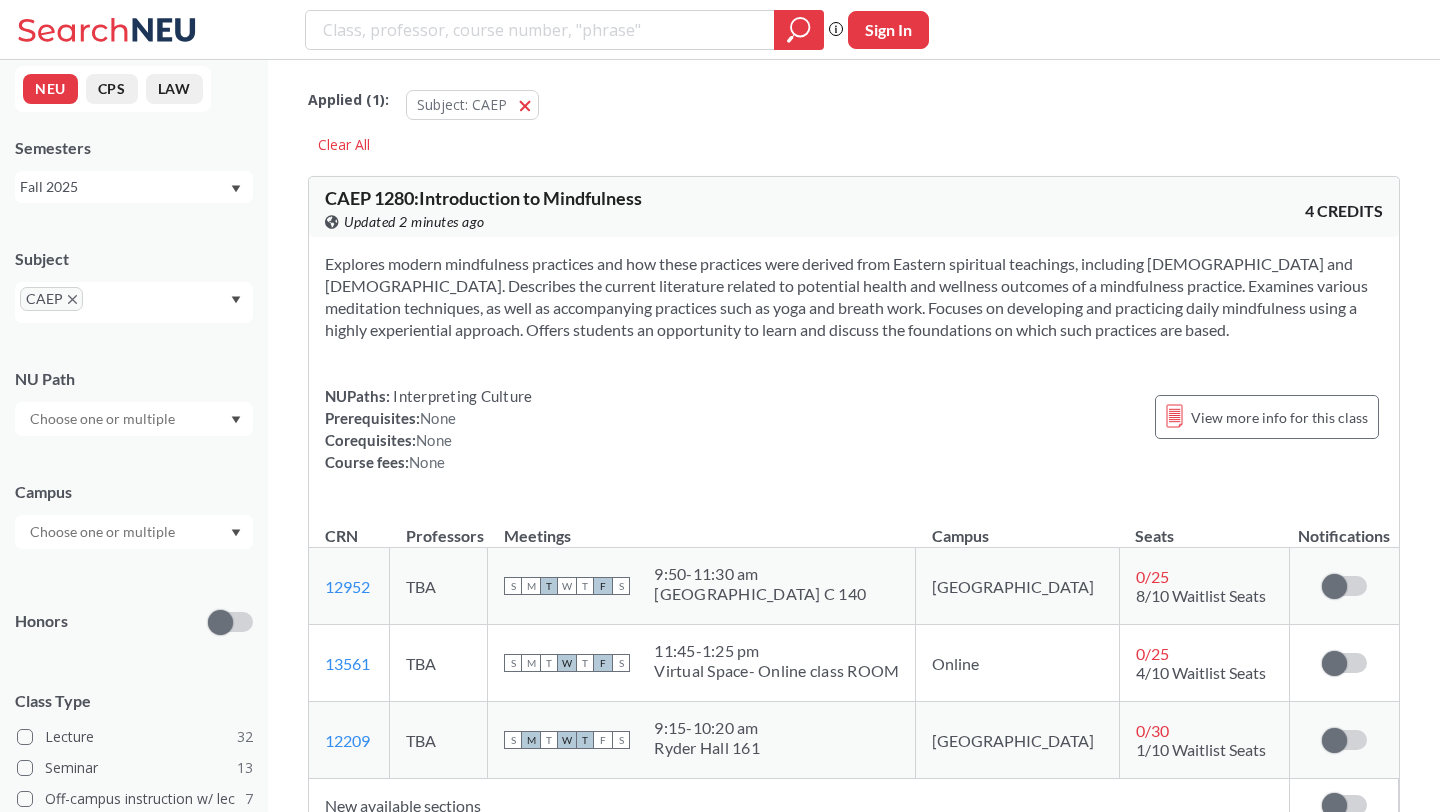 click on "Campus" at bounding box center [134, 492] 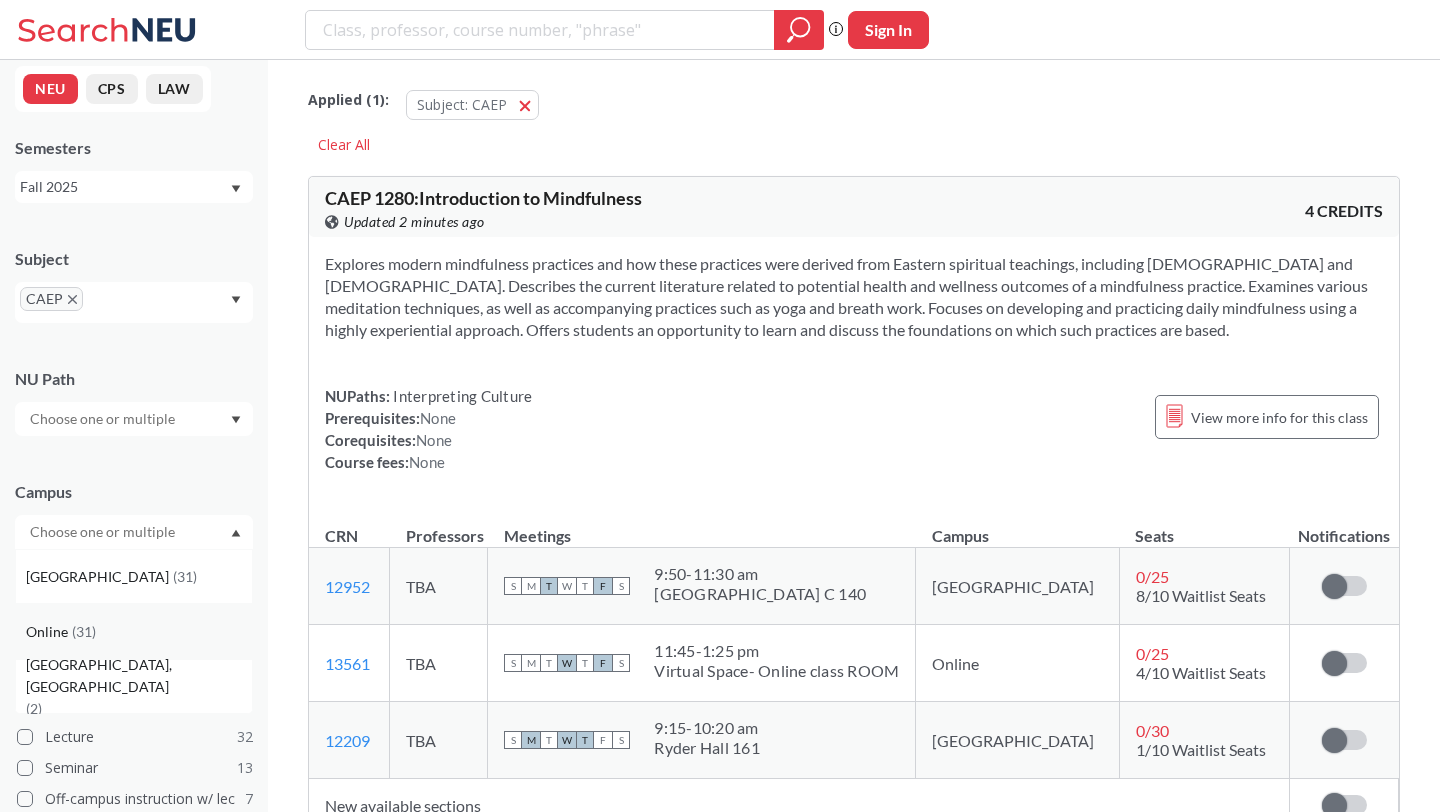 click on "Online ( 31 )" at bounding box center [139, 632] 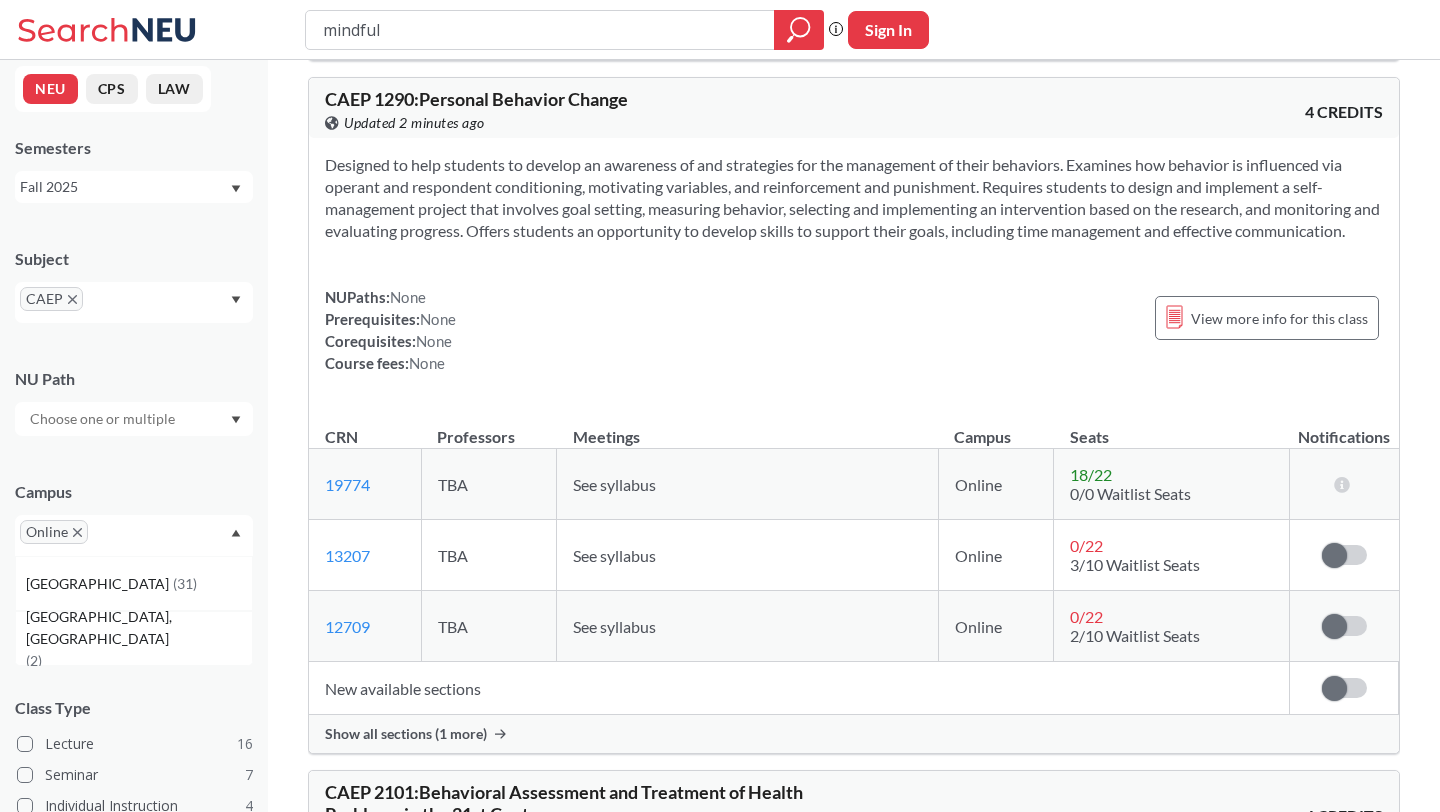 scroll, scrollTop: 813, scrollLeft: 0, axis: vertical 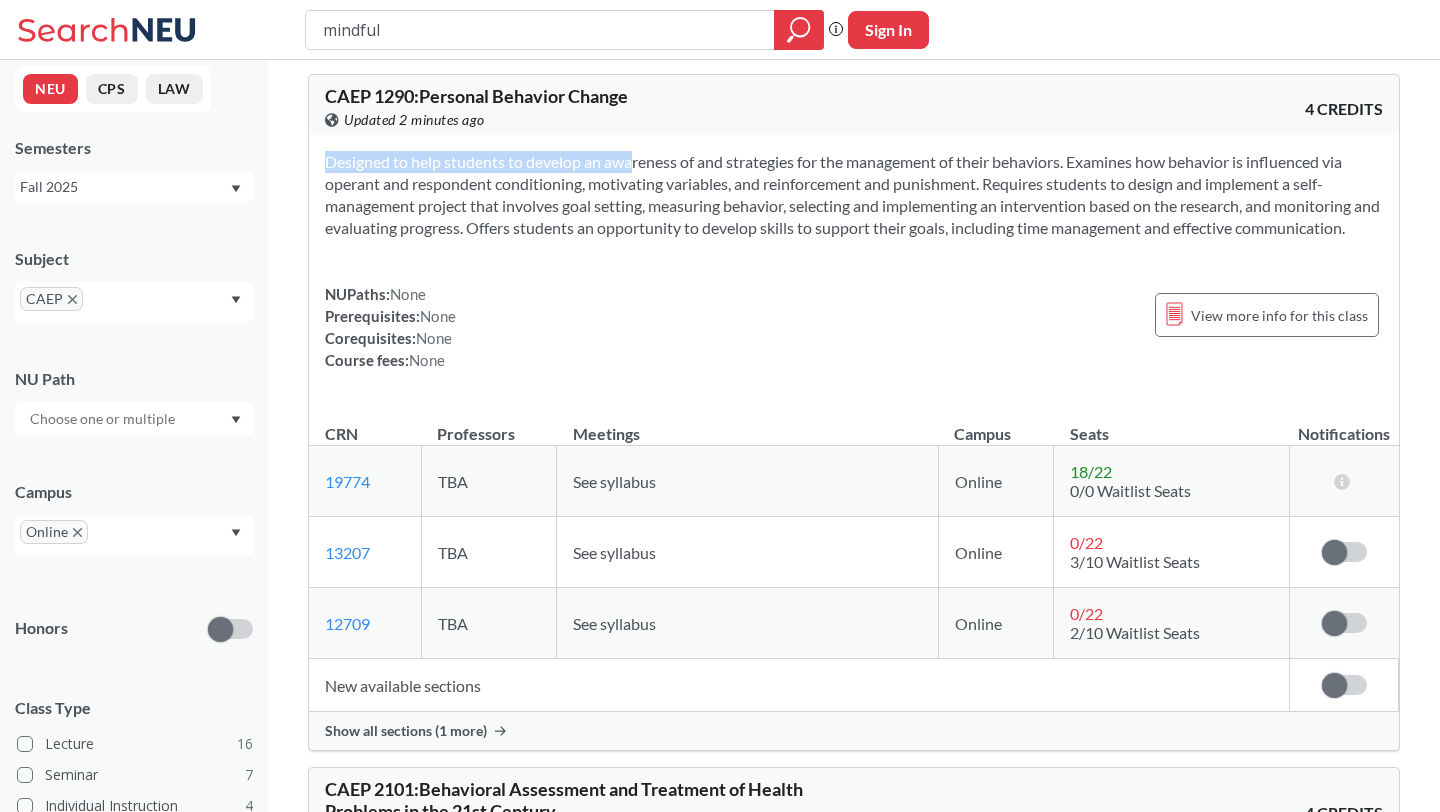 drag, startPoint x: 590, startPoint y: 167, endPoint x: 577, endPoint y: 261, distance: 94.89468 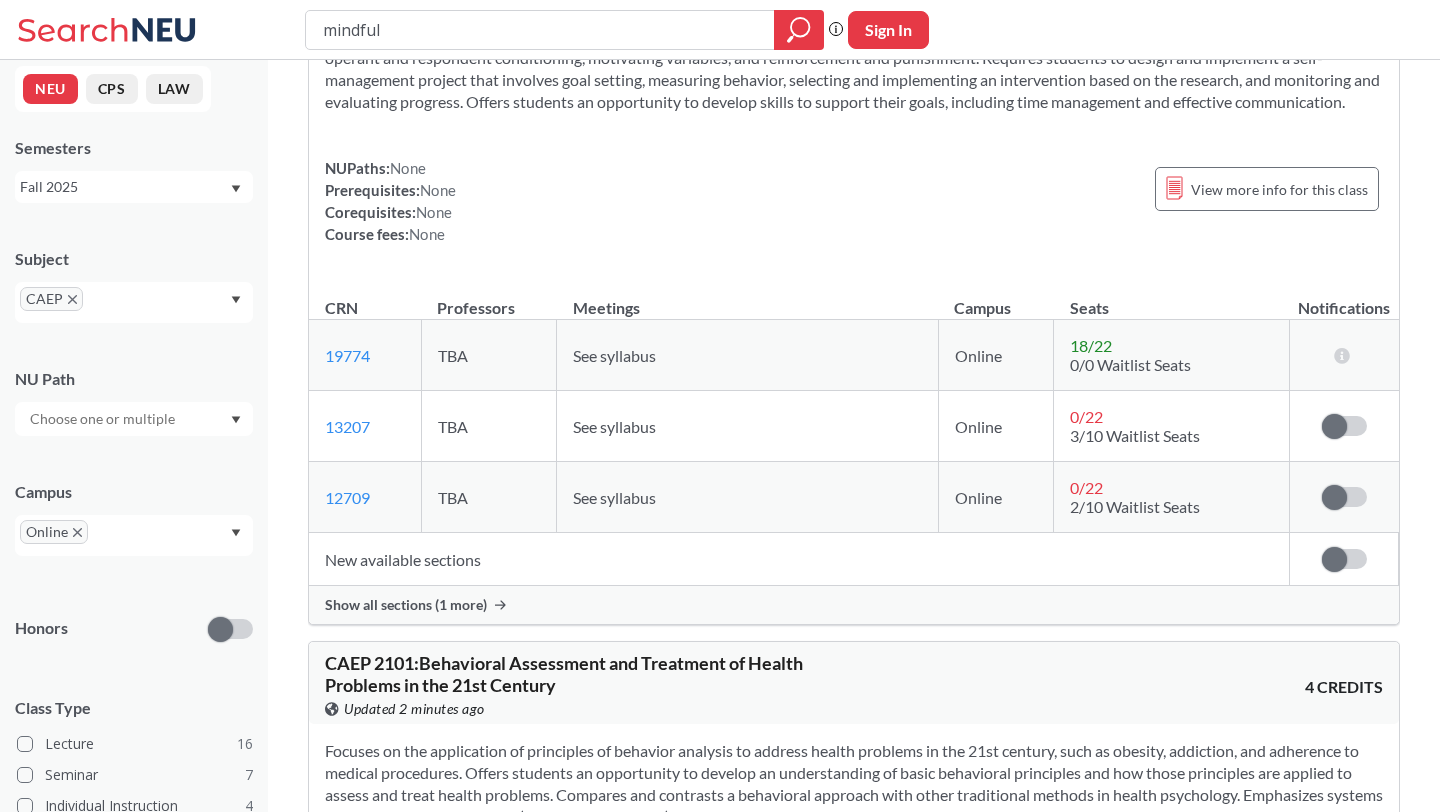scroll, scrollTop: 950, scrollLeft: 0, axis: vertical 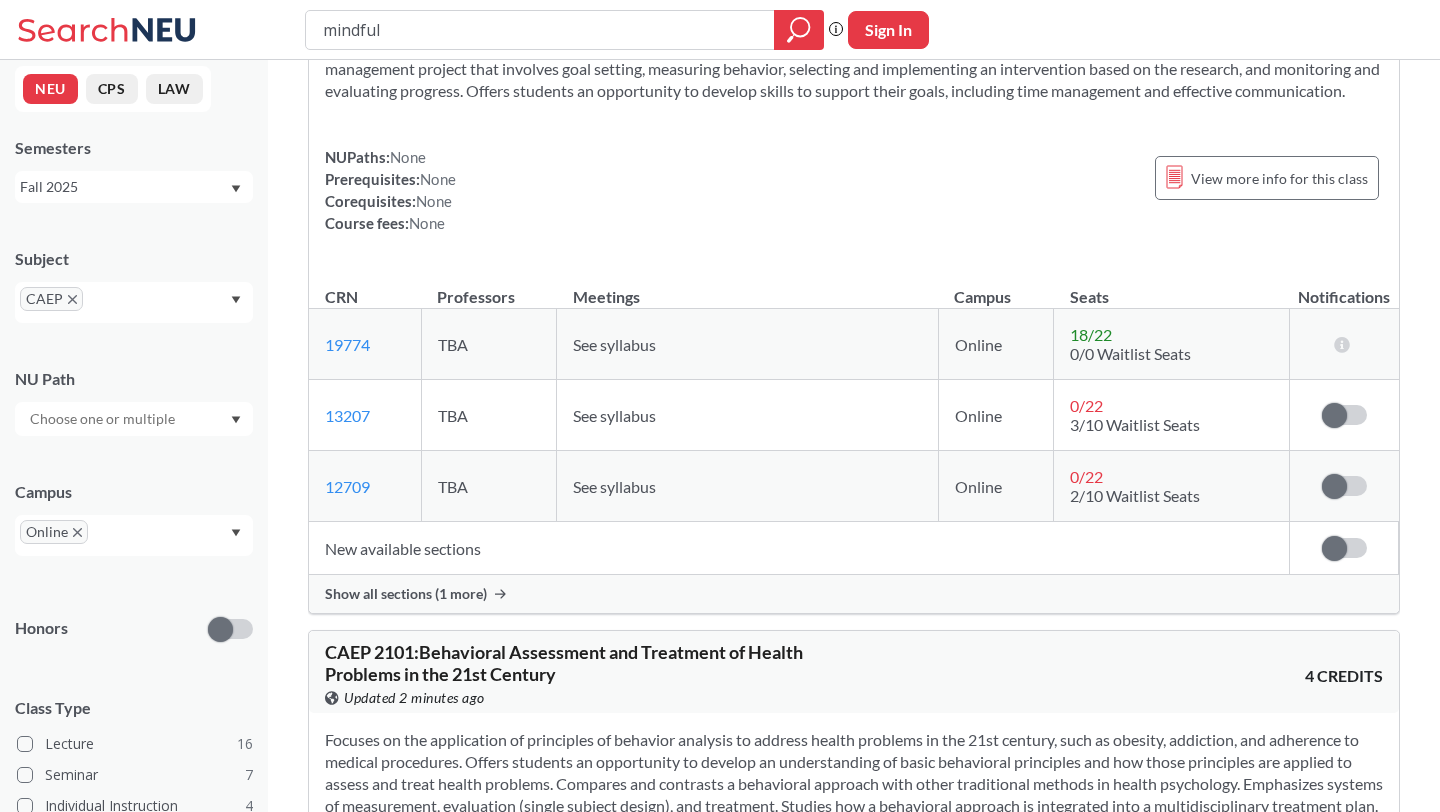 click on "Show all sections (1 more)" at bounding box center [406, 594] 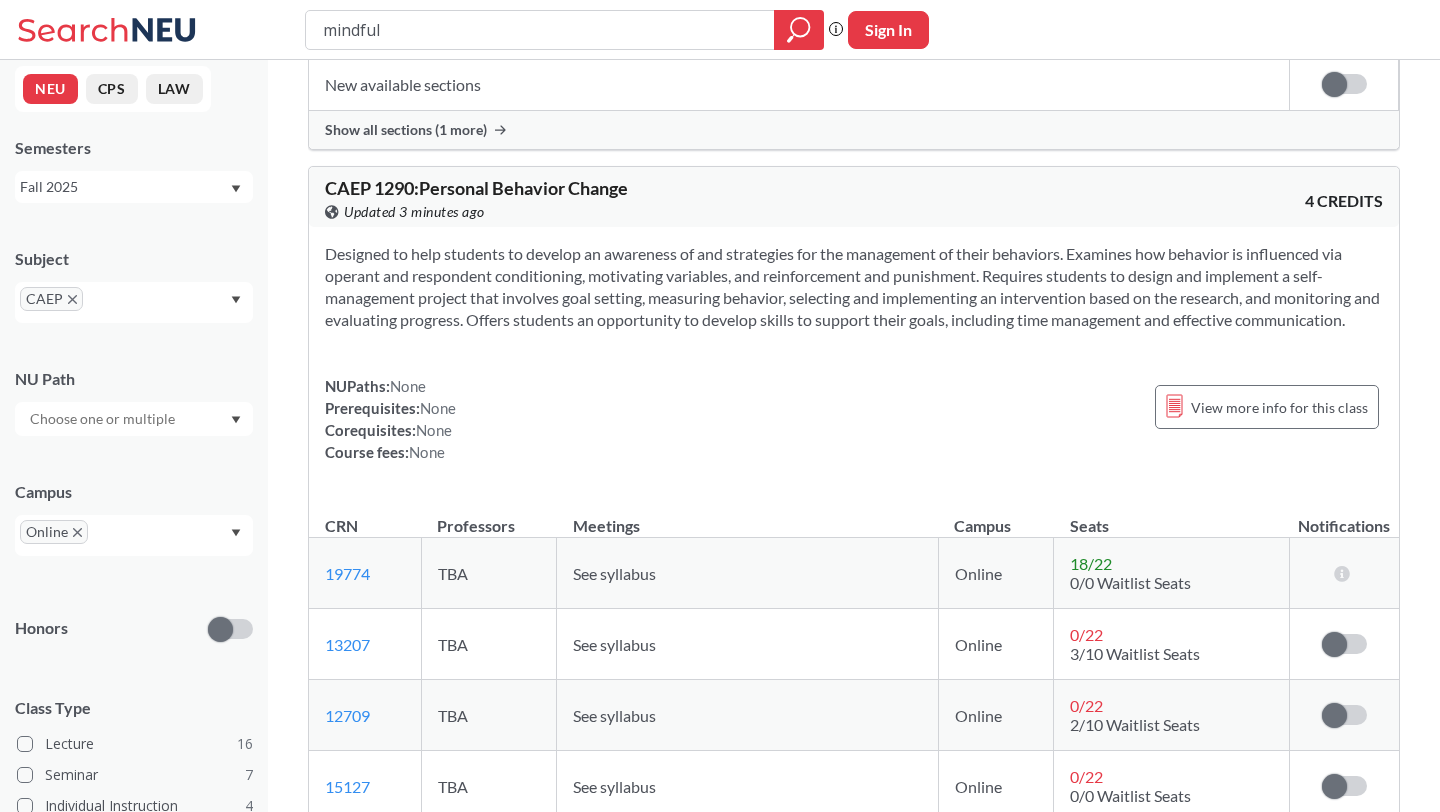 scroll, scrollTop: 713, scrollLeft: 0, axis: vertical 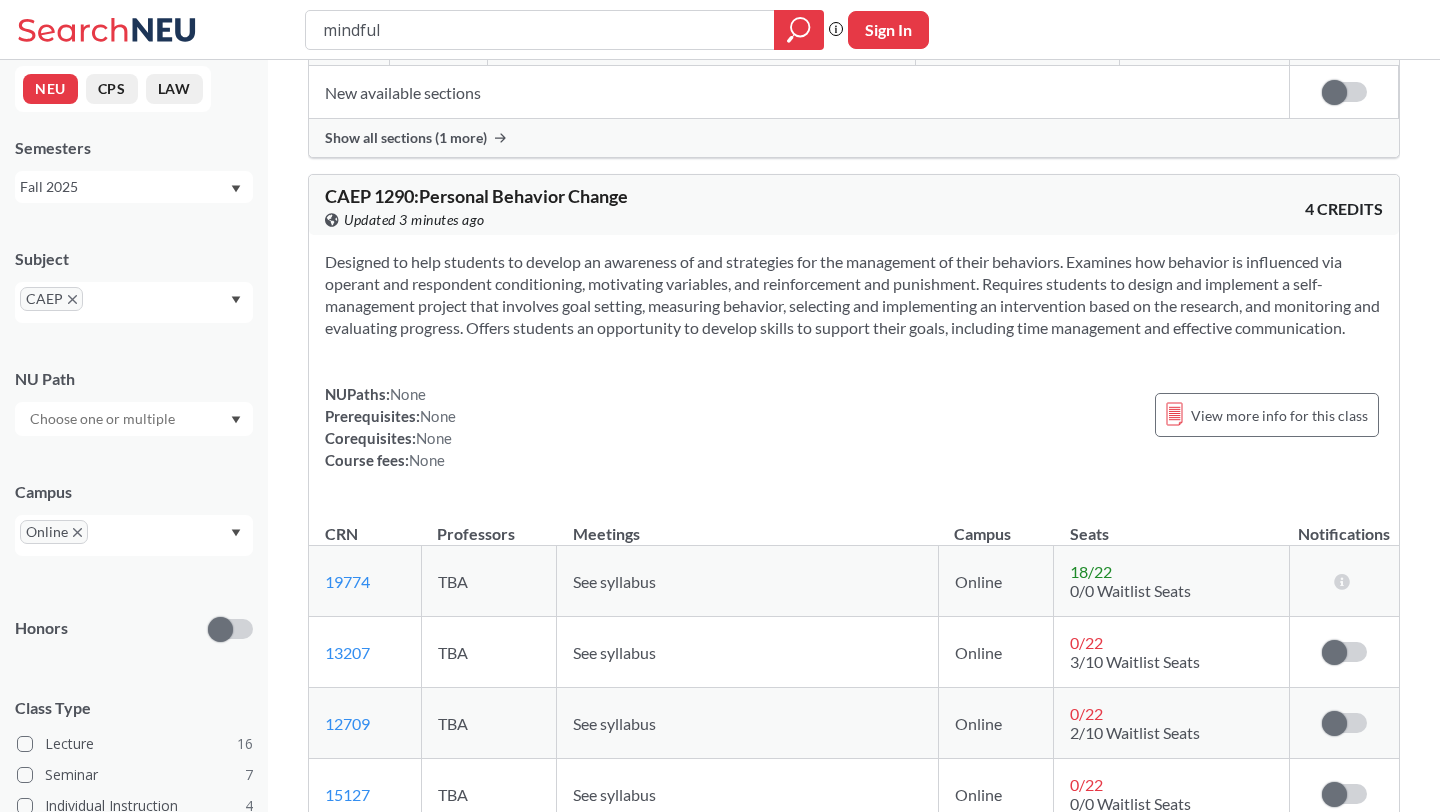 click on "CAEP   1290 :  Personal Behavior Change" at bounding box center (476, 196) 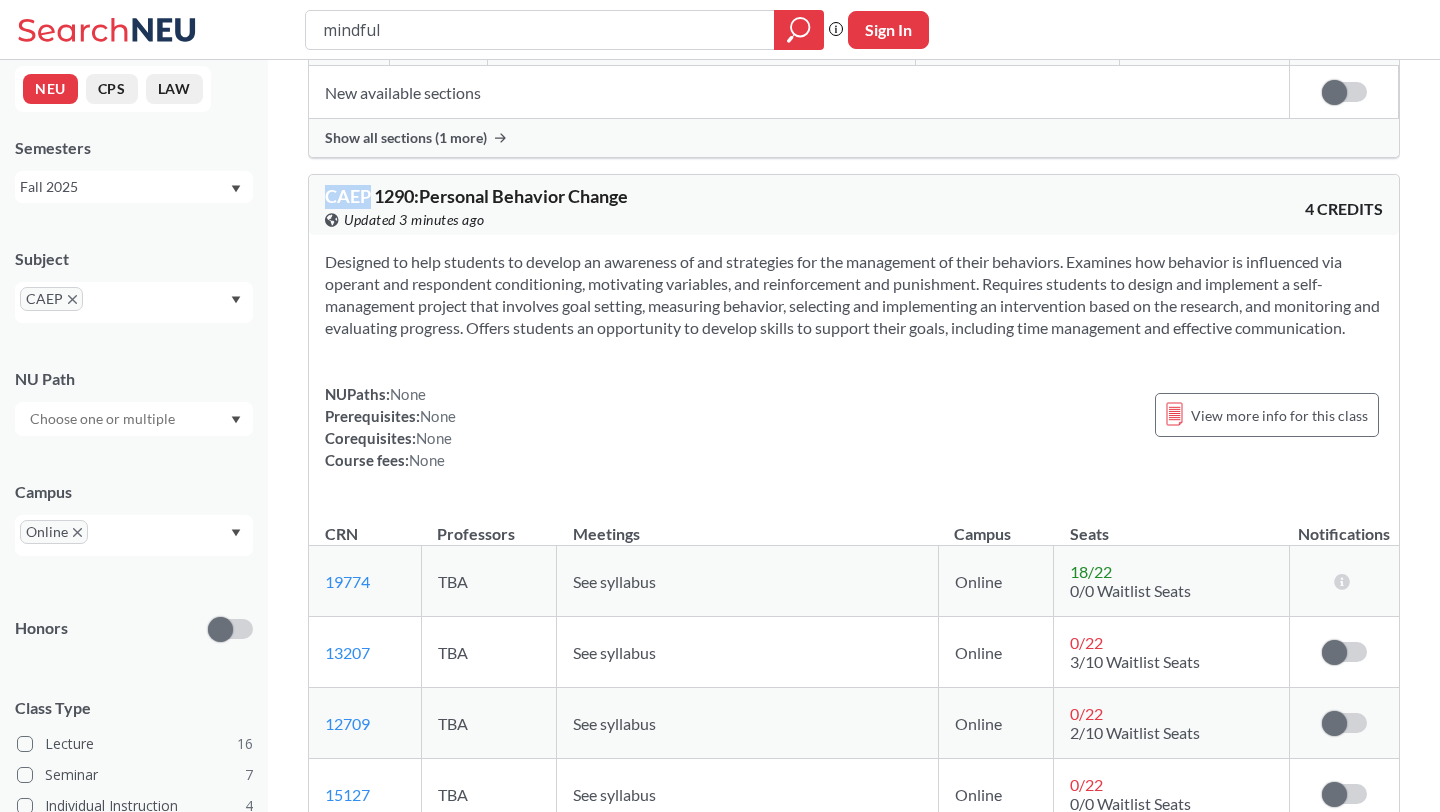 click on "CAEP   1290 :  Personal Behavior Change" at bounding box center (476, 196) 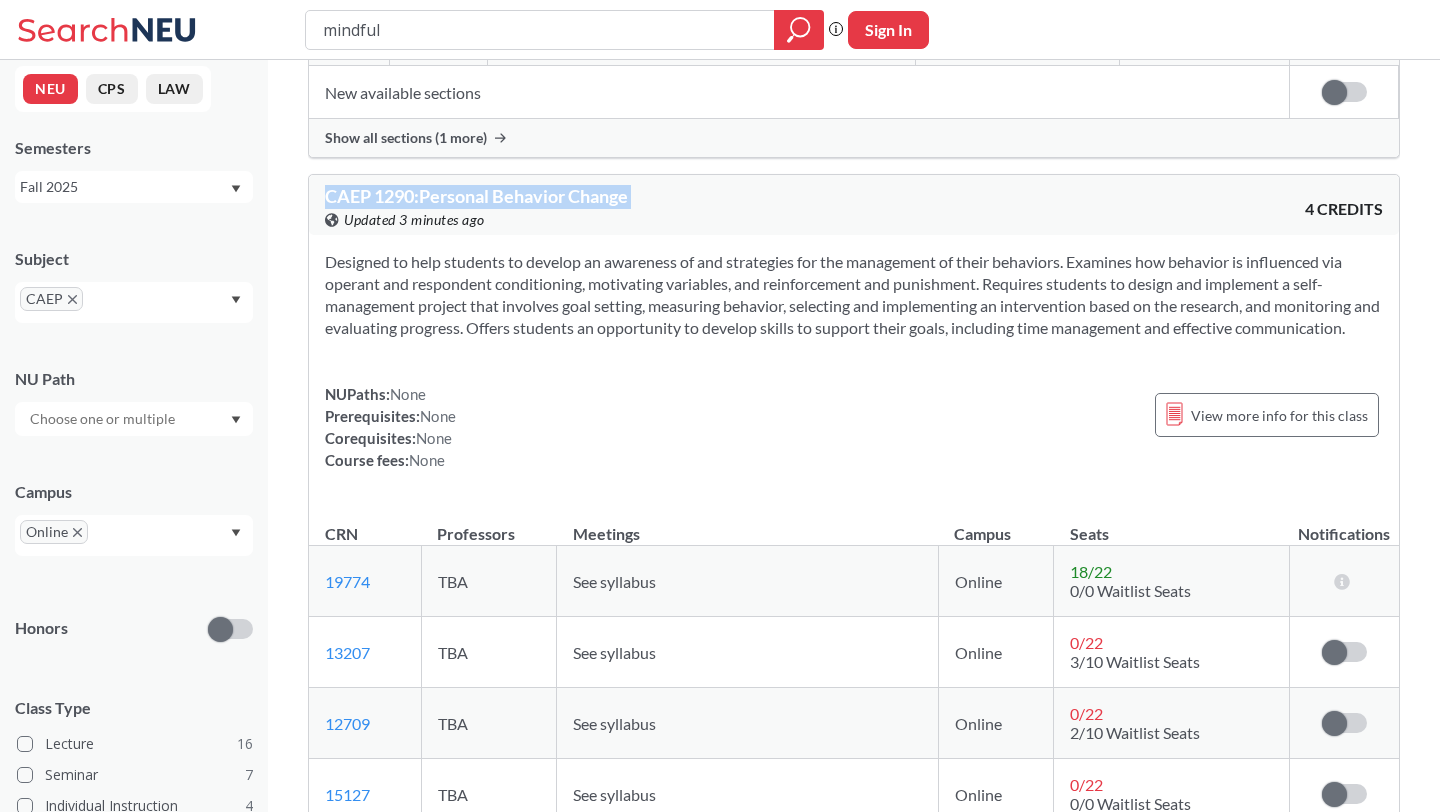 click on "CAEP   1290 :  Personal Behavior Change" at bounding box center [476, 196] 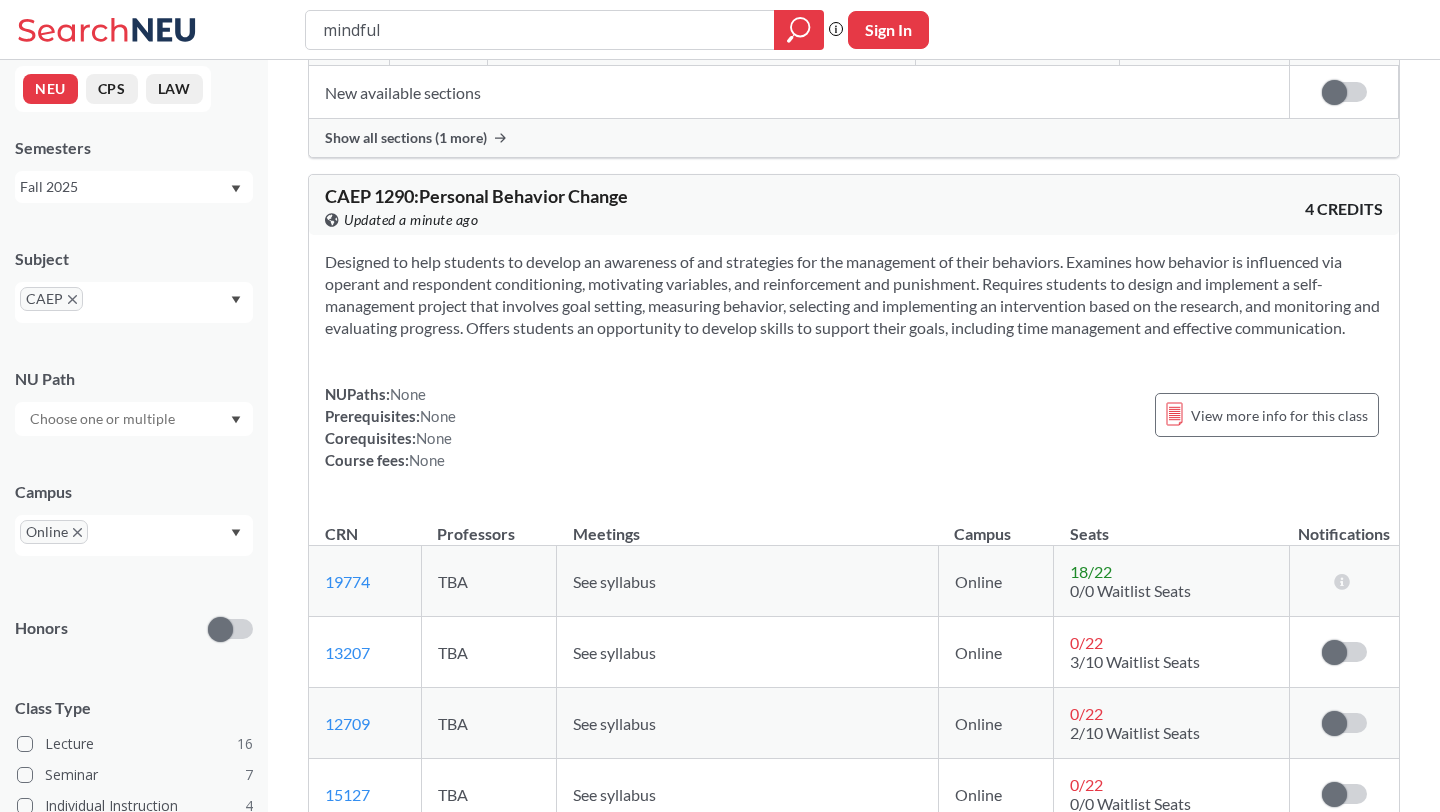 click on "Designed to help students to develop an awareness of and strategies for the management of their behaviors. Examines how behavior is influenced via operant and respondent conditioning, motivating variables, and reinforcement and punishment. Requires students to design and implement a self-management project that involves goal setting, measuring behavior, selecting and implementing an intervention based on the research, and monitoring and evaluating progress. Offers students an opportunity to develop skills to support their goals, including time management and effective communication." at bounding box center (854, 295) 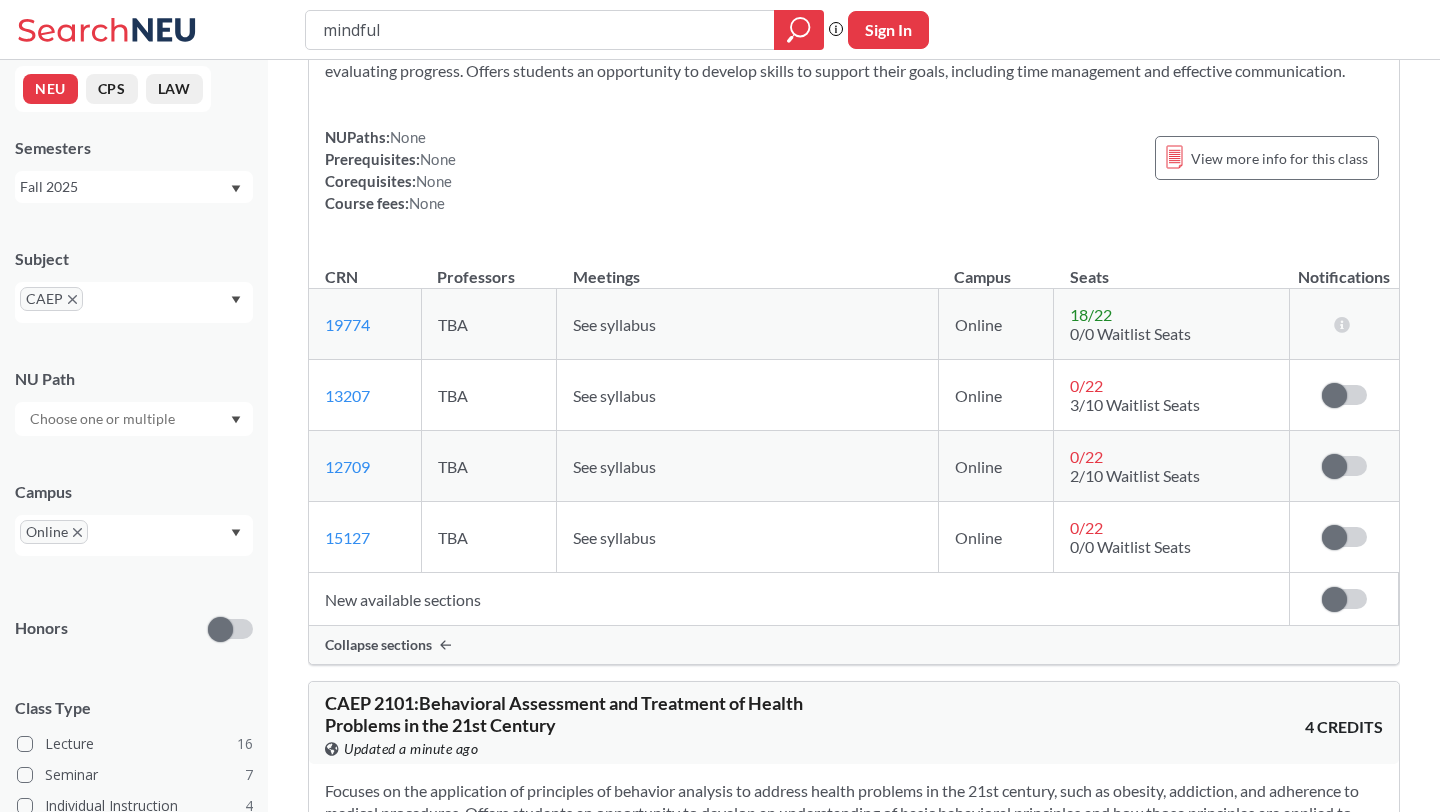 scroll, scrollTop: 974, scrollLeft: 0, axis: vertical 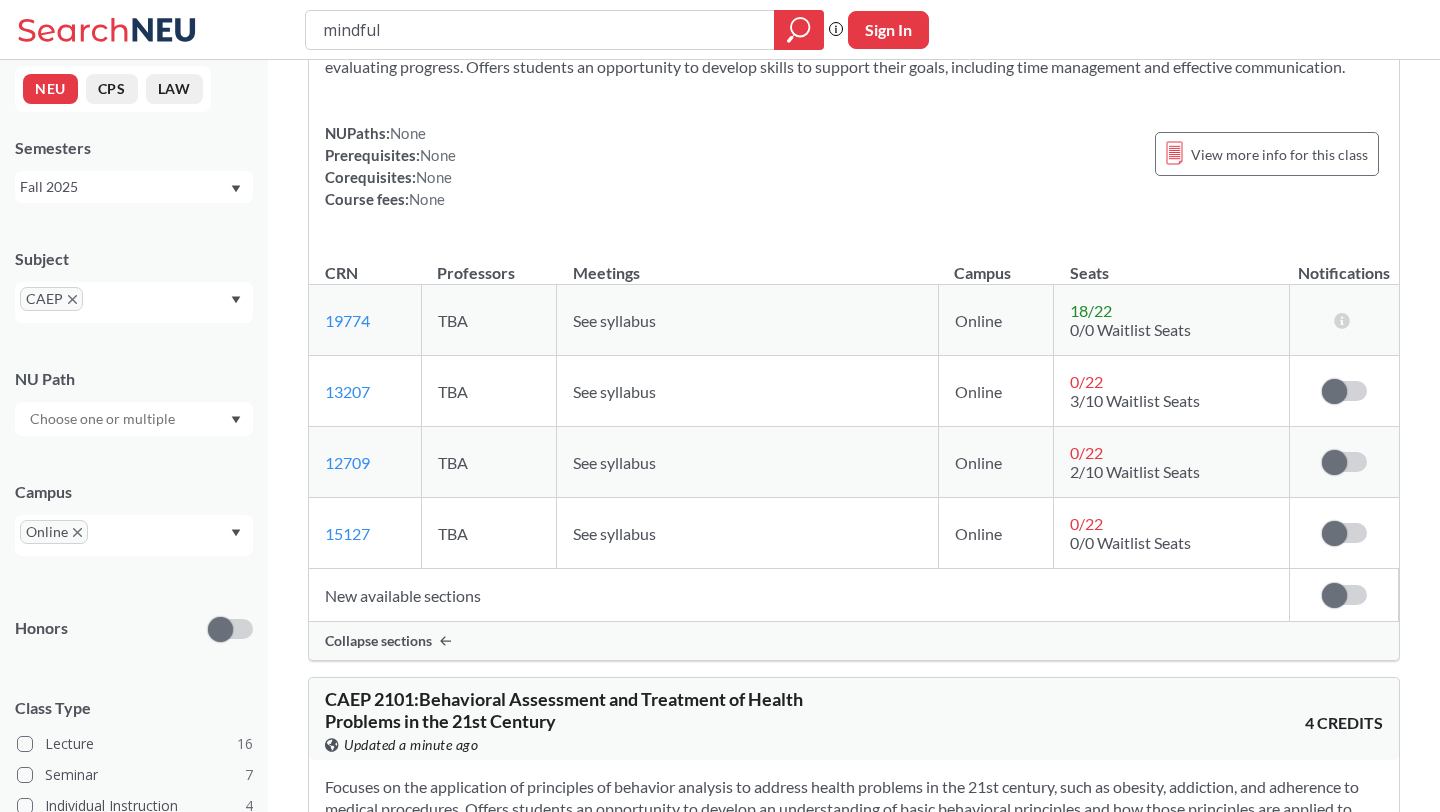 click on "Collapse sections" at bounding box center (854, 641) 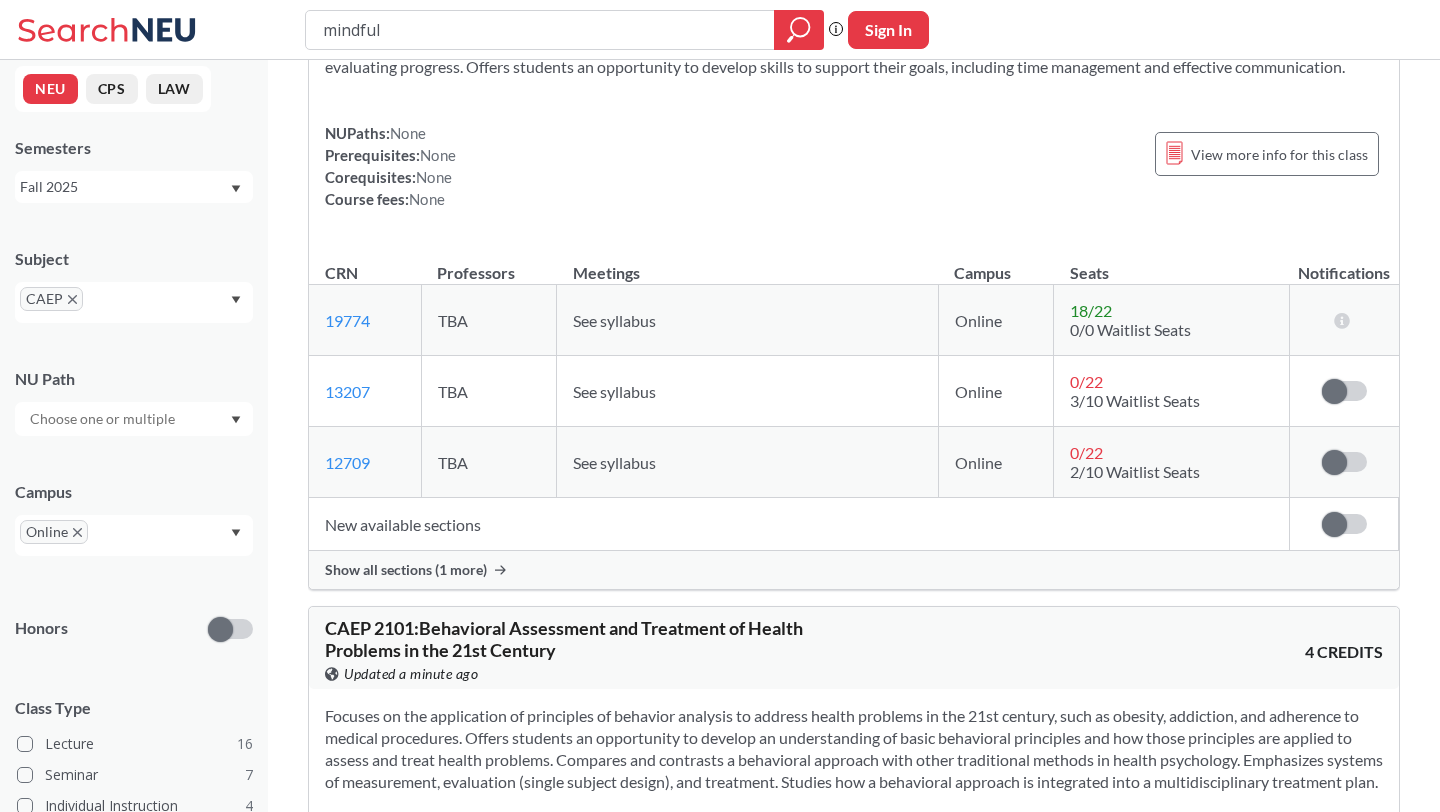click on "Show all sections (1 more)" at bounding box center (854, 570) 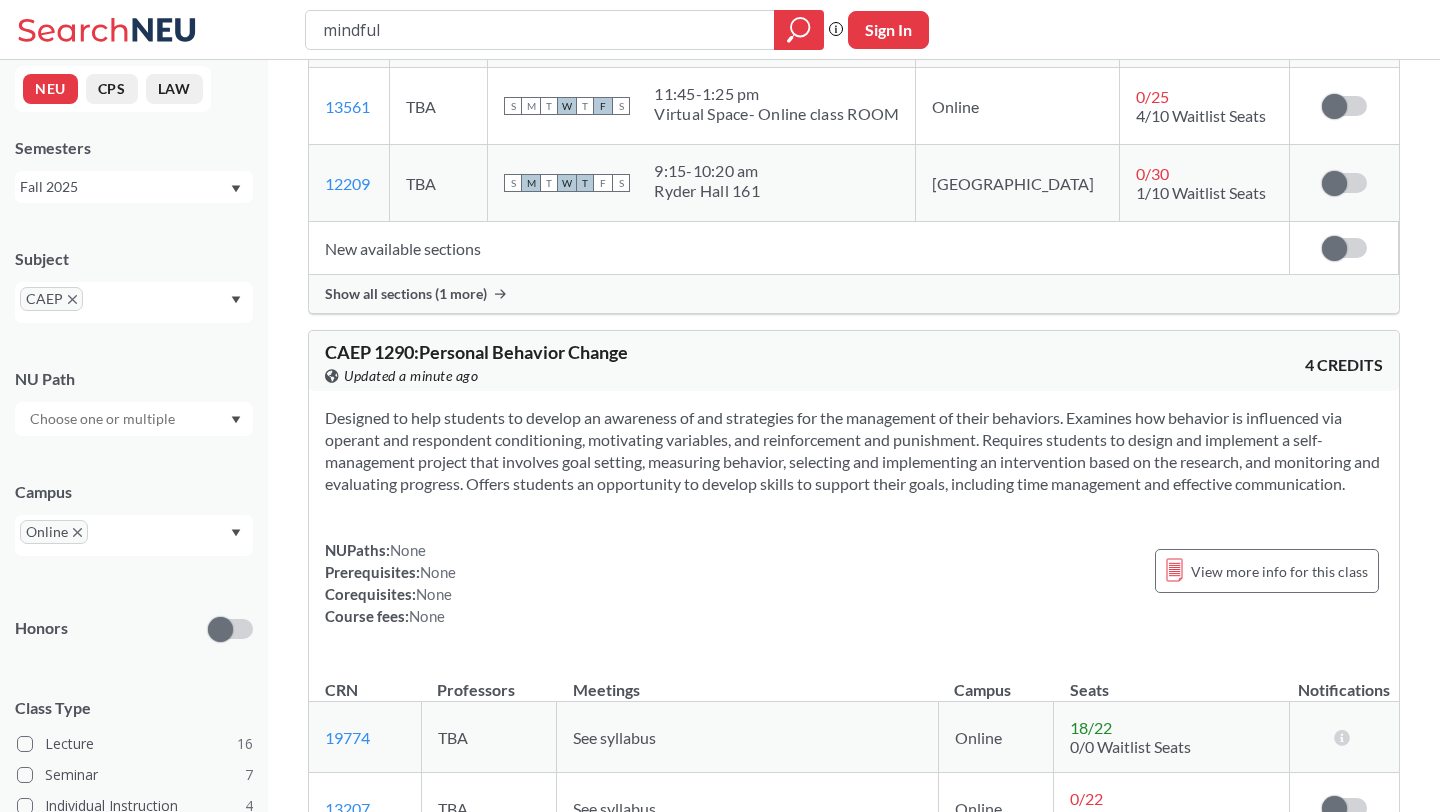 scroll, scrollTop: 765, scrollLeft: 0, axis: vertical 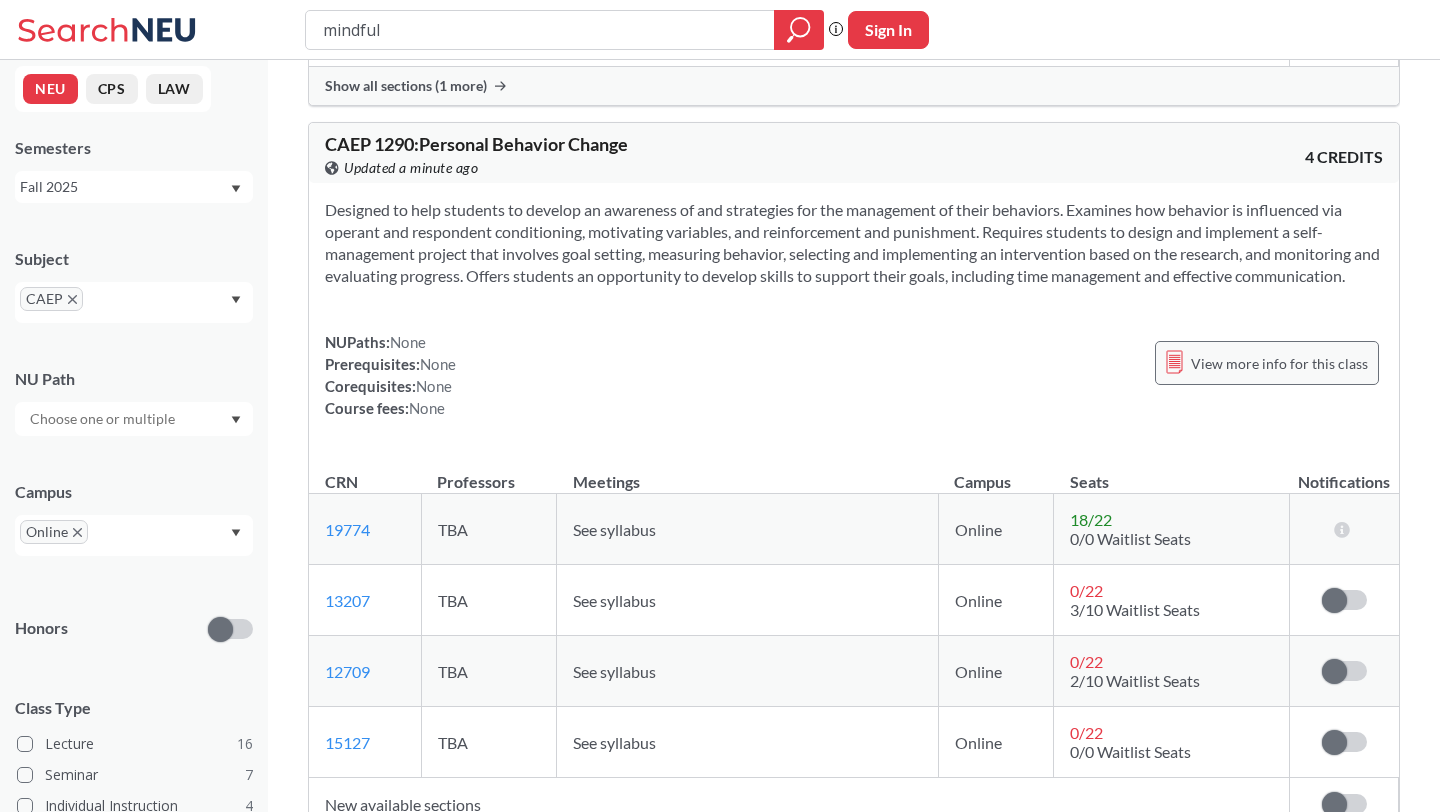 click on "View more info for this class" at bounding box center (1279, 363) 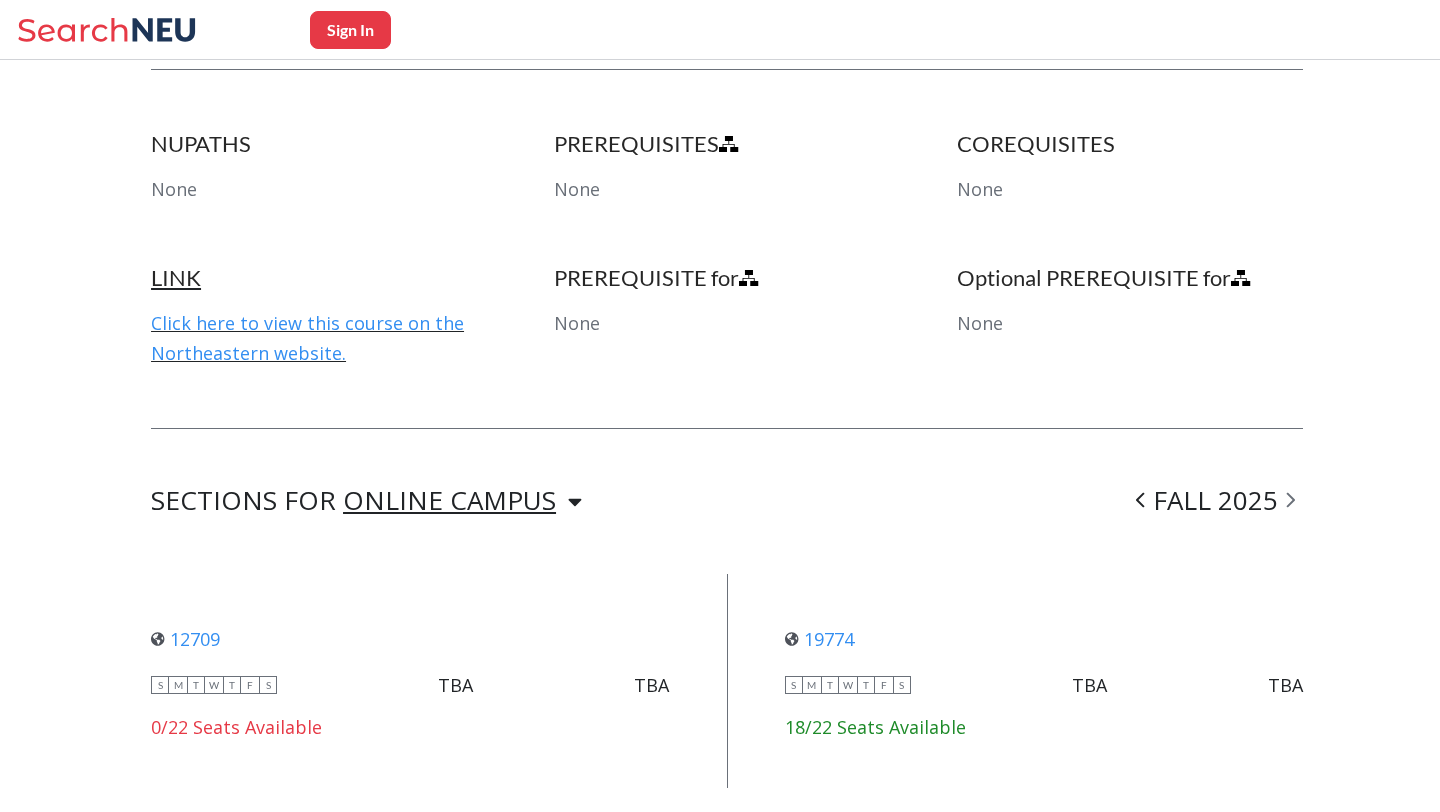 scroll, scrollTop: 998, scrollLeft: 0, axis: vertical 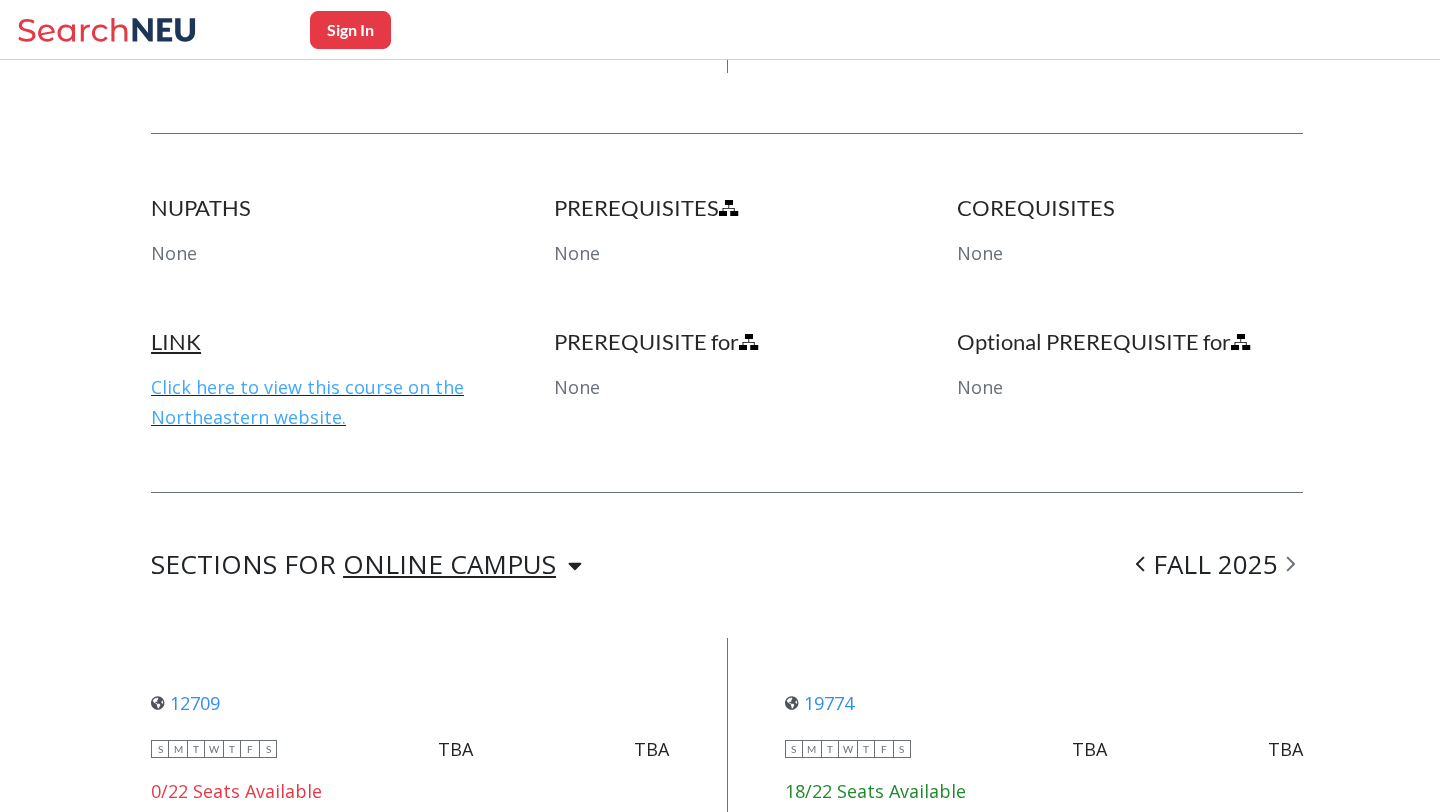click on "Click here to view this course on the Northeastern website." at bounding box center [307, 402] 